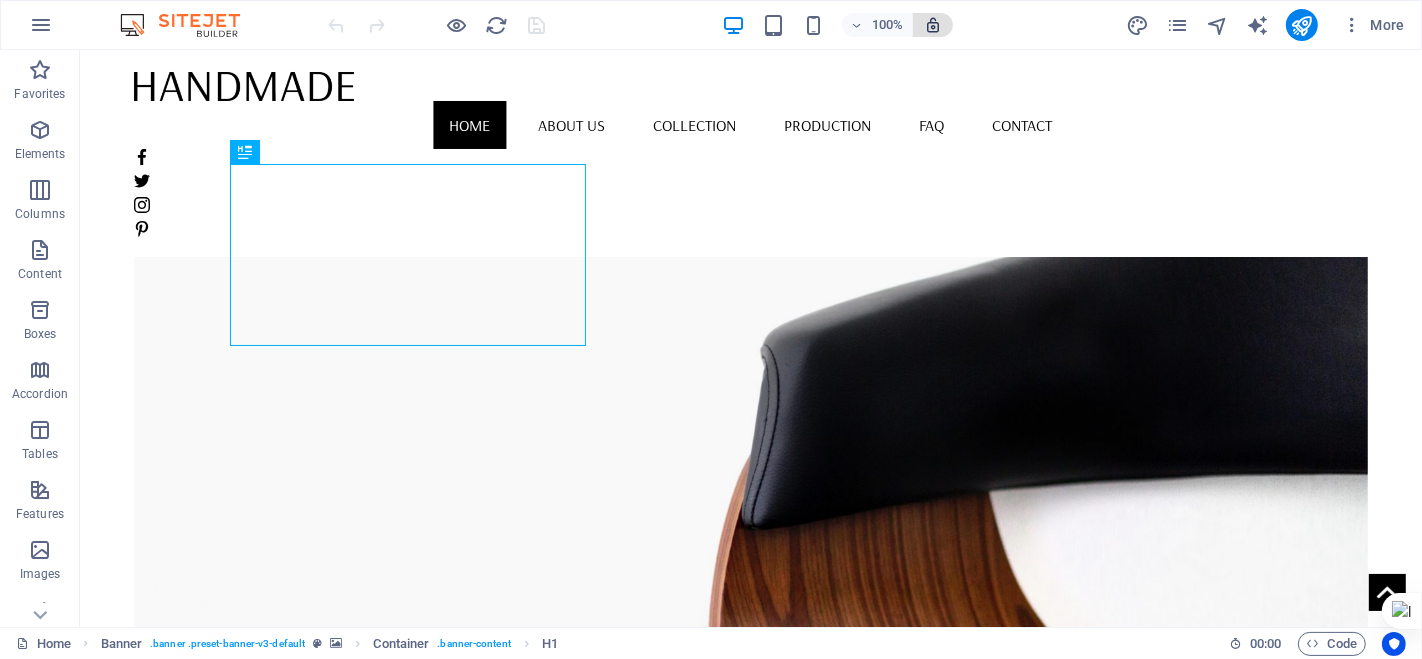 scroll, scrollTop: 0, scrollLeft: 0, axis: both 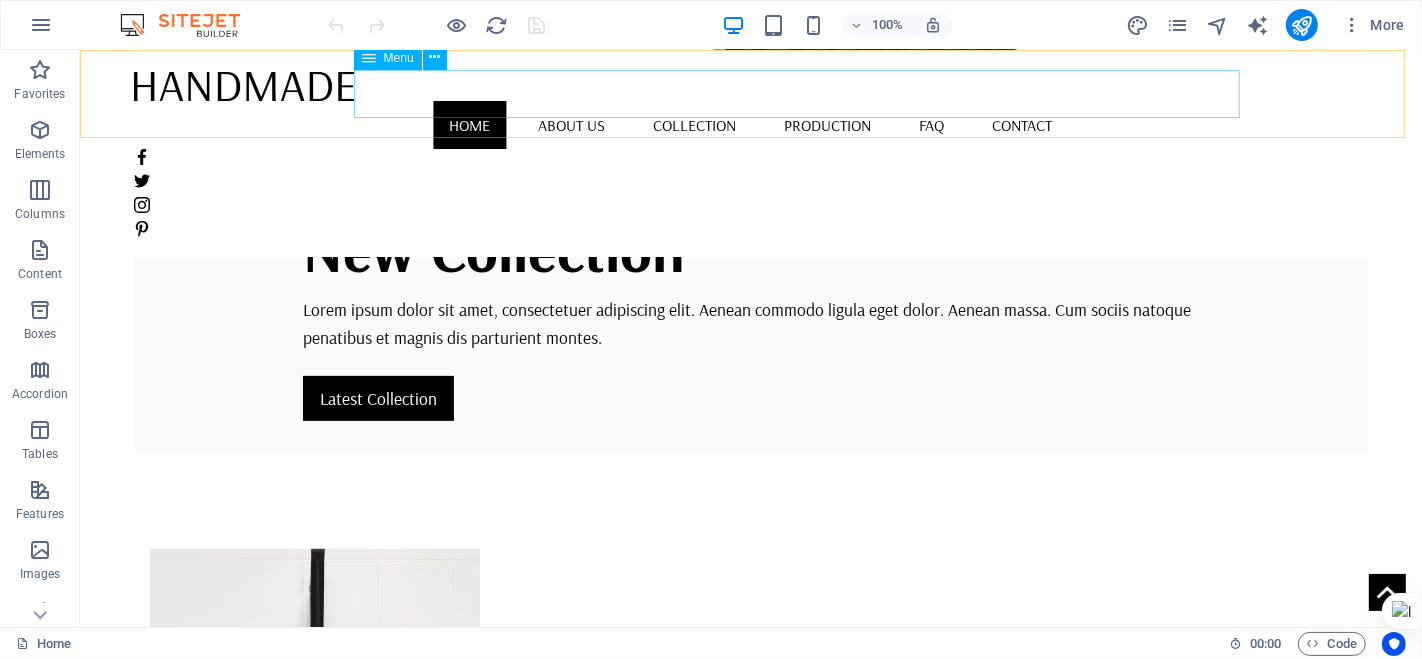 click on "Home About us Collection Production FAQ Contact" at bounding box center (750, 125) 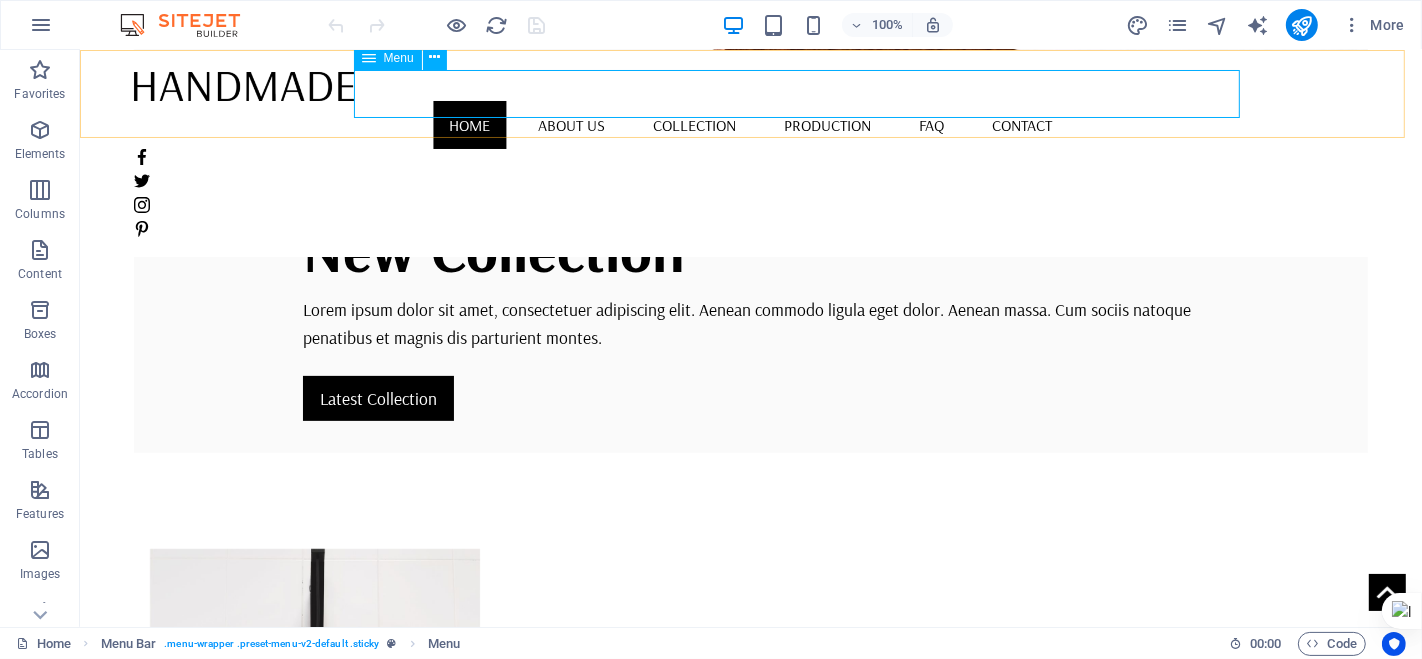 click on "Home About us Collection Production FAQ Contact" at bounding box center (750, 125) 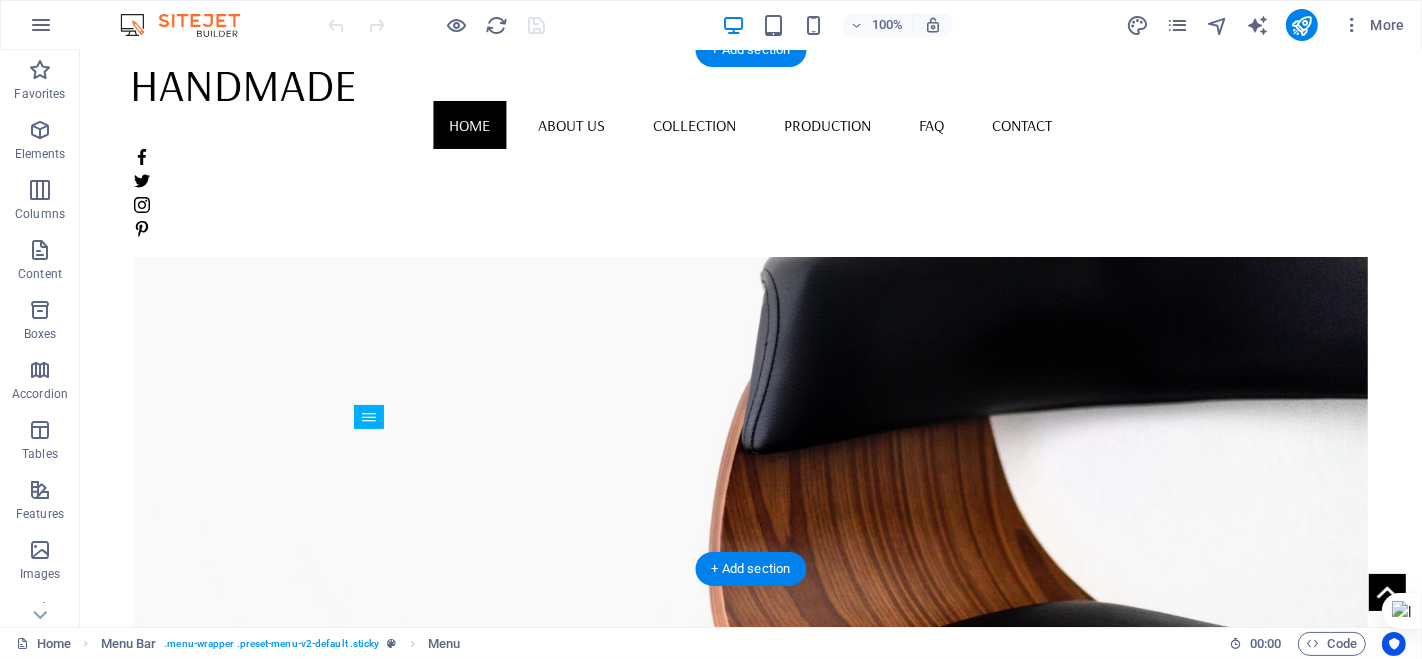 scroll, scrollTop: 0, scrollLeft: 0, axis: both 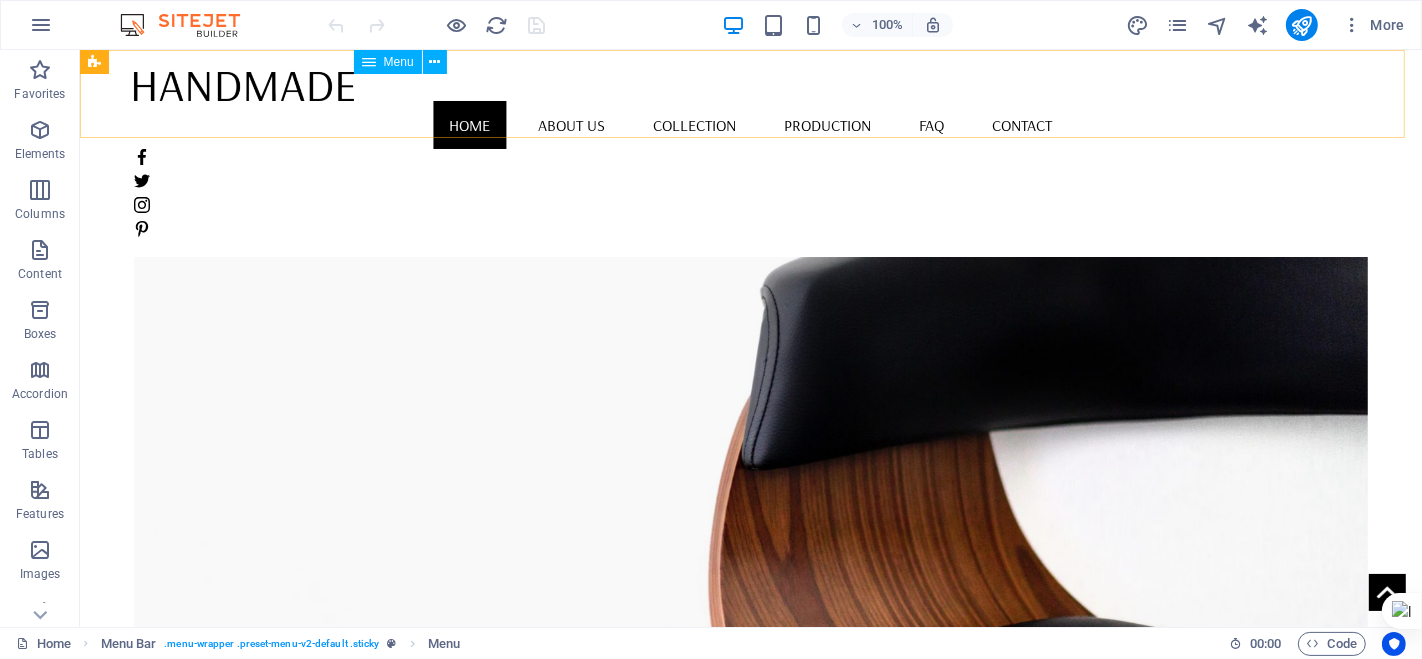 click on "Home About us Collection Production FAQ Contact" at bounding box center [750, 125] 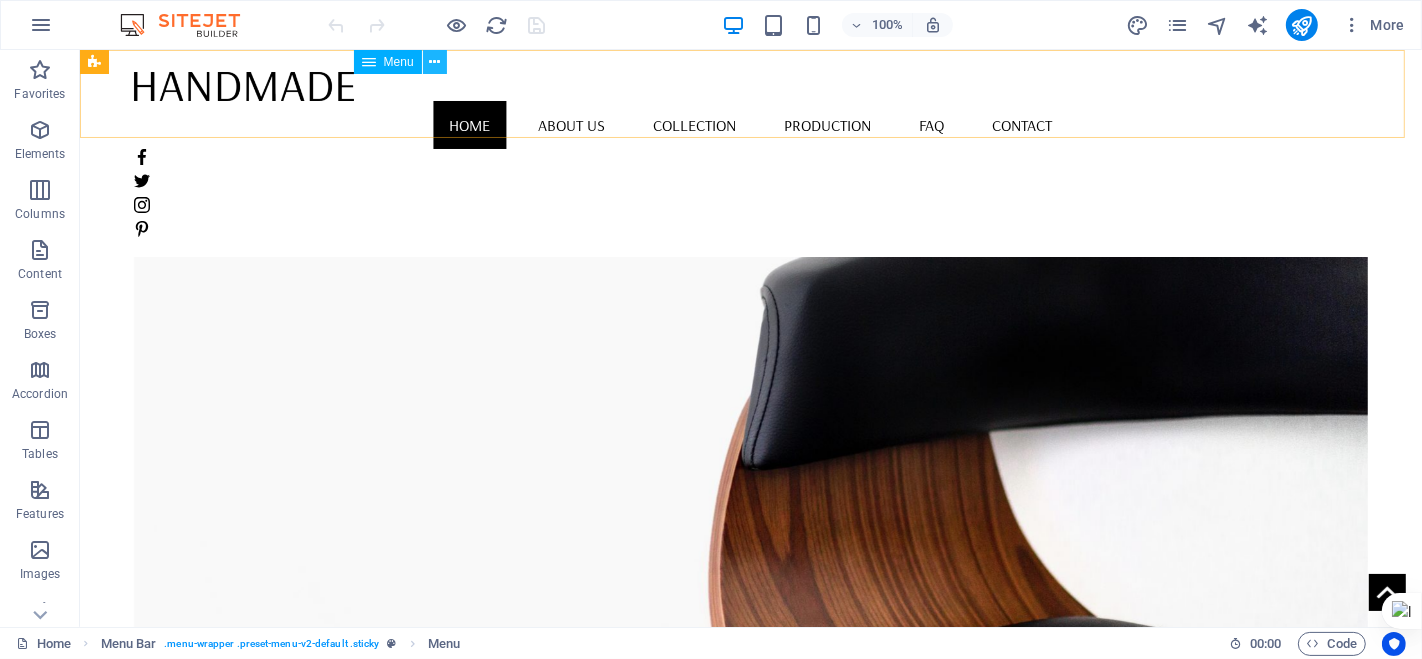 click at bounding box center (434, 62) 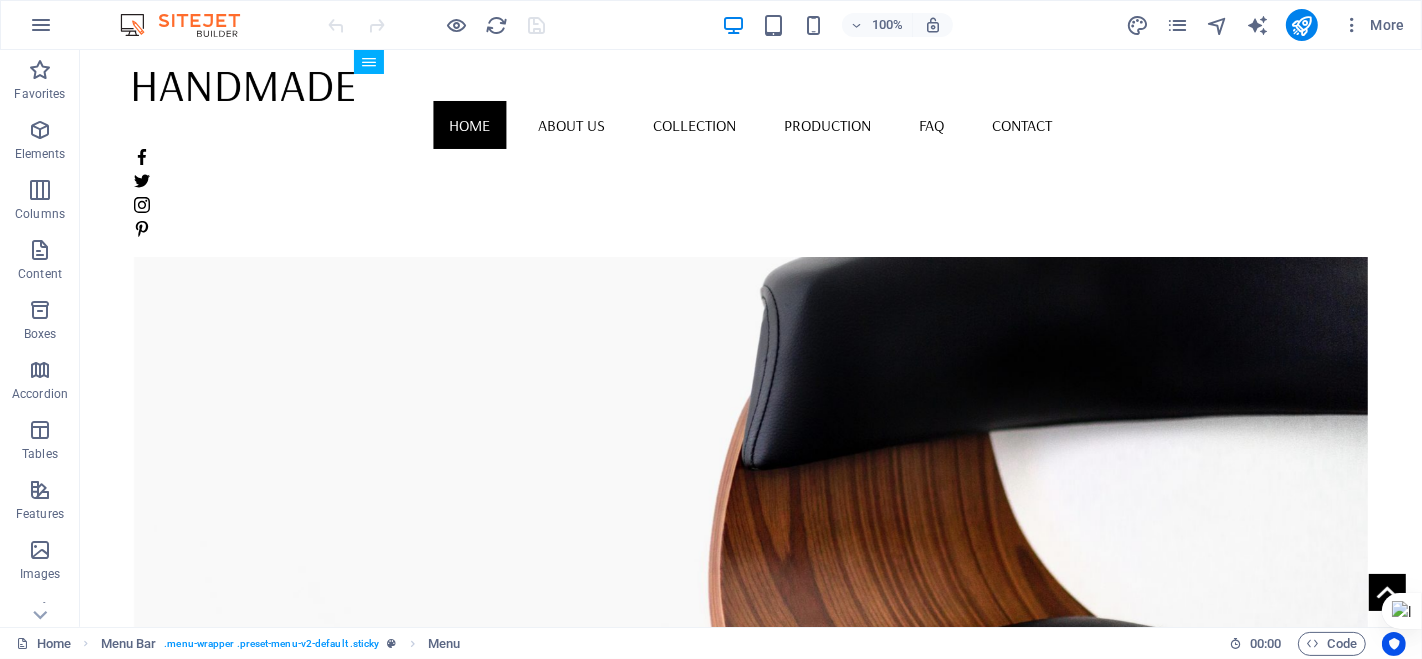 click at bounding box center [190, 25] 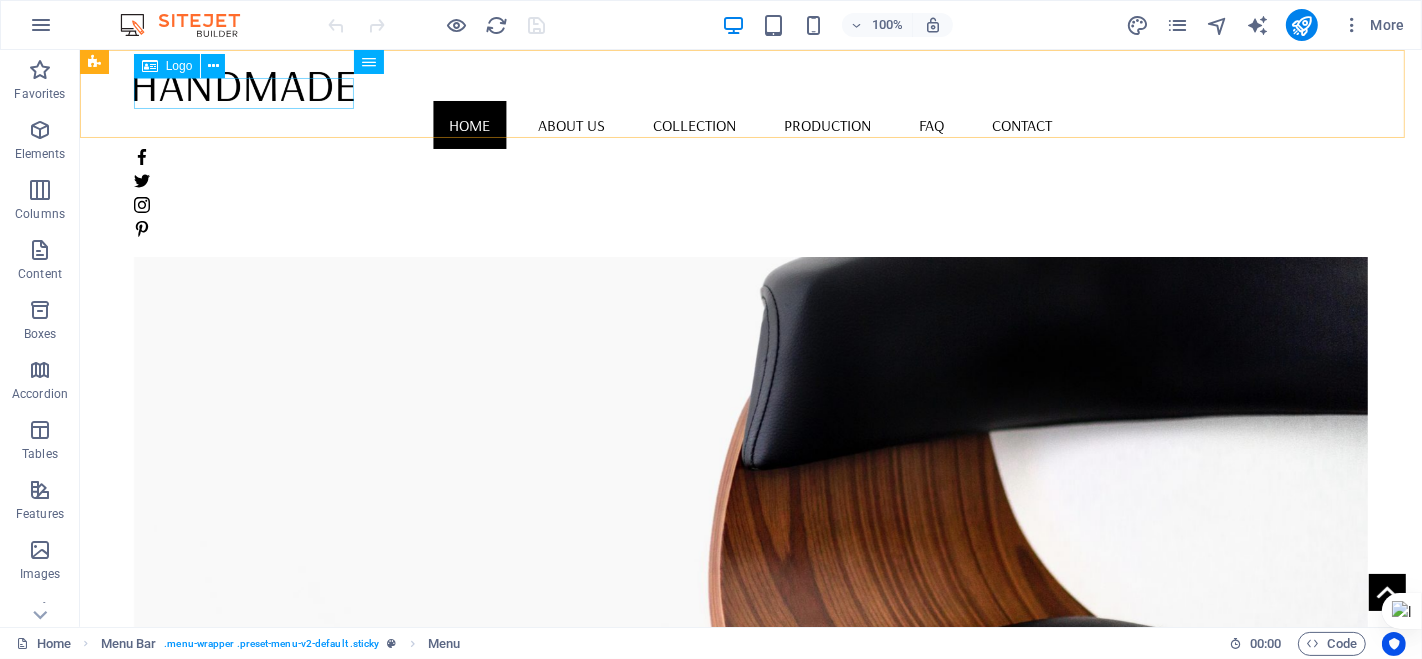 click at bounding box center (750, 85) 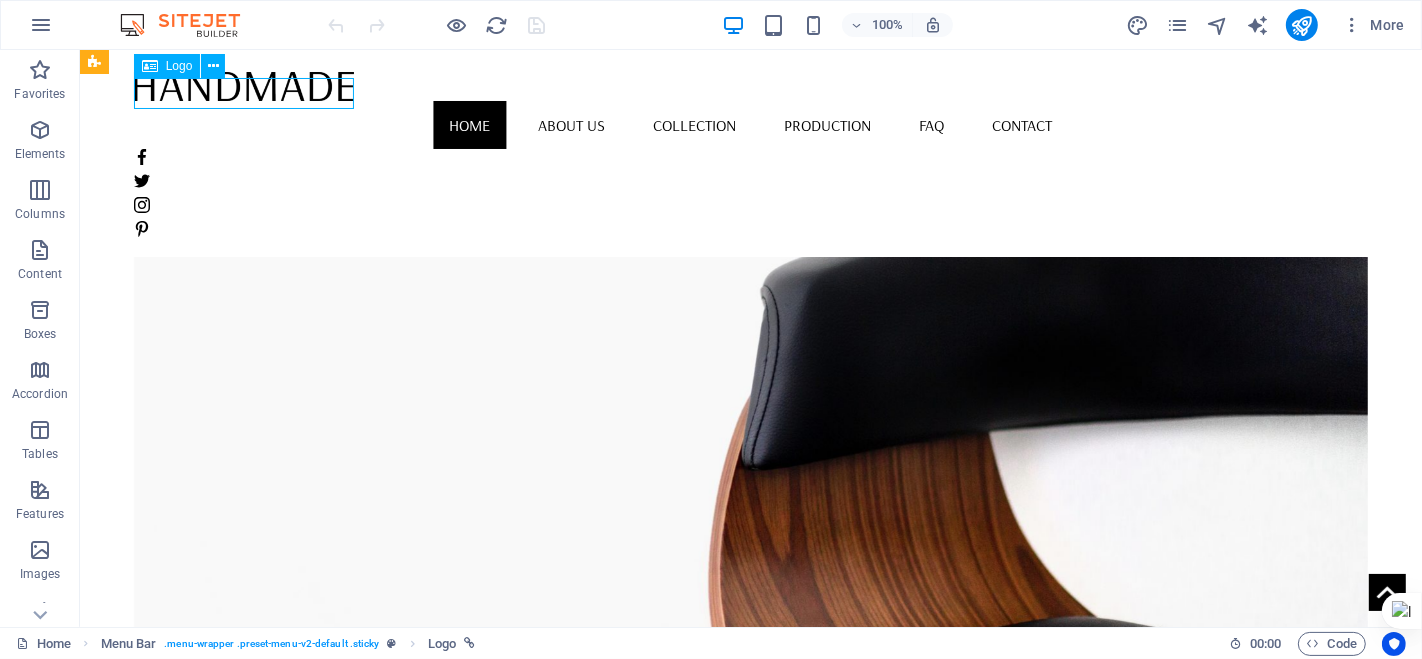click at bounding box center [750, 85] 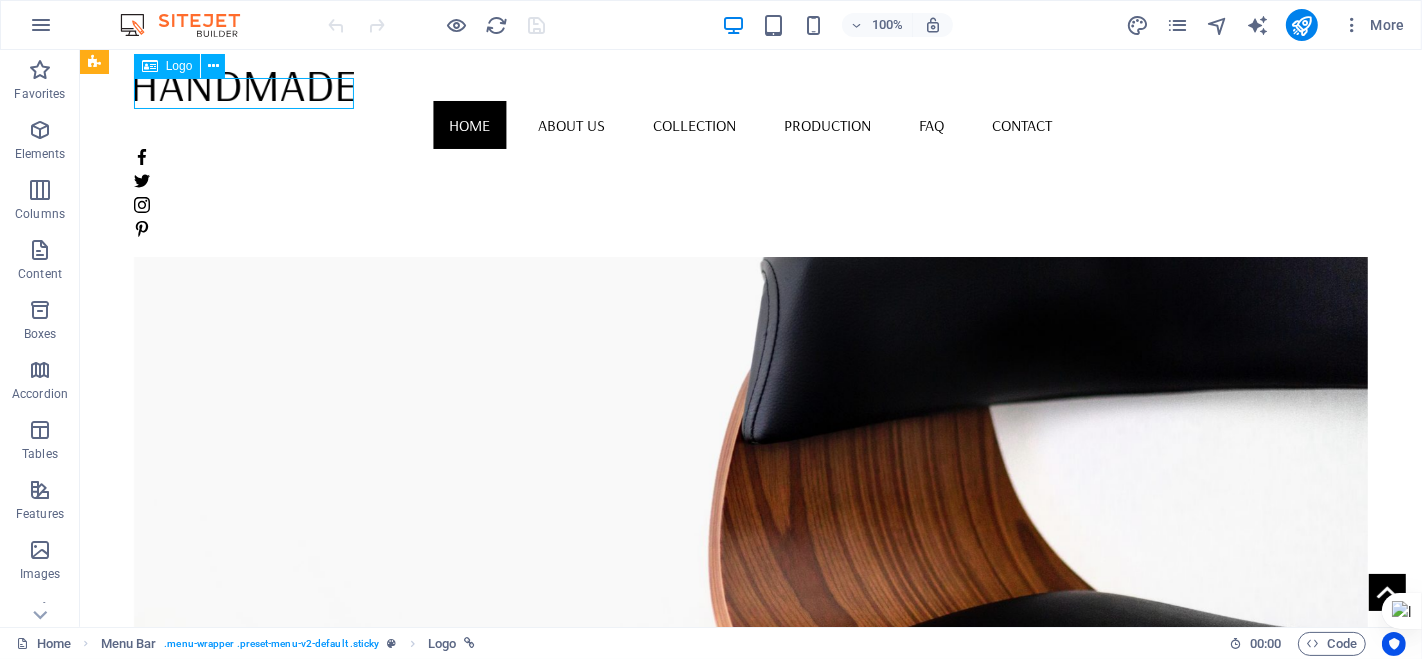 select on "px" 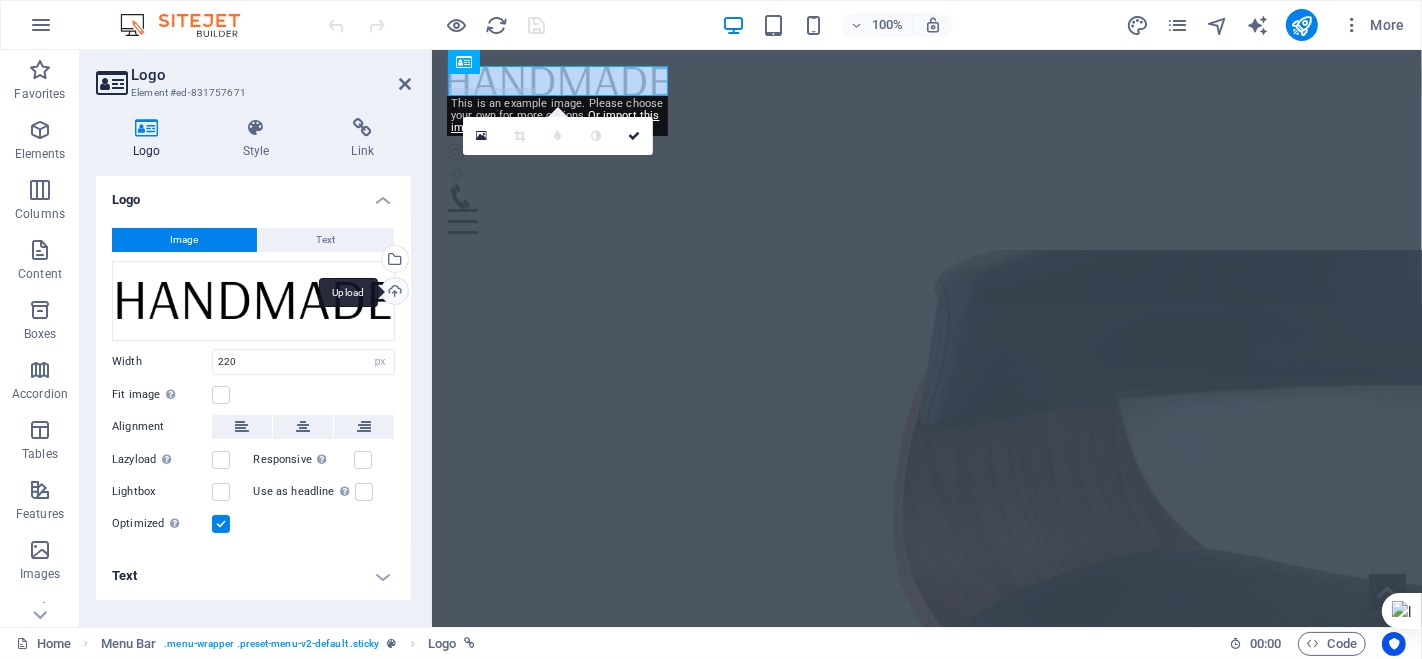 click on "Upload" at bounding box center (393, 293) 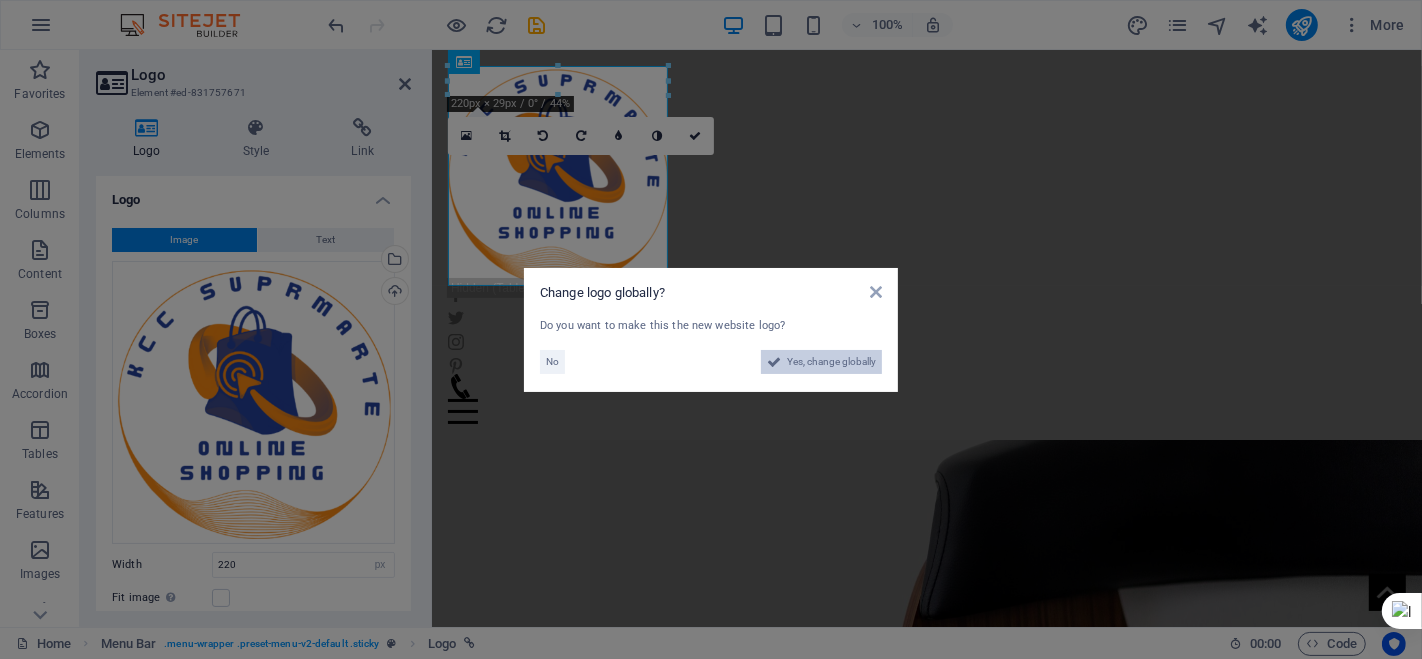 click on "Yes, change globally" at bounding box center [831, 362] 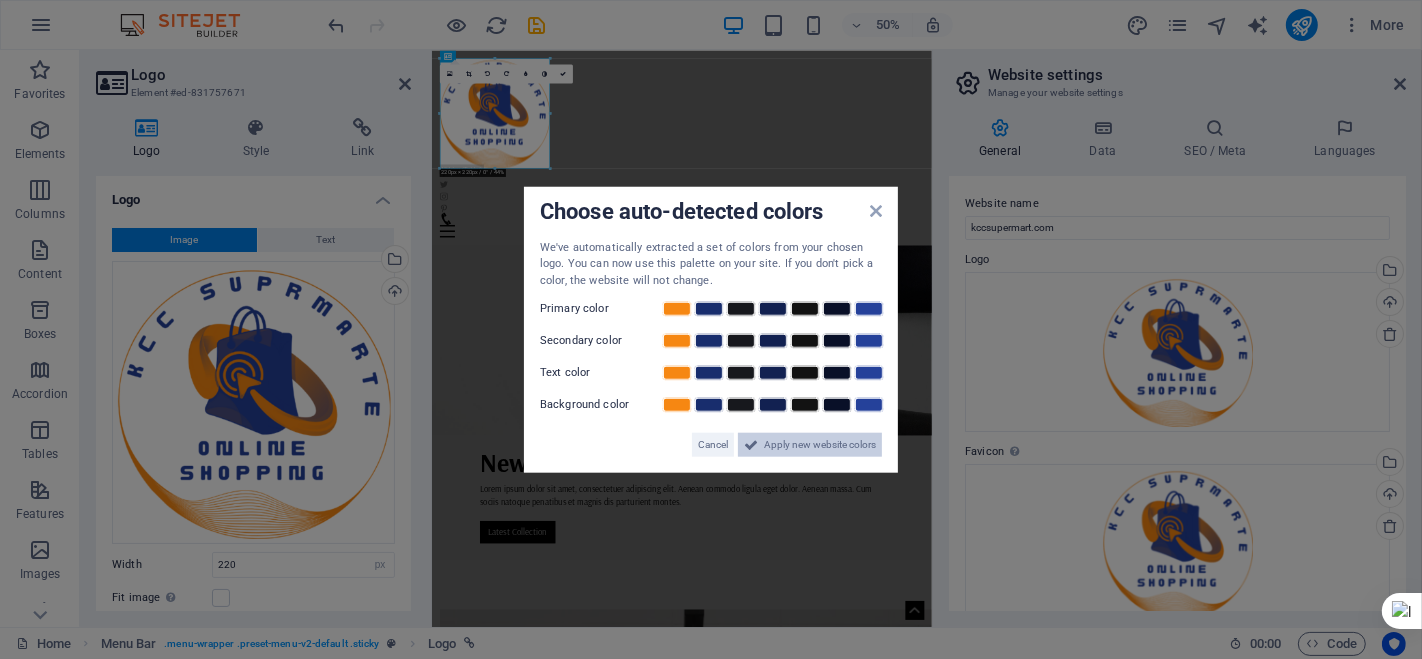 click on "Apply new website colors" at bounding box center [820, 445] 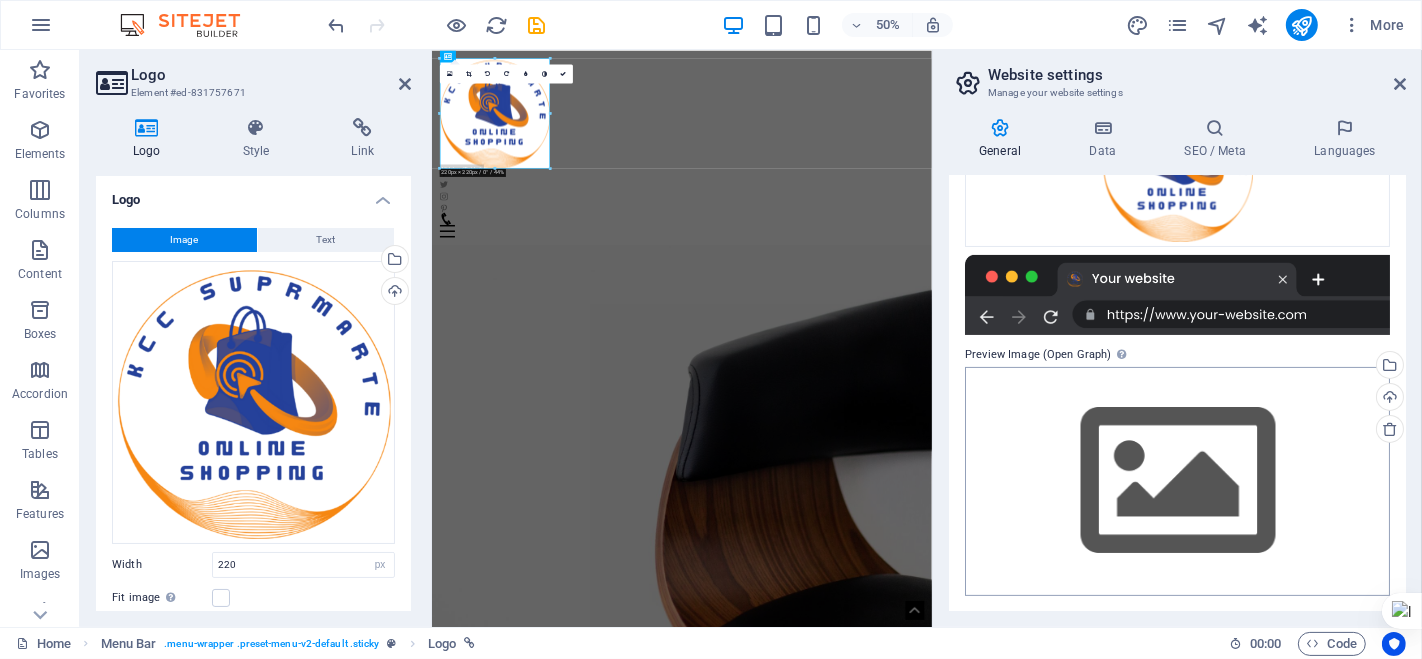 scroll, scrollTop: 0, scrollLeft: 0, axis: both 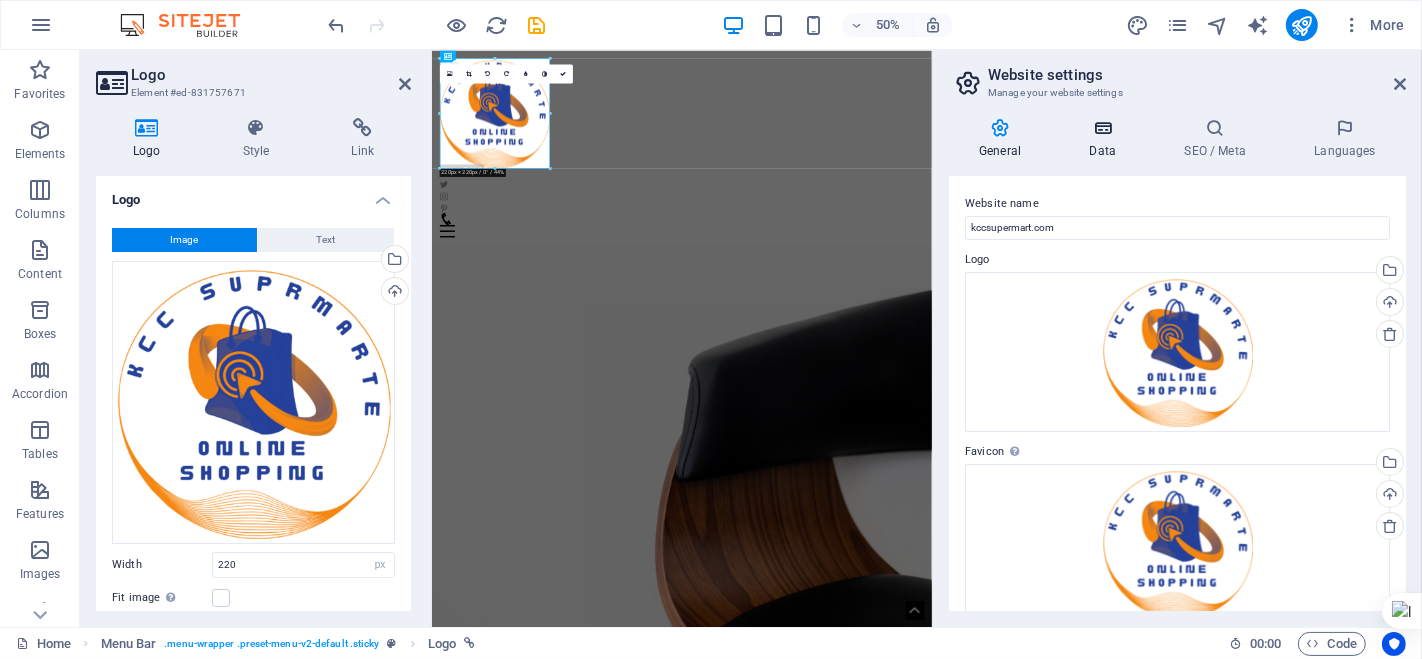 click at bounding box center [1102, 128] 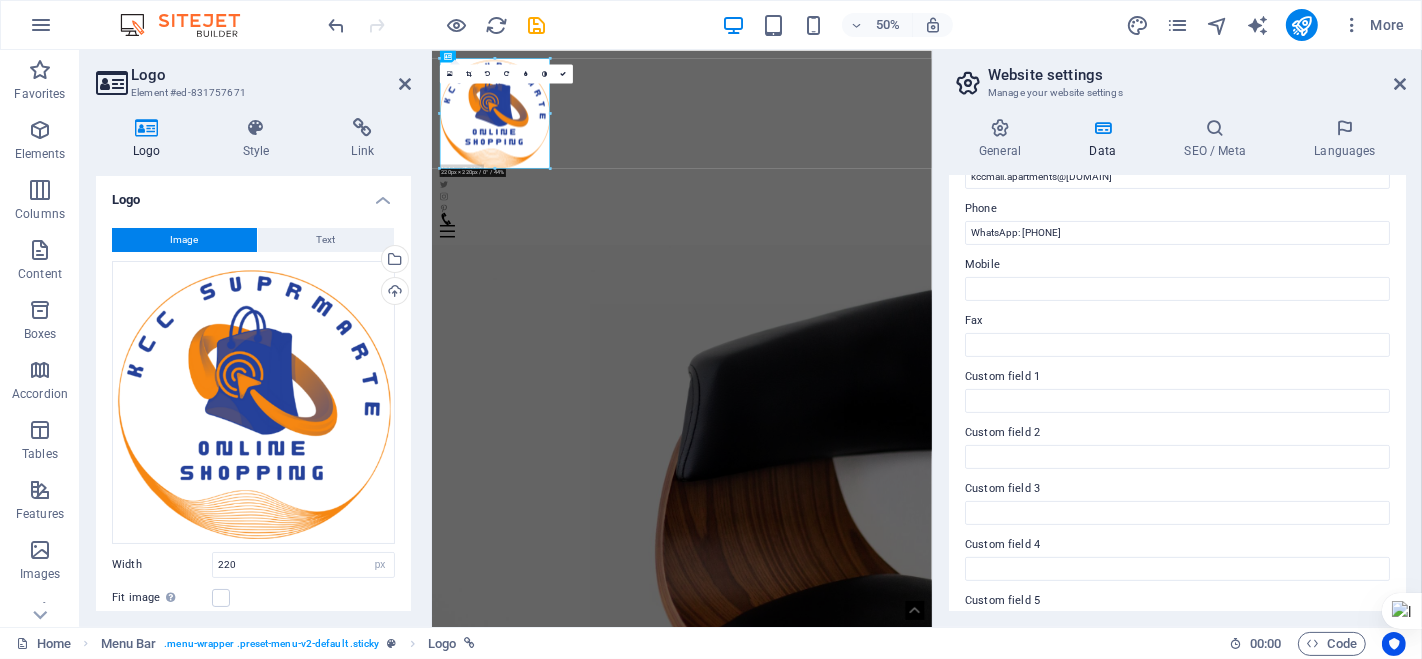 scroll, scrollTop: 525, scrollLeft: 0, axis: vertical 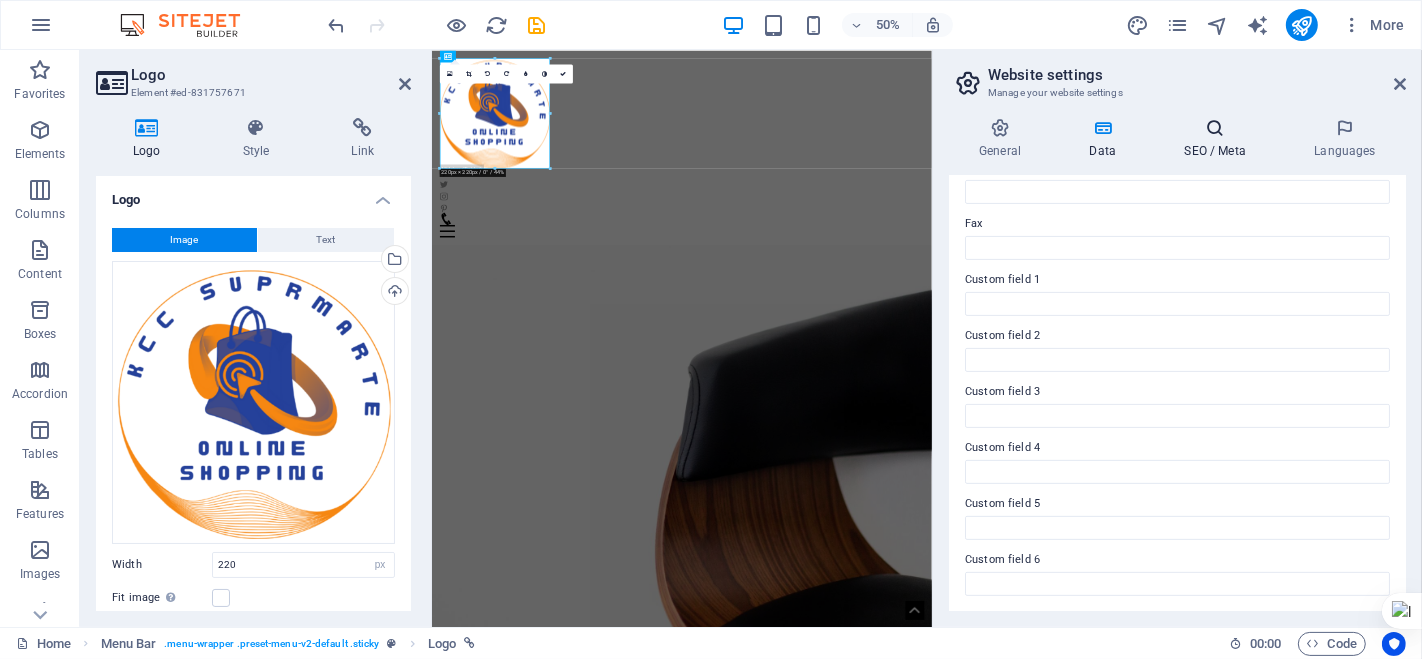 click on "SEO / Meta" at bounding box center [1219, 139] 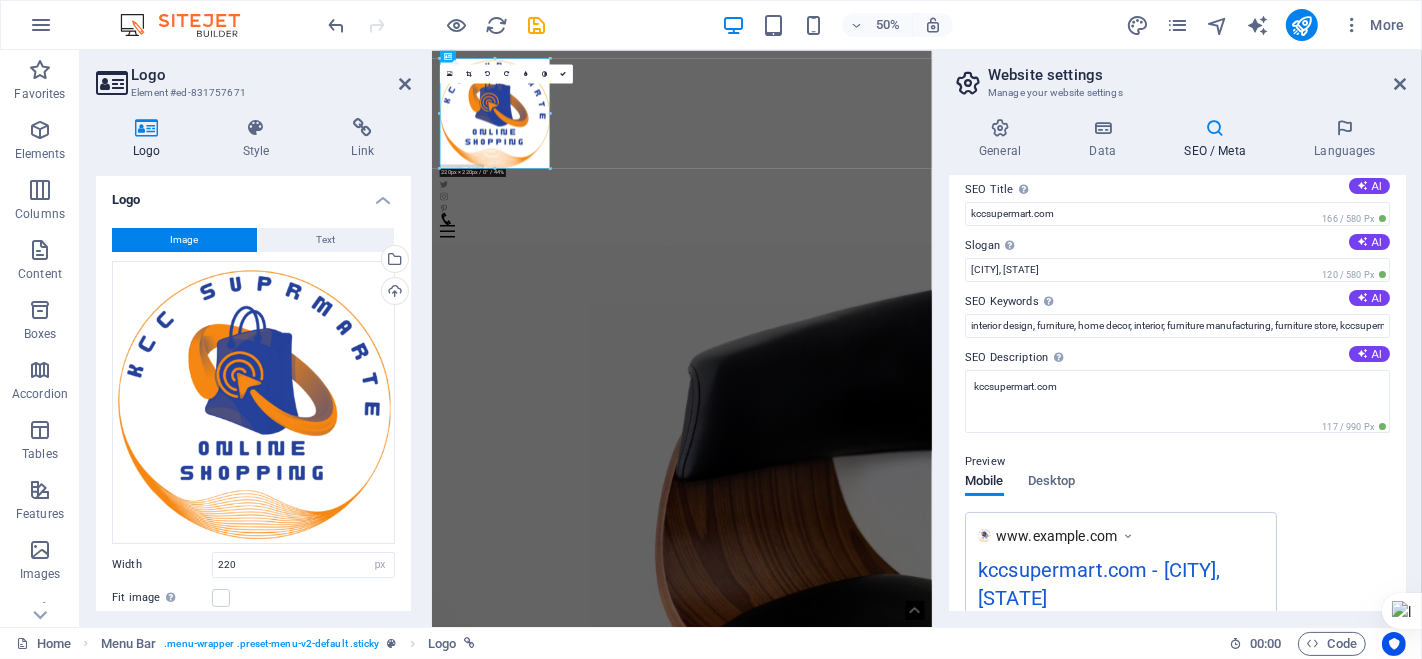 scroll, scrollTop: 0, scrollLeft: 0, axis: both 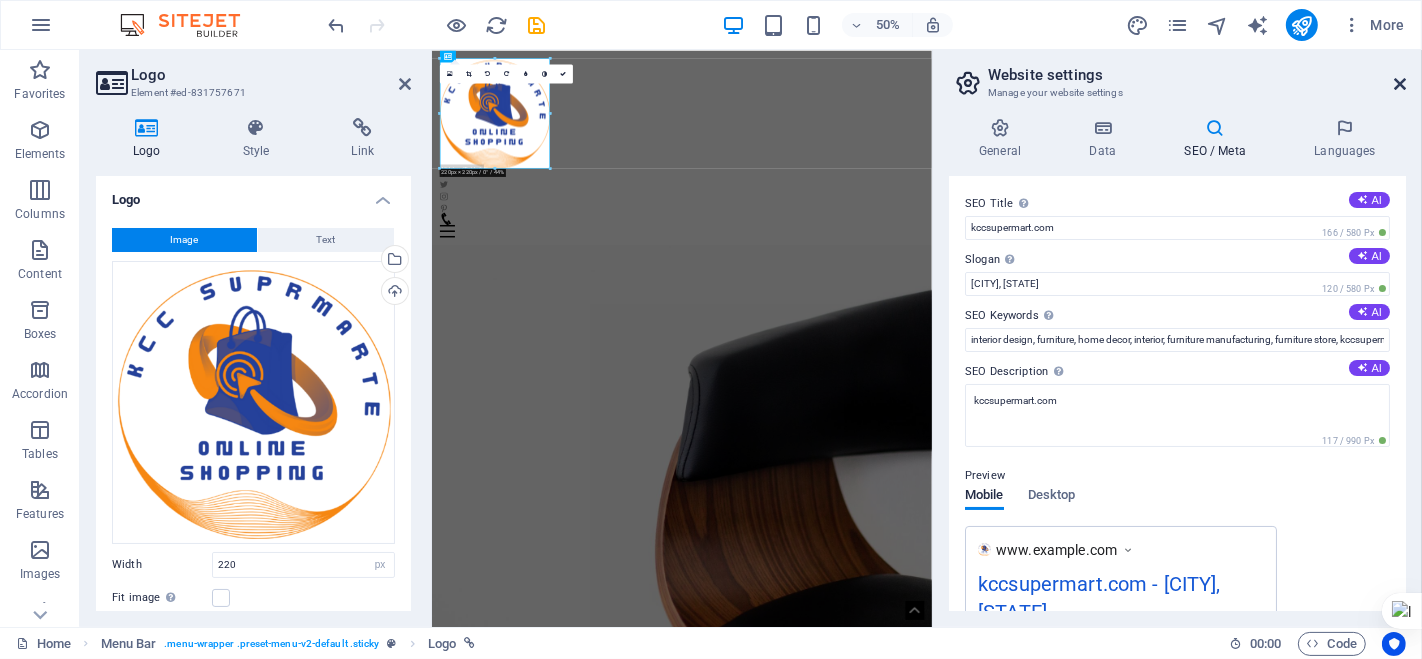 click at bounding box center (1400, 84) 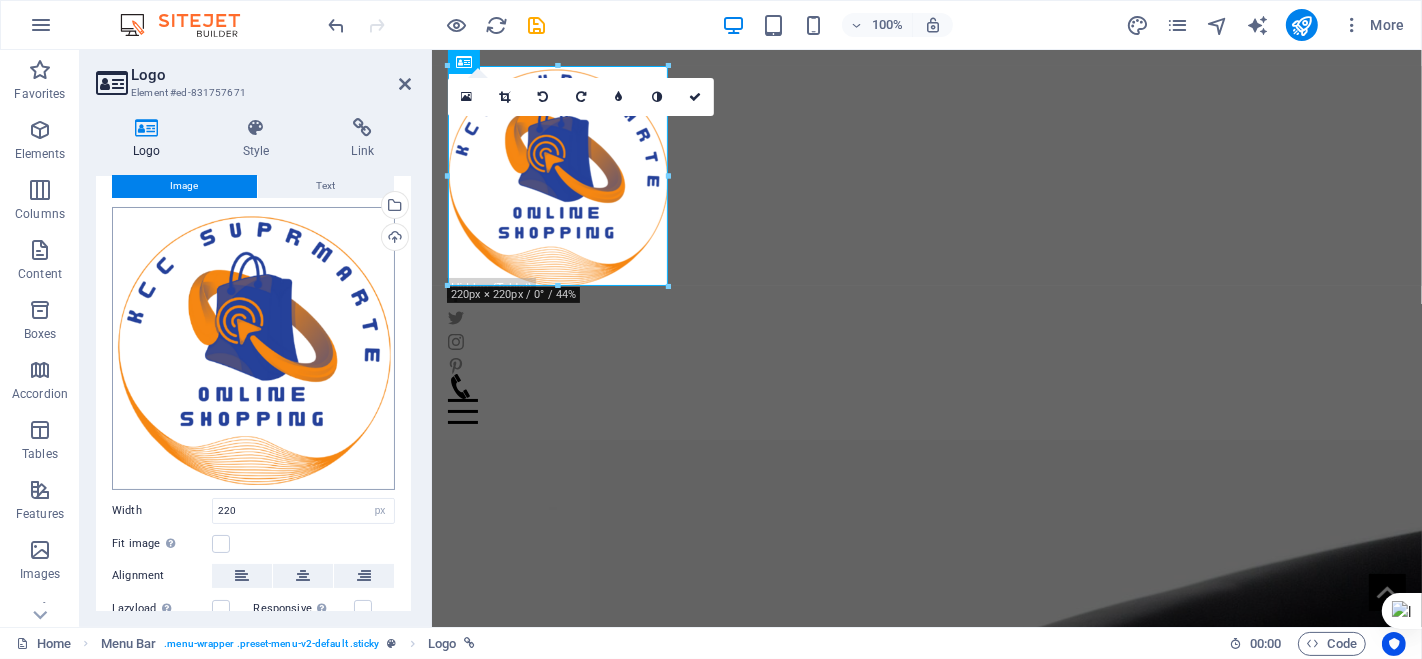 scroll, scrollTop: 187, scrollLeft: 0, axis: vertical 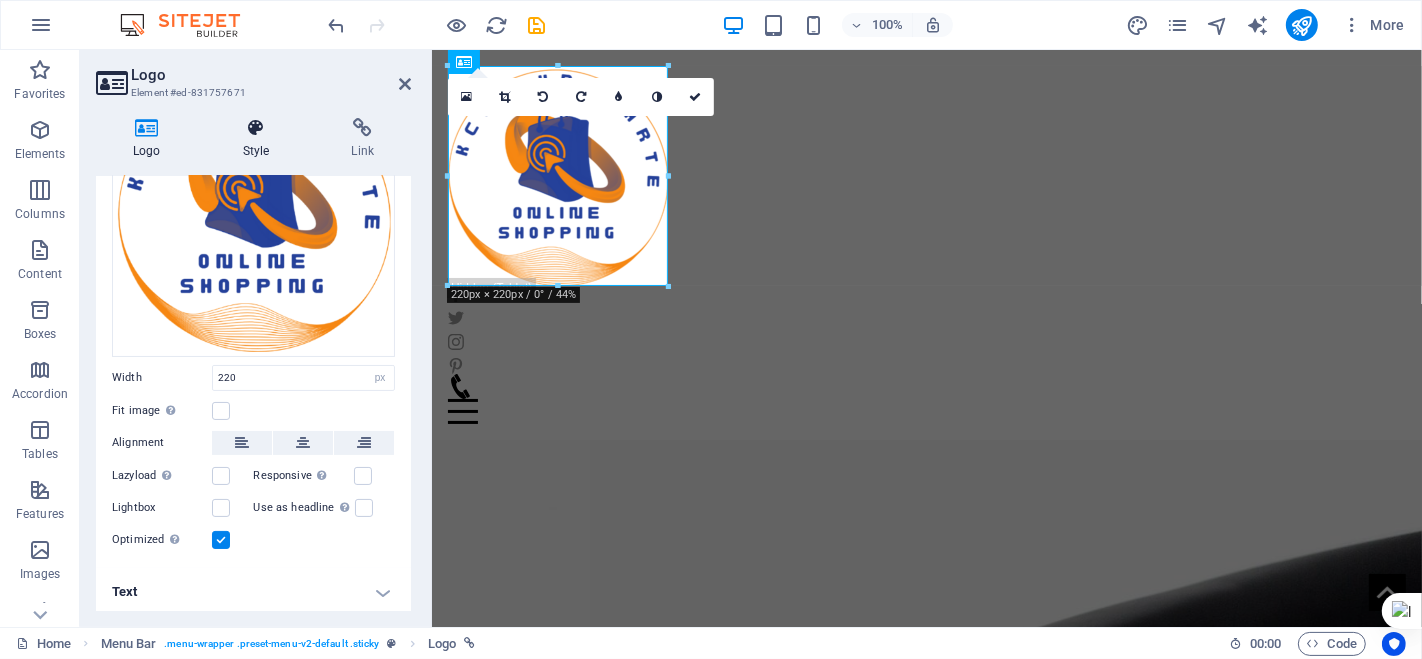 click at bounding box center (256, 128) 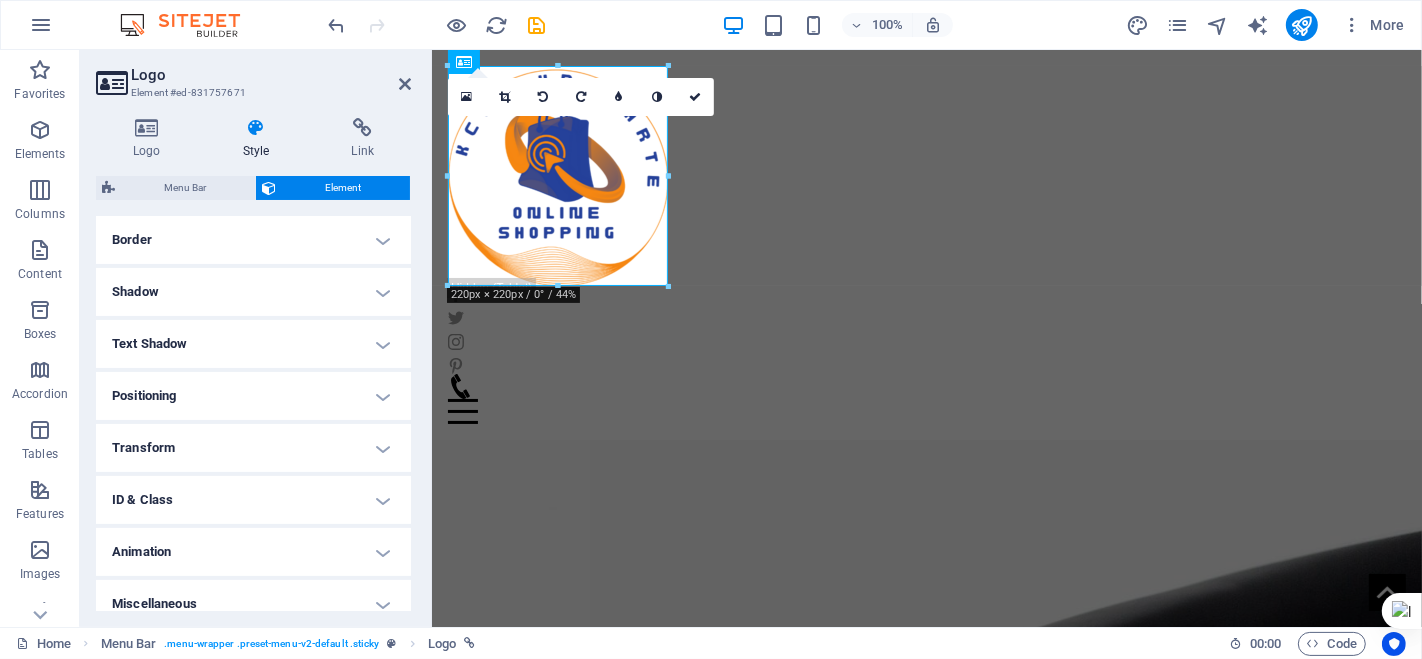 scroll, scrollTop: 449, scrollLeft: 0, axis: vertical 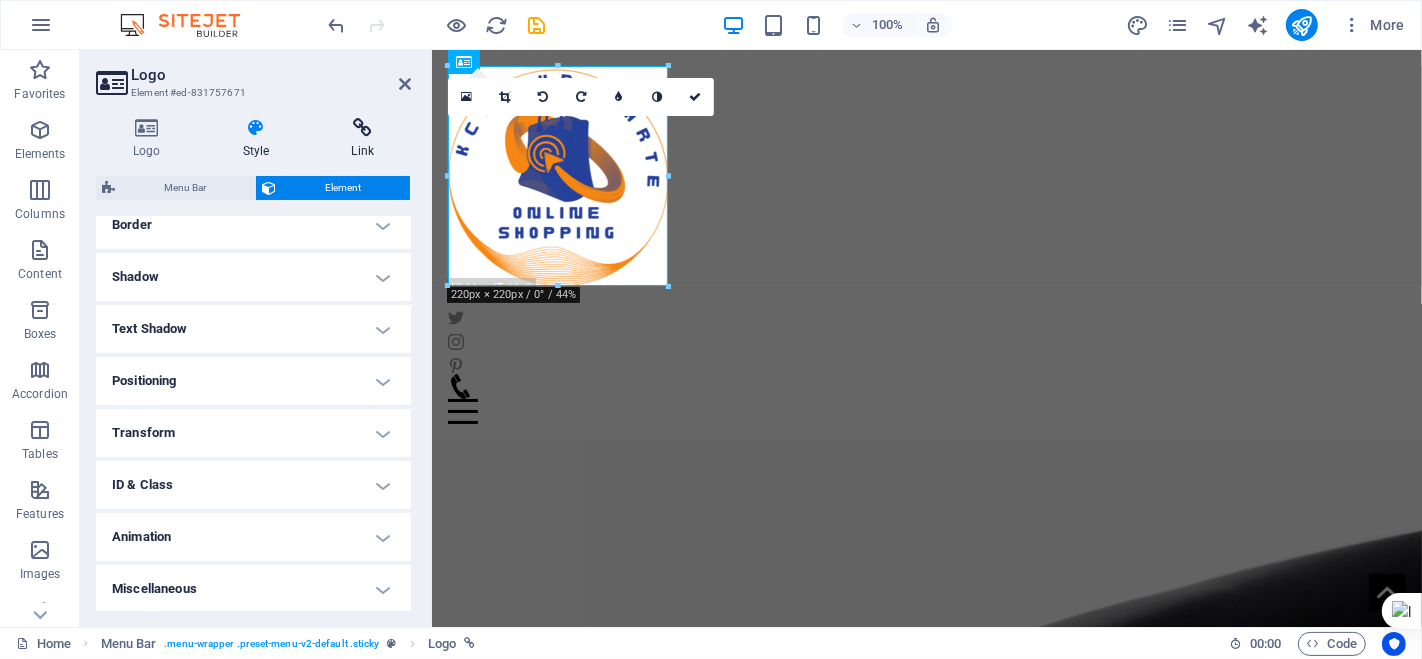 click at bounding box center (362, 128) 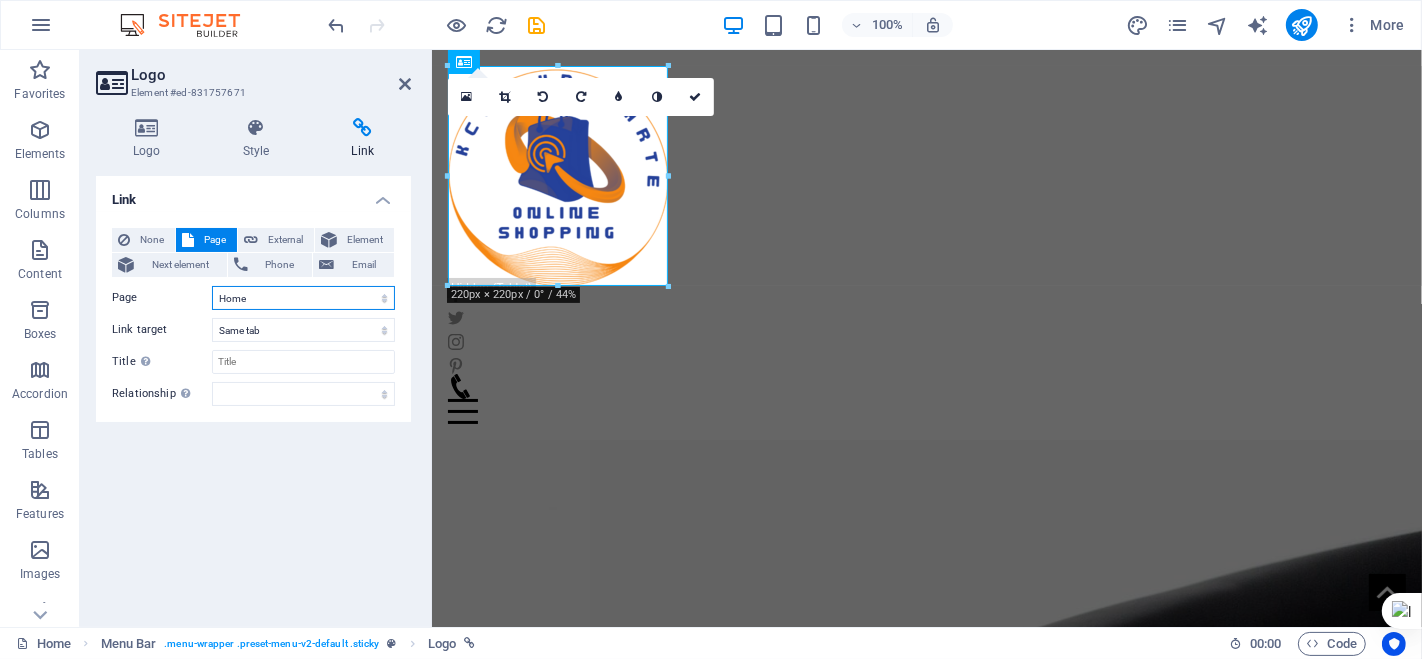 click on "Home About us Collection Production FAQ Contact Legal Notice Privacy" at bounding box center [303, 298] 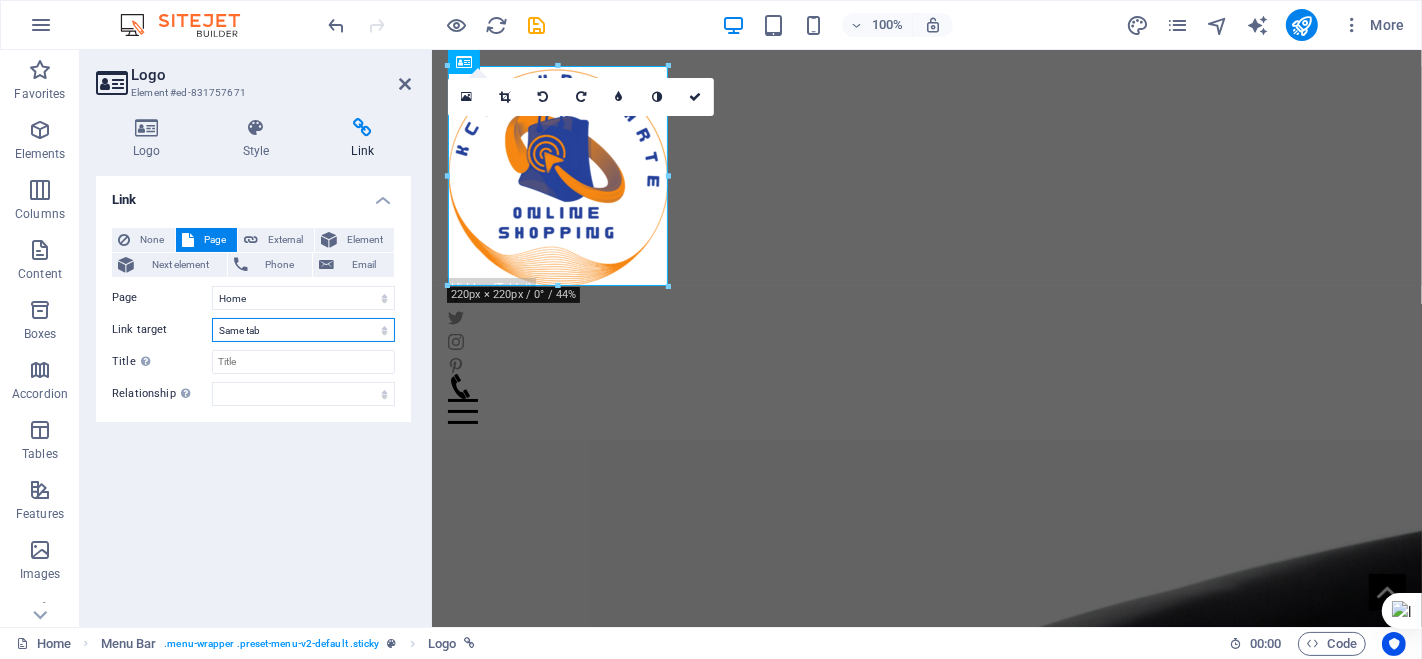 click on "New tab Same tab Overlay" at bounding box center [303, 330] 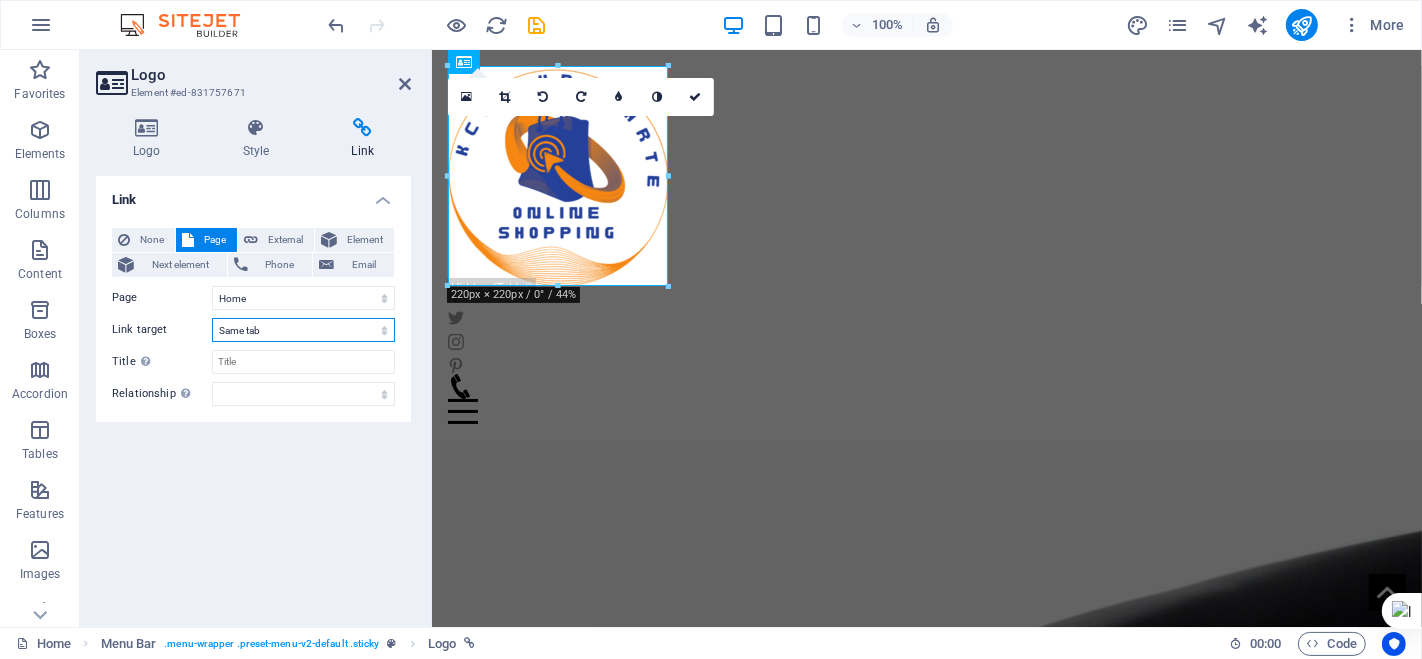 click on "New tab Same tab Overlay" at bounding box center (303, 330) 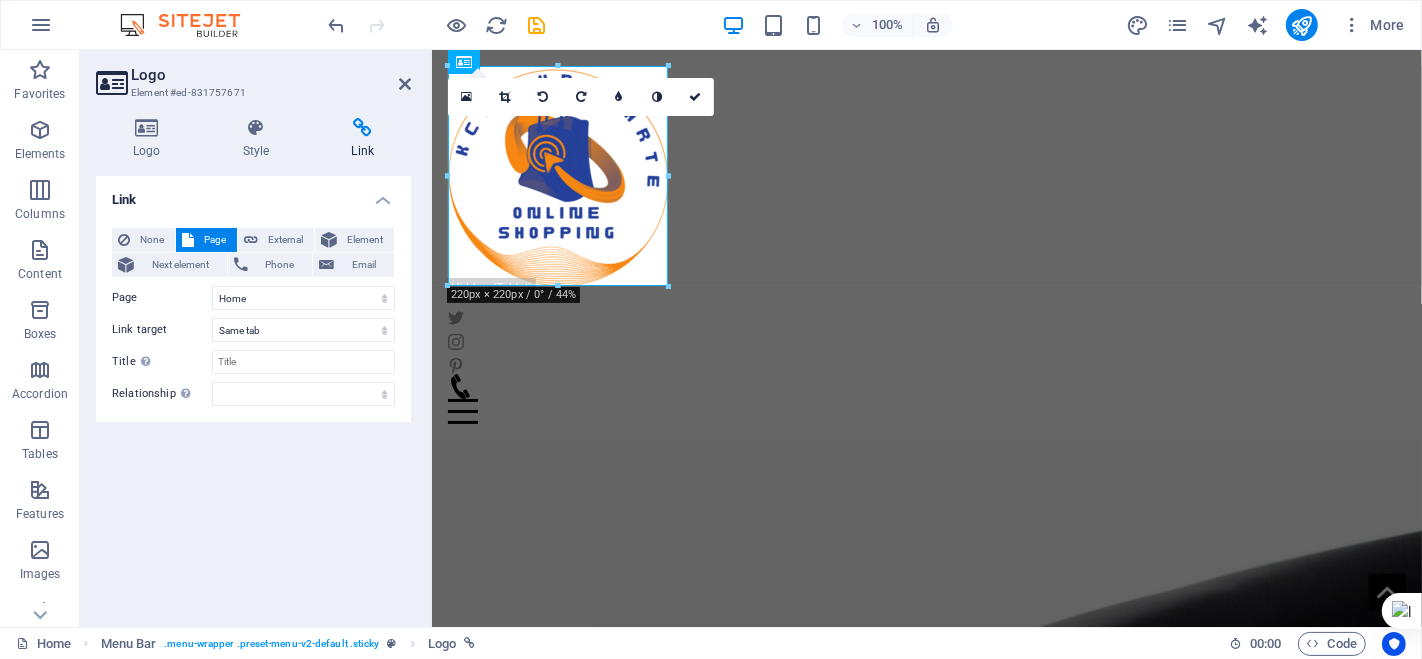 drag, startPoint x: 276, startPoint y: 533, endPoint x: 259, endPoint y: 518, distance: 22.671568 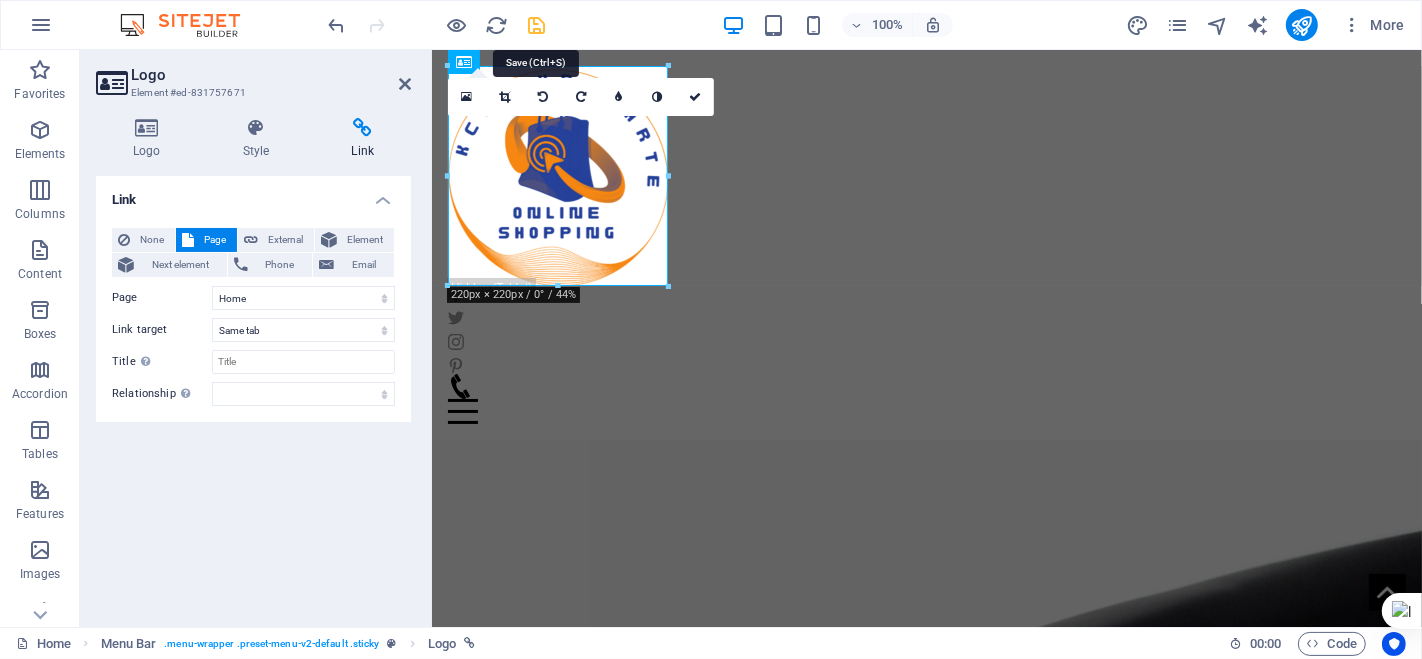click at bounding box center (537, 25) 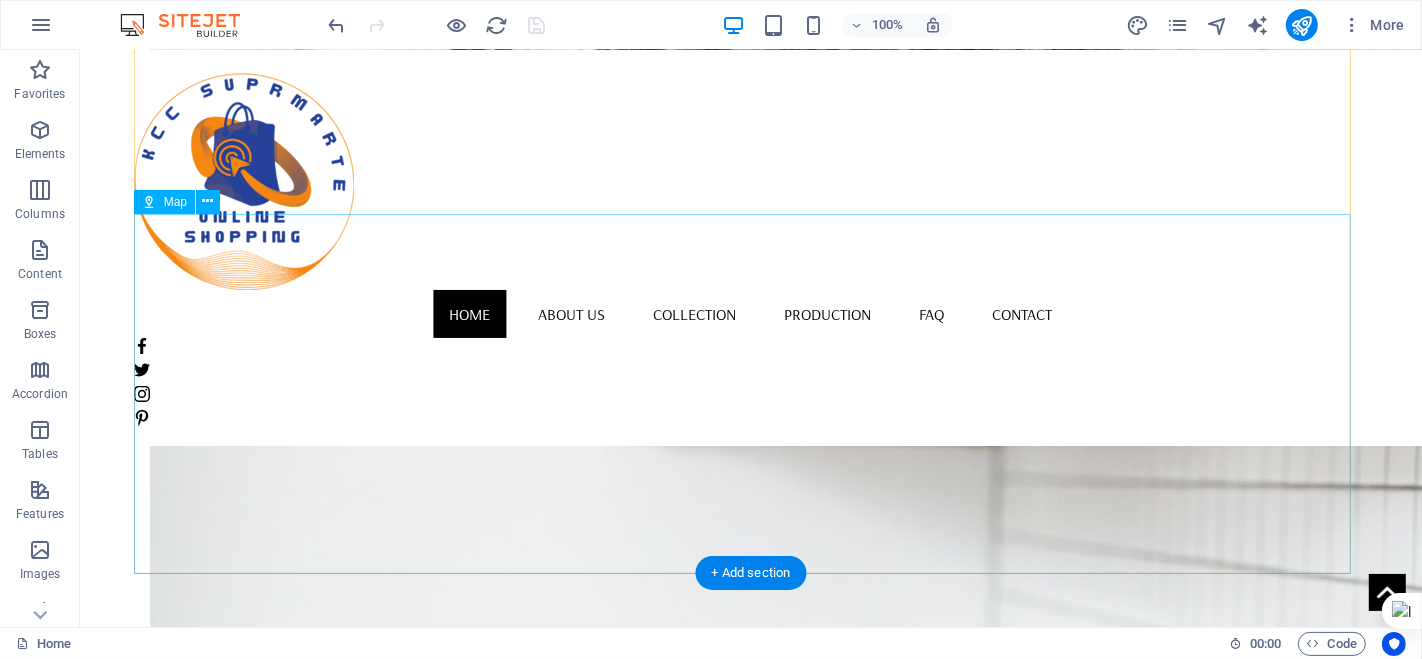 scroll, scrollTop: 1955, scrollLeft: 0, axis: vertical 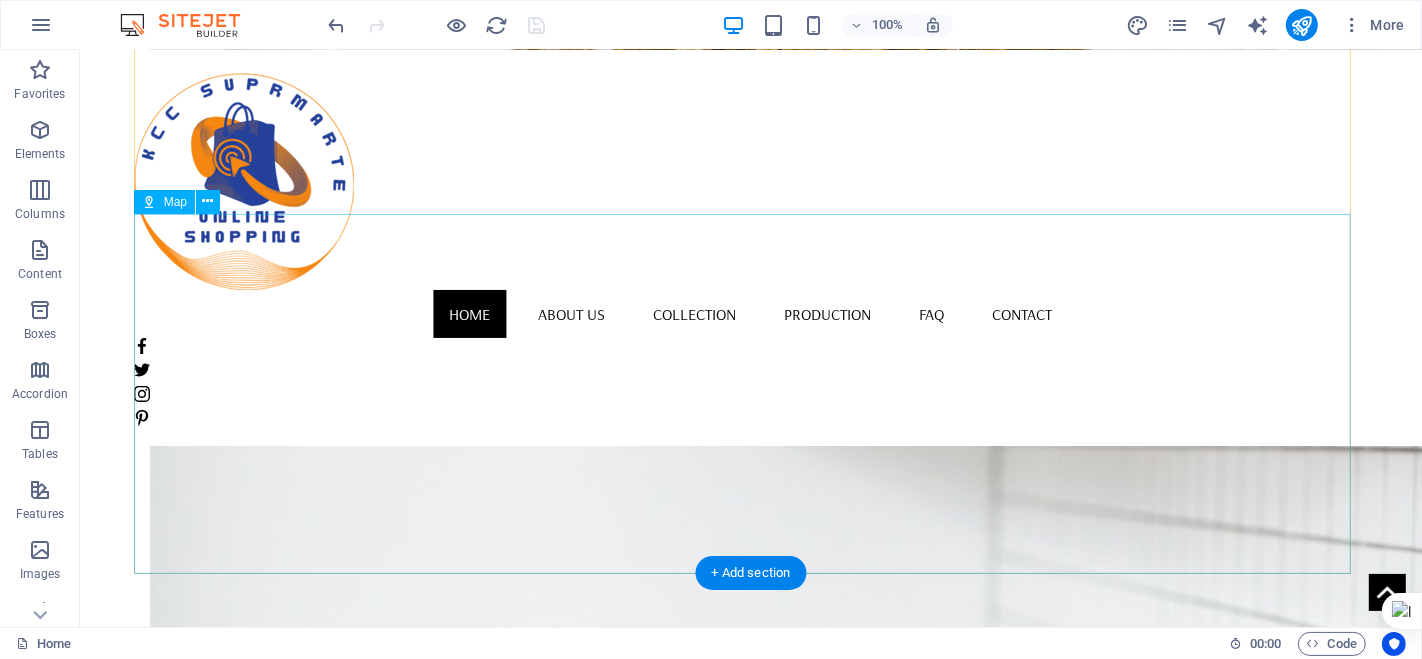 click at bounding box center [750, 2872] 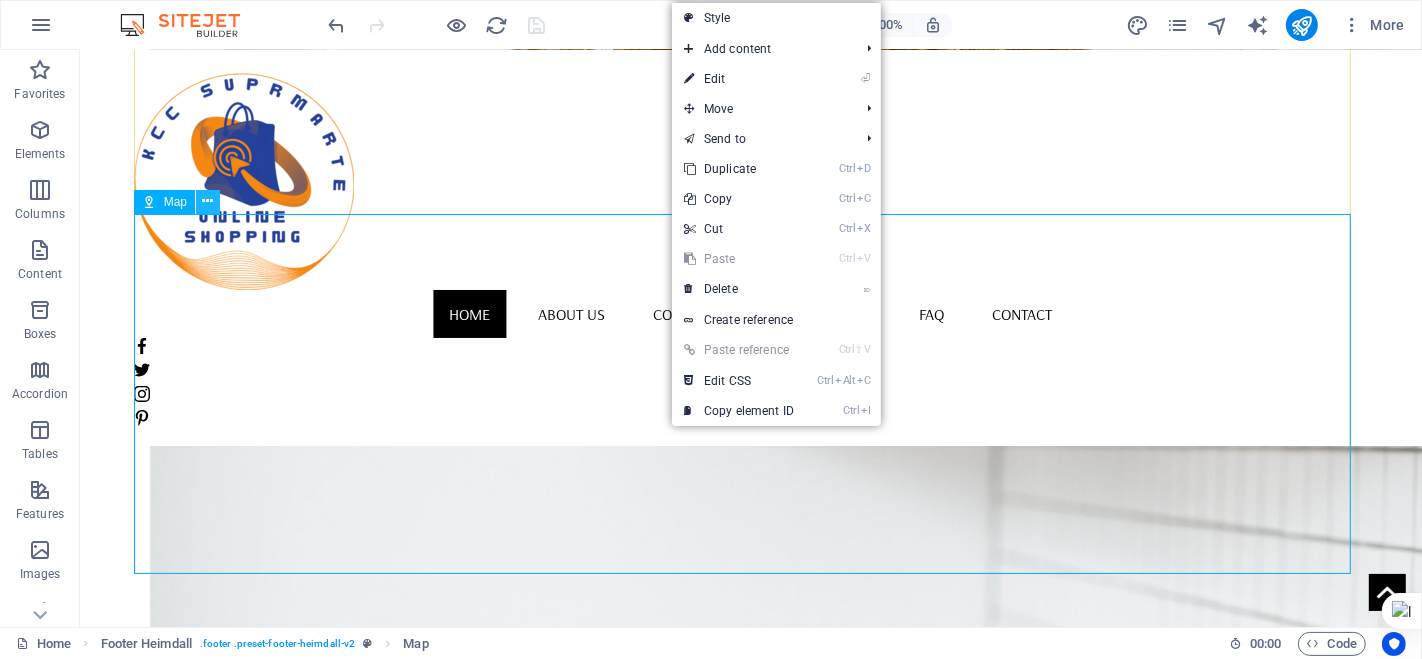 click at bounding box center (208, 201) 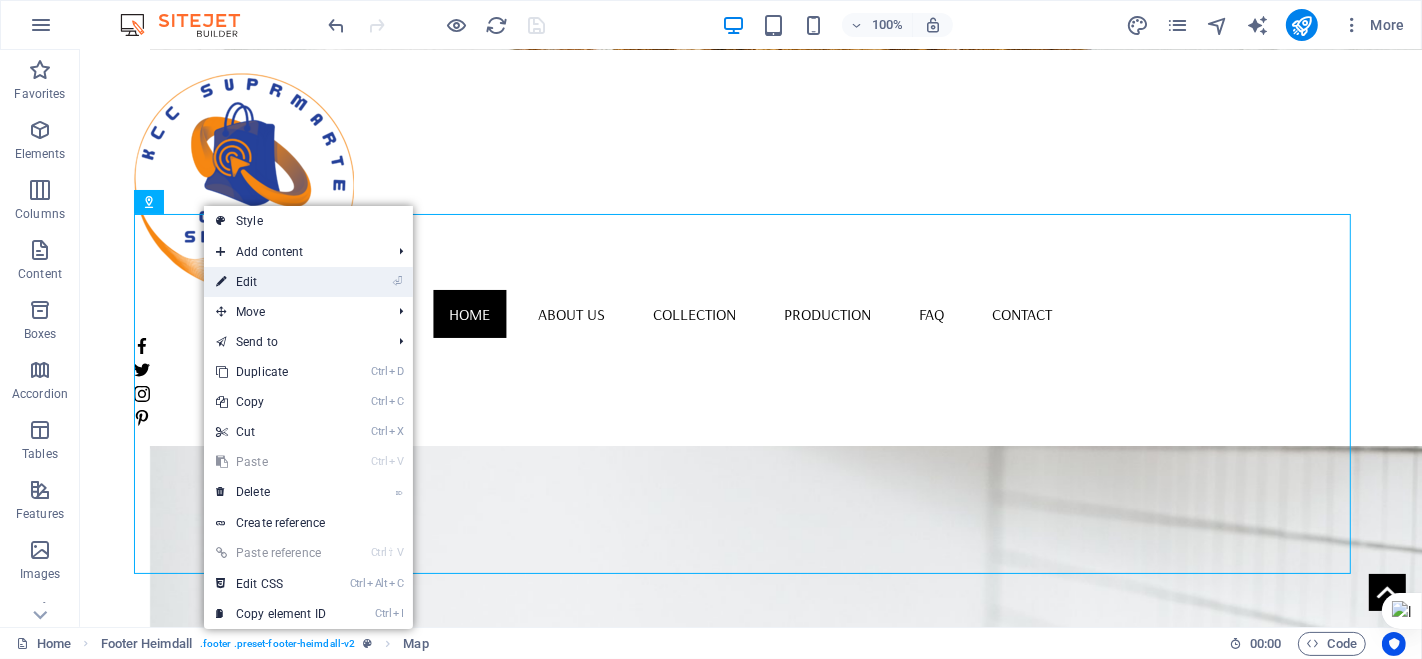 click on "⏎  Edit" at bounding box center [271, 282] 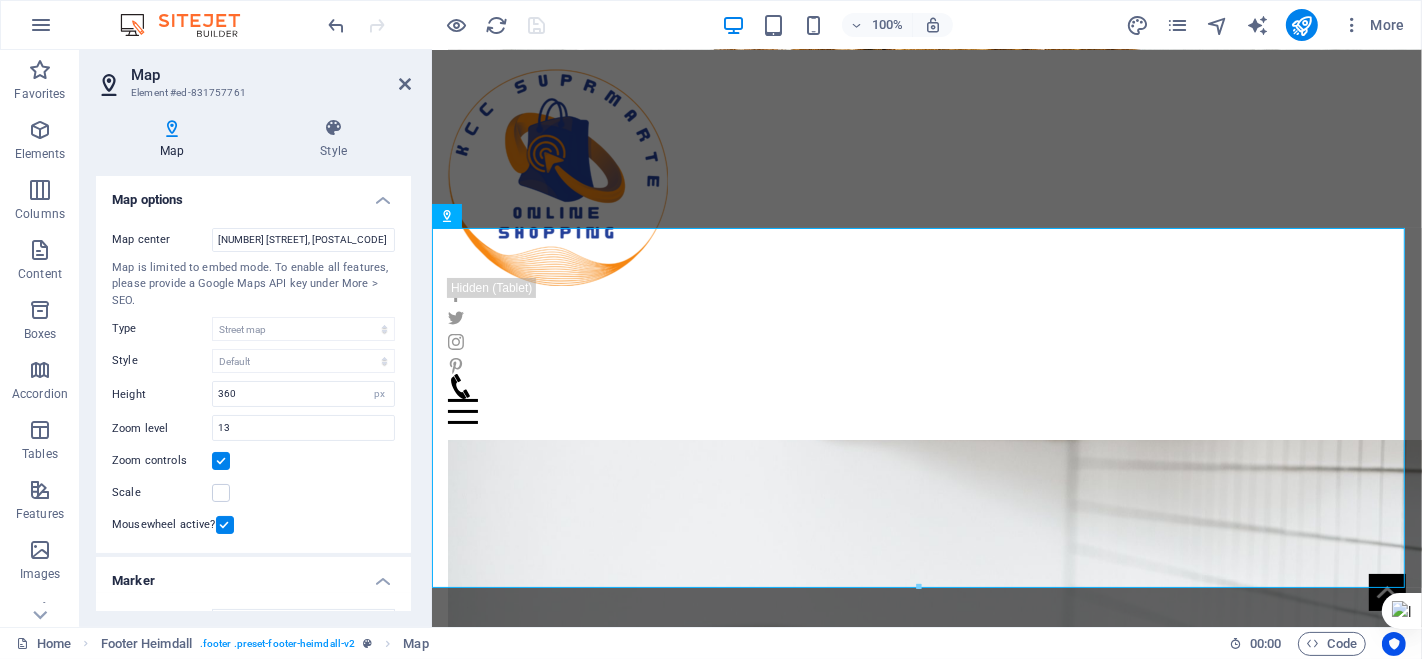 scroll, scrollTop: 1793, scrollLeft: 0, axis: vertical 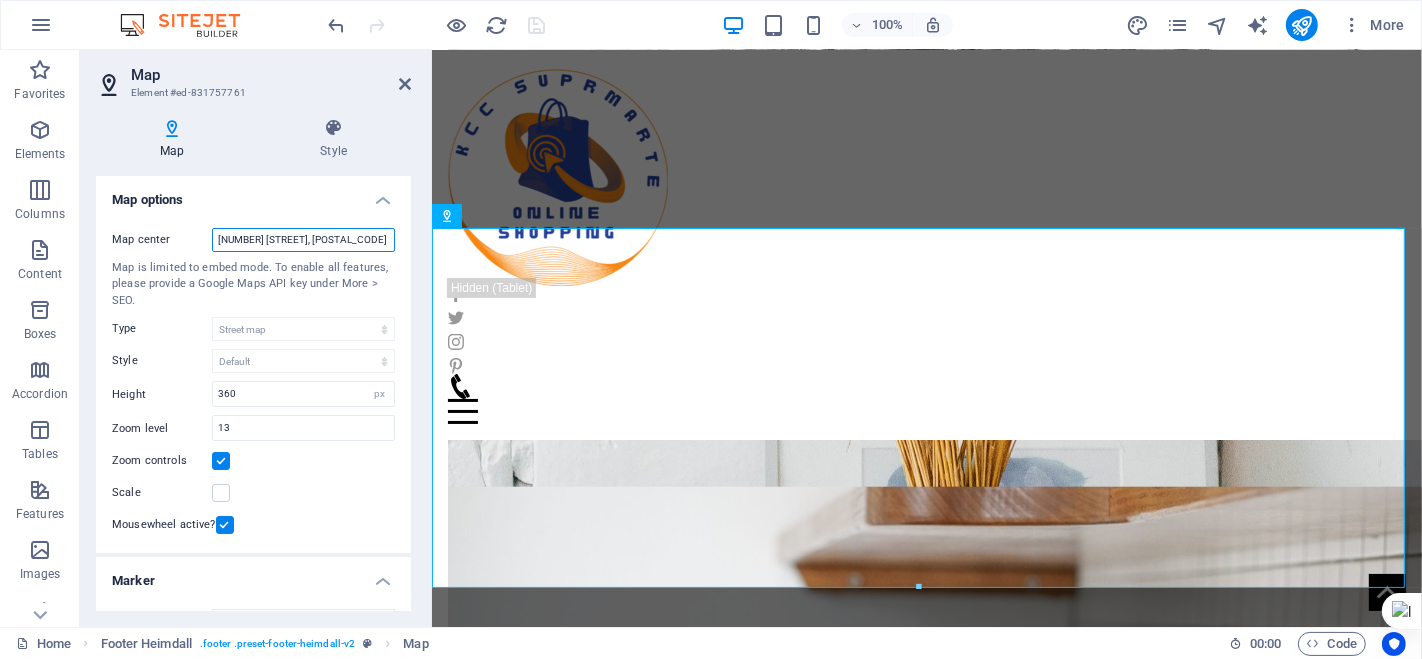 click on "[NUMBER] [STREET], [POSTAL_CODE] [CITY], [STATE]" at bounding box center [303, 240] 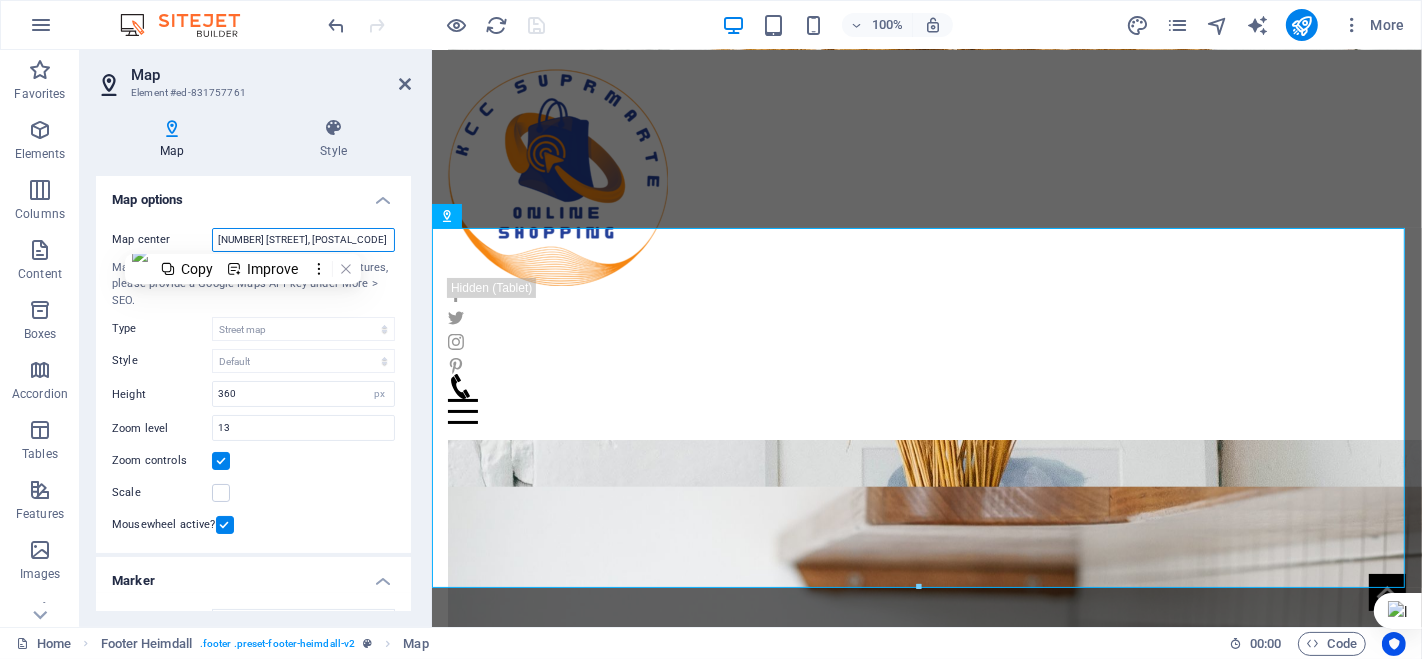 scroll, scrollTop: 0, scrollLeft: 12, axis: horizontal 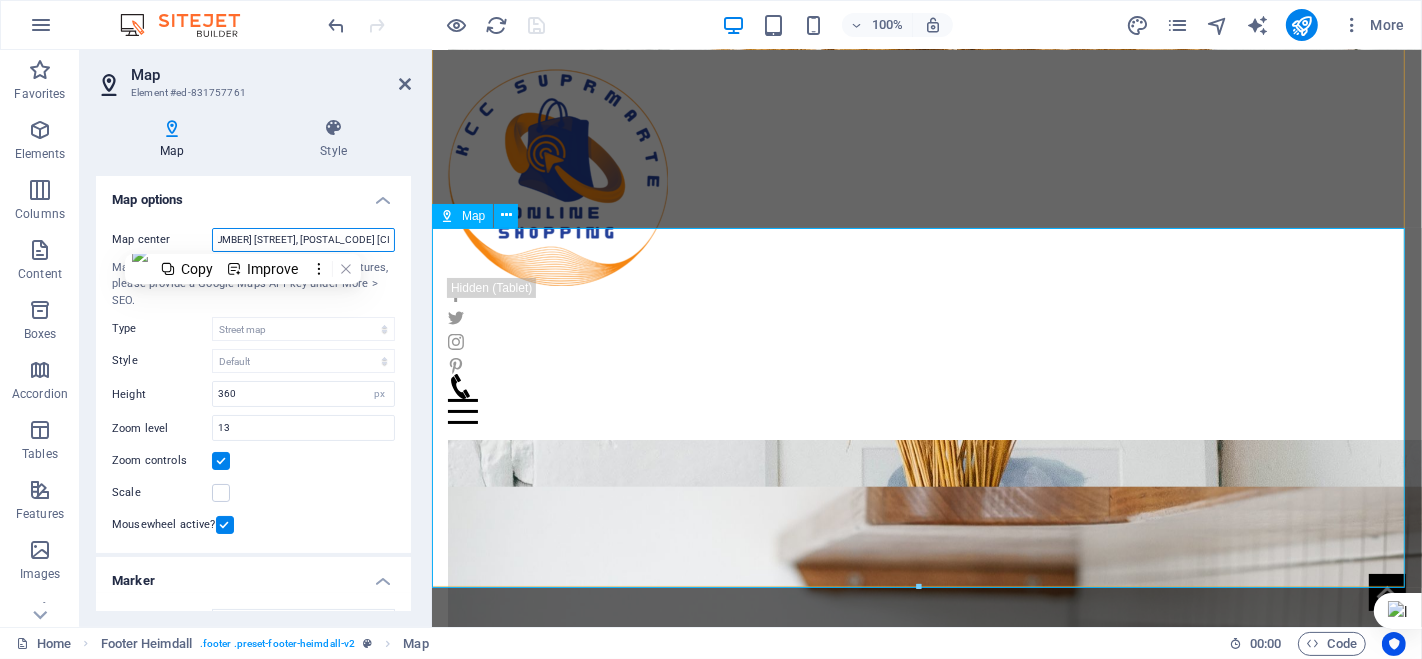 drag, startPoint x: 223, startPoint y: 236, endPoint x: 432, endPoint y: 214, distance: 210.15471 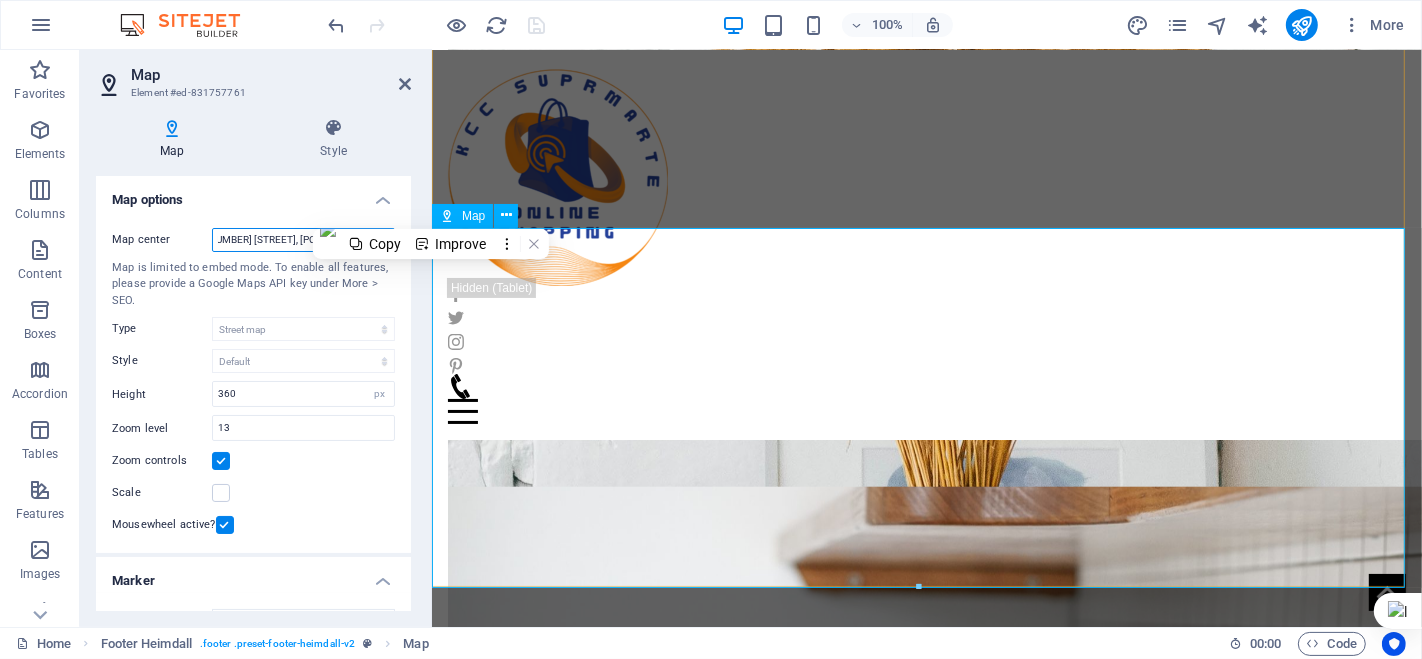 type on "3" 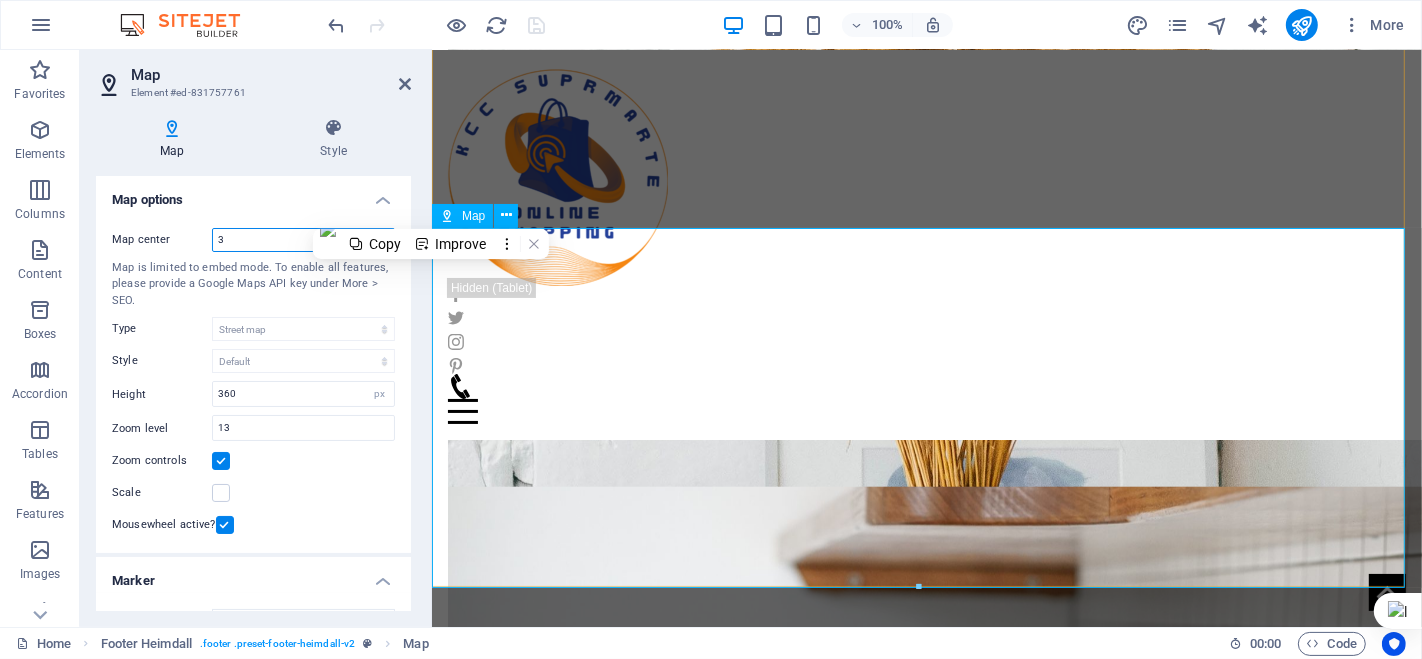 scroll, scrollTop: 0, scrollLeft: 0, axis: both 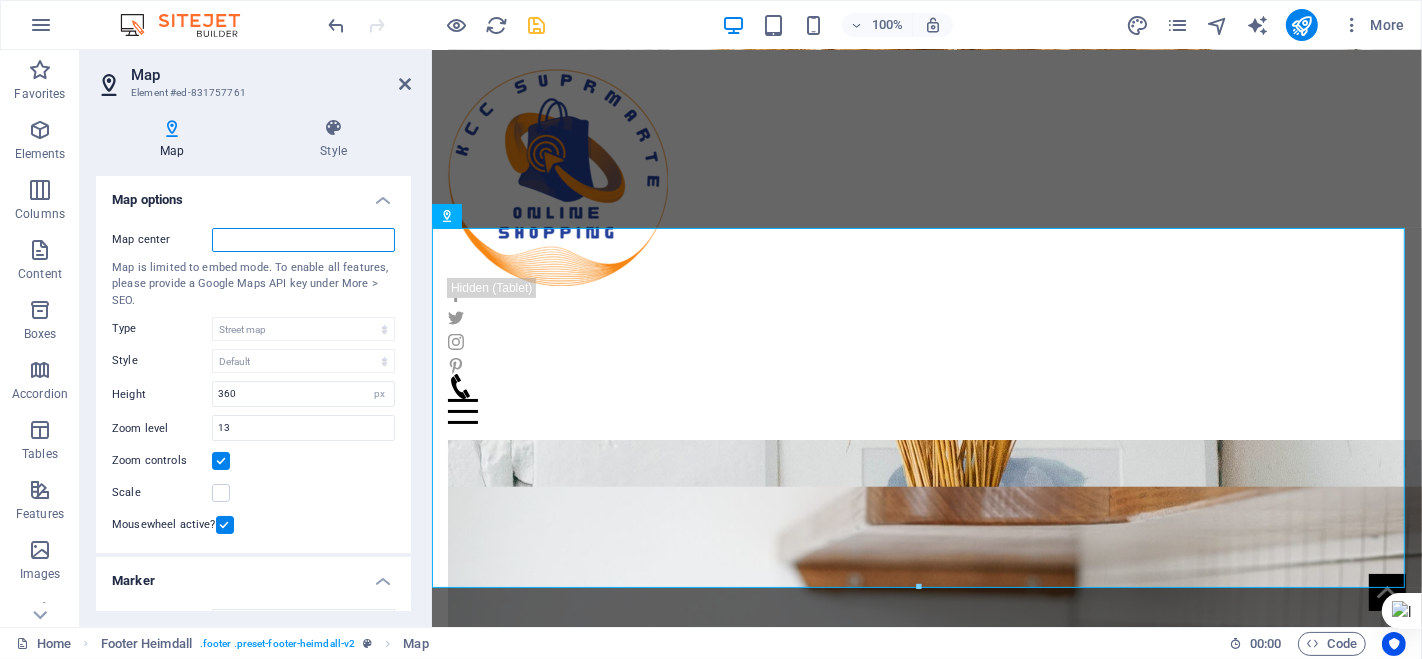 click on "Map center" at bounding box center (303, 240) 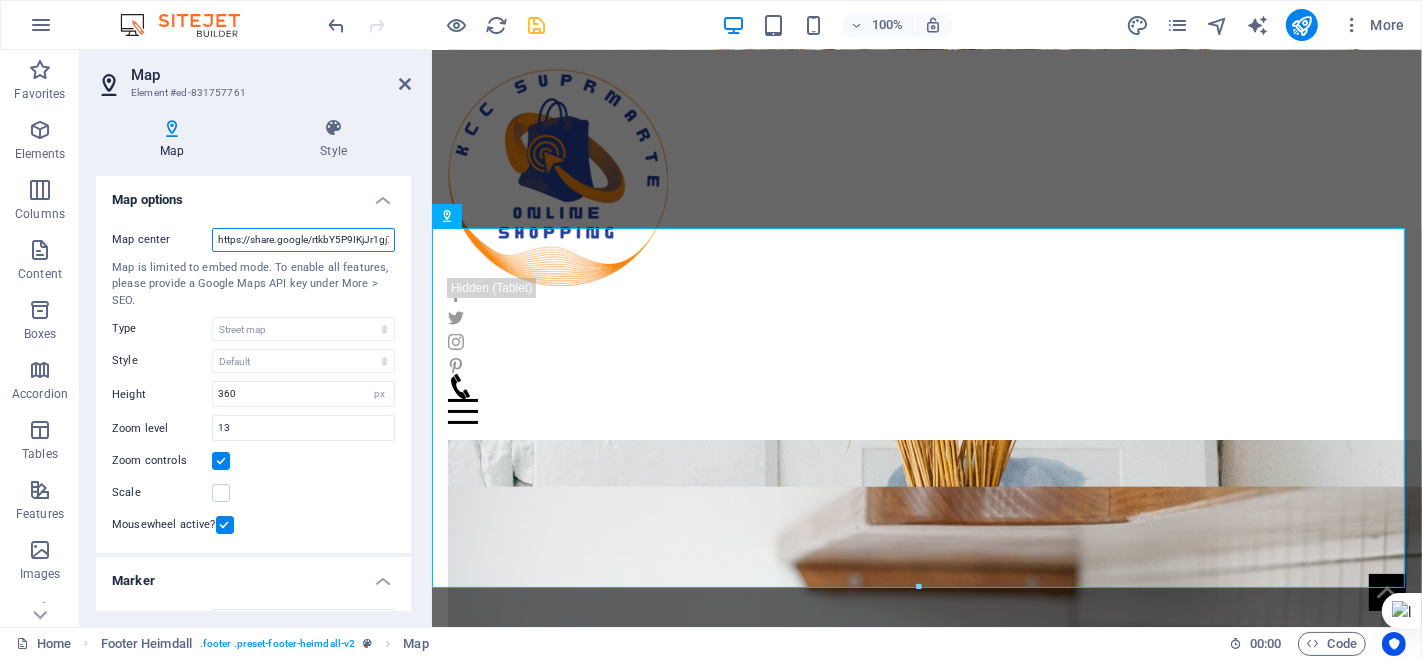 scroll, scrollTop: 0, scrollLeft: 6, axis: horizontal 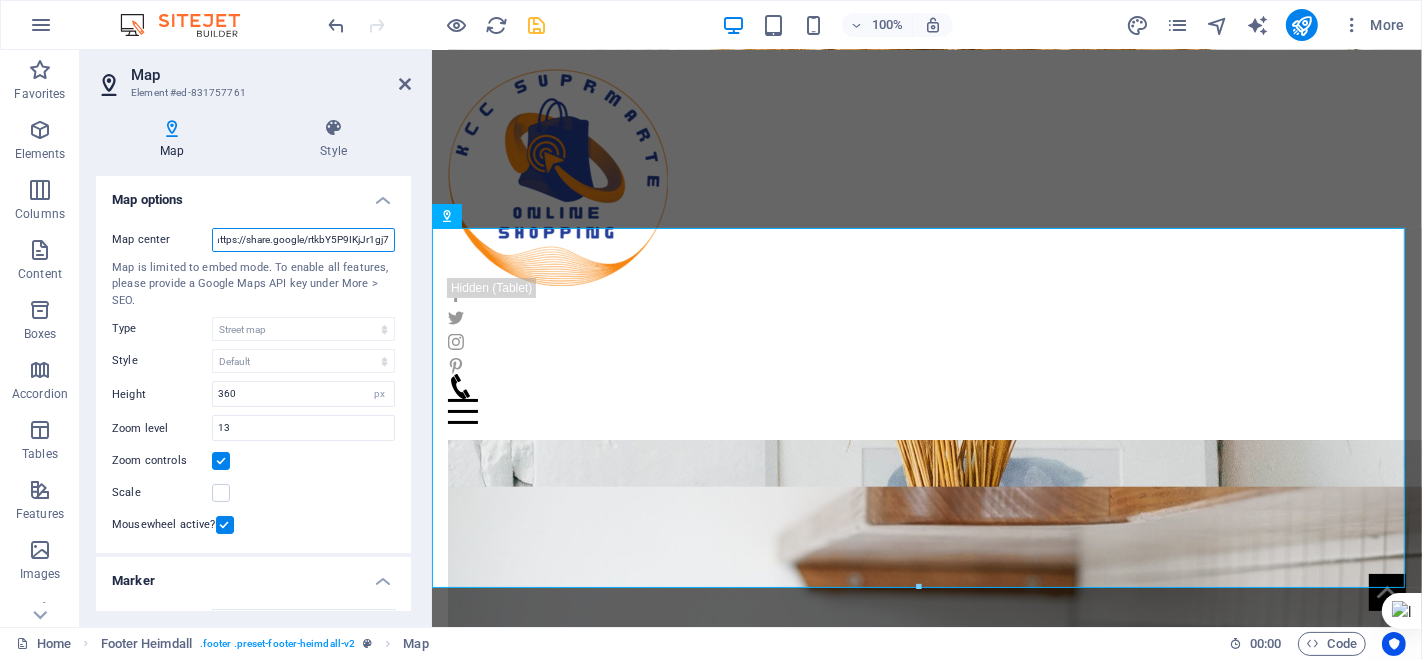 type on "https://share.google/rtkbY5P9IKjJr1gj7" 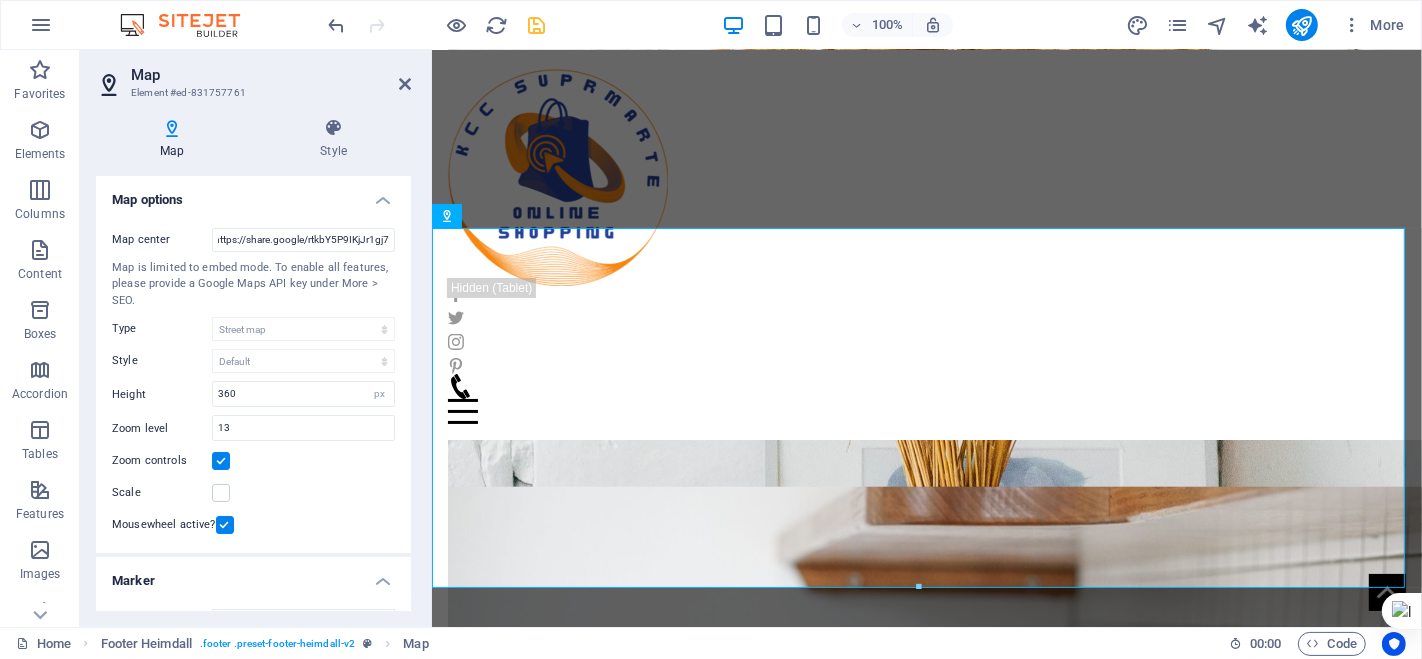 scroll, scrollTop: 0, scrollLeft: 0, axis: both 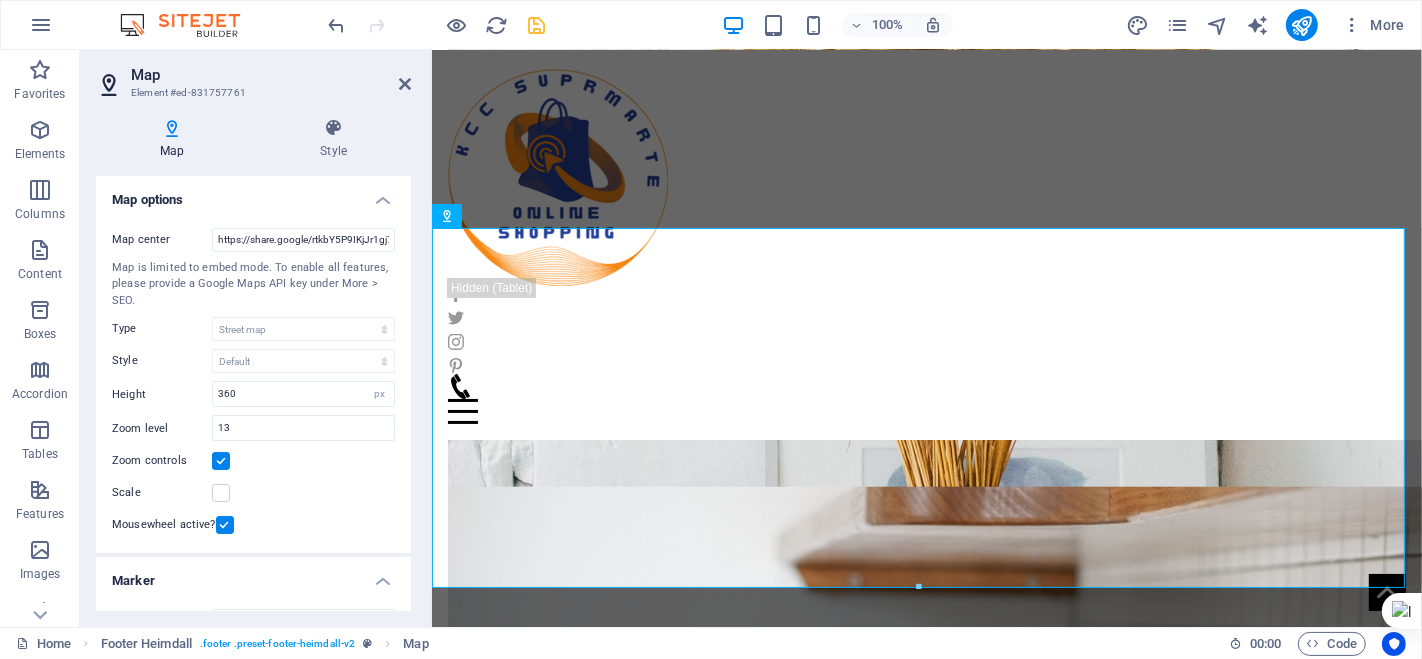 click on "Map is limited to embed mode. To enable all features, please provide a Google Maps API key under More > SEO." at bounding box center (253, 285) 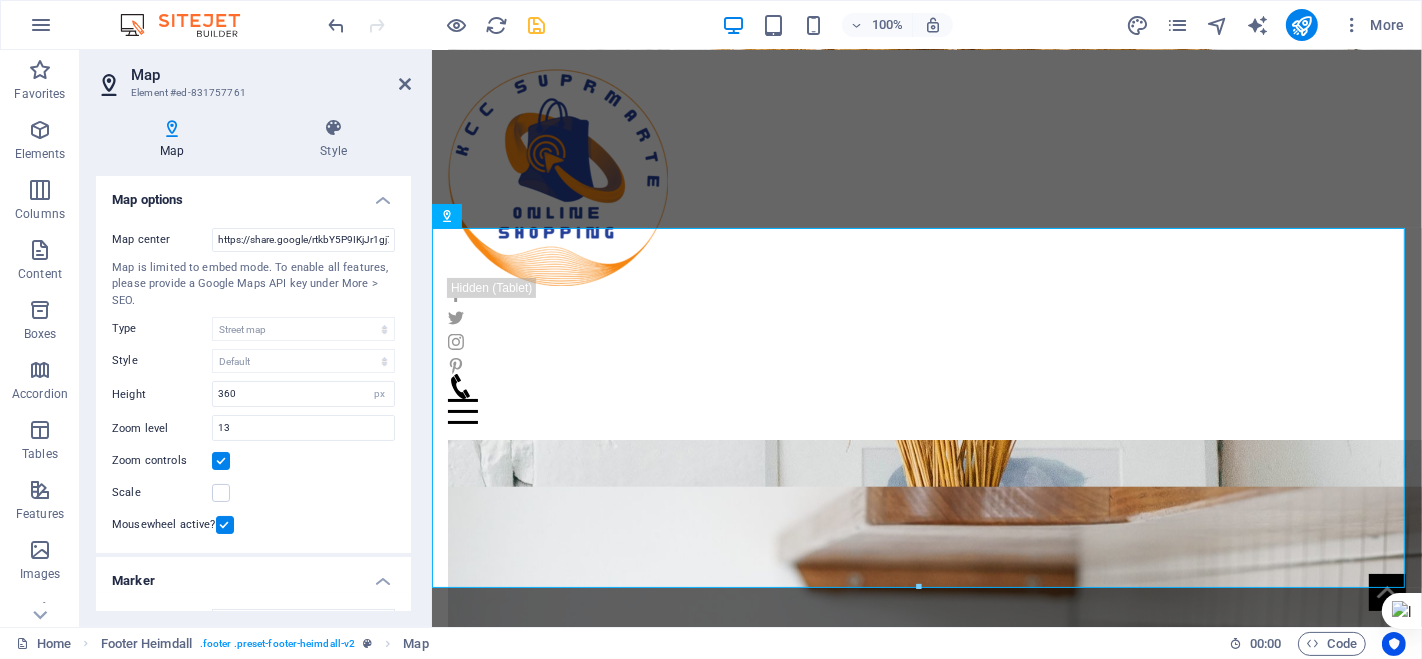 click on "Map is limited to embed mode. To enable all features, please provide a Google Maps API key under More > SEO." at bounding box center (253, 285) 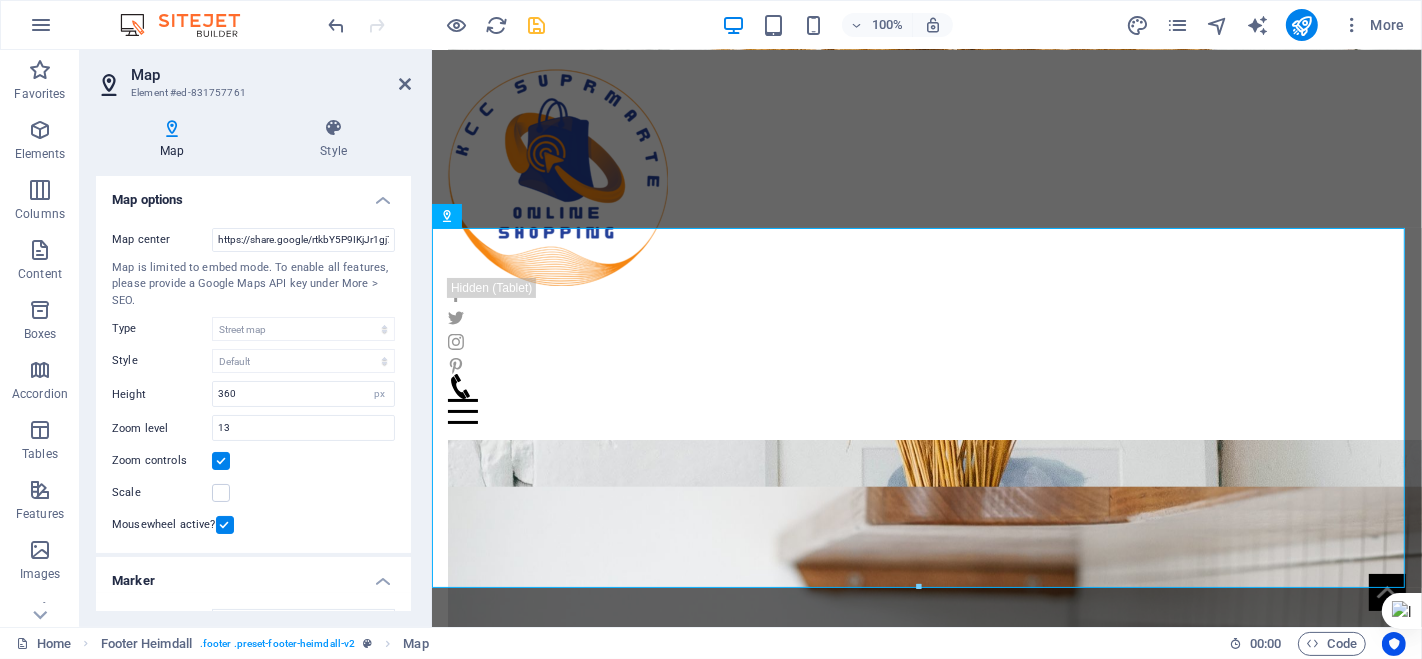 click on "Map options Map center https://share.google/rtkbY5P9IKjJr1gj7 Map is limited to embed mode. To enable all features, please provide a Google Maps API key under More > SEO. Type Street map Satellite view Satellite view with streets Terrain map Style Default Colorize Pale Dawn Subtle Grayscale Shades of Grey Apple Maps Blue Water Midnight Commander Light Monochrome Paper Neutral Blue Hints of Gold Black &amp; White No labels Color Height 360 px Zoom level 13 Zoom controls Scale Mousewheel active? Marker Center Don't center Center markers Center and zoom markers New marker To enable this feature, please provide a Google Maps API key in the website settings." at bounding box center [253, 383] 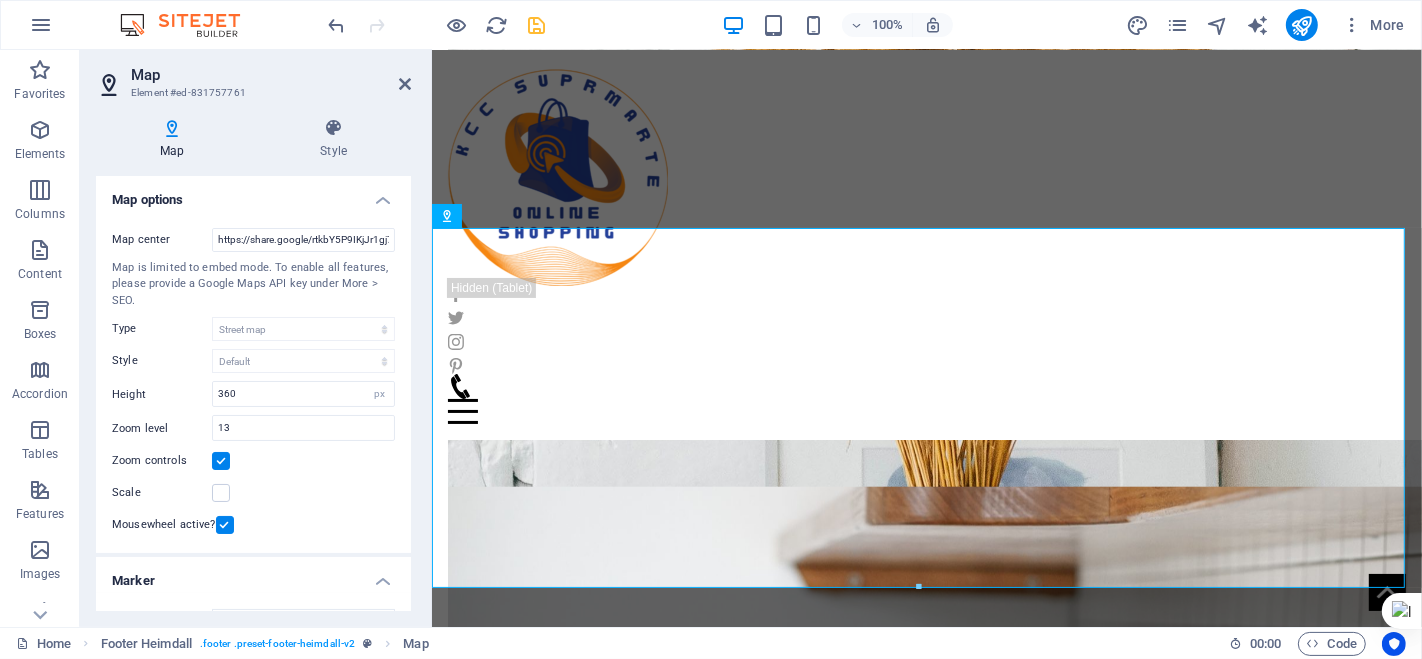 click on "Map options Map center https://share.google/rtkbY5P9IKjJr1gj7 Map is limited to embed mode. To enable all features, please provide a Google Maps API key under More > SEO. Type Street map Satellite view Satellite view with streets Terrain map Style Default Colorize Pale Dawn Subtle Grayscale Shades of Grey Apple Maps Blue Water Midnight Commander Light Monochrome Paper Neutral Blue Hints of Gold Black &amp; White No labels Color Height 360 px Zoom level 13 Zoom controls Scale Mousewheel active? Marker Center Don't center Center markers Center and zoom markers New marker To enable this feature, please provide a Google Maps API key in the website settings." at bounding box center (253, 383) 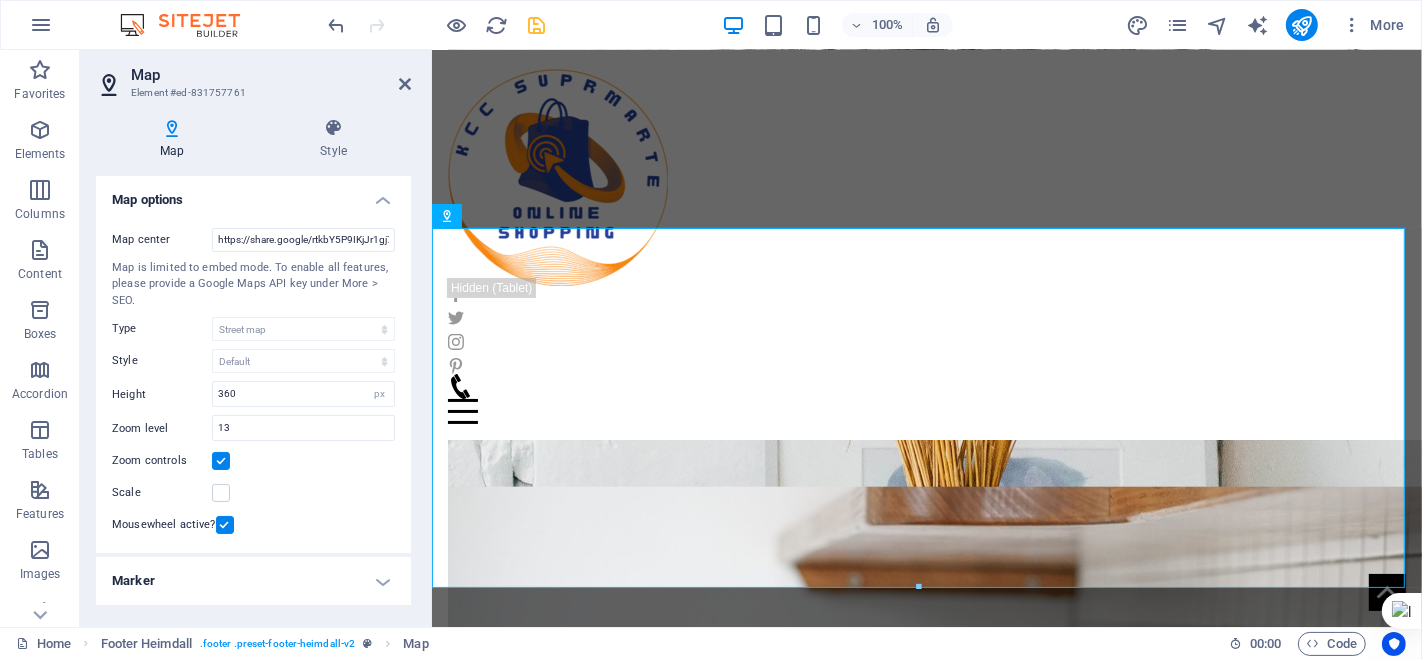 click on "Marker" at bounding box center [253, 581] 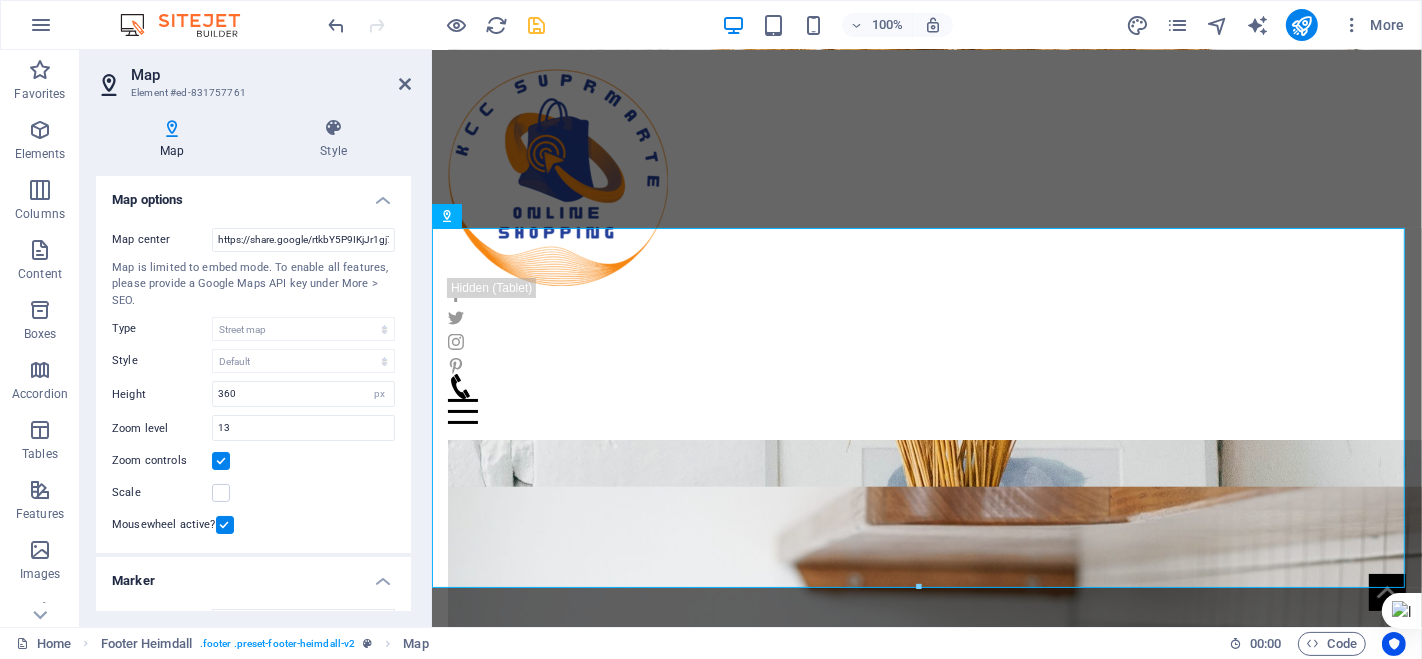 drag, startPoint x: 406, startPoint y: 404, endPoint x: 409, endPoint y: 490, distance: 86.05231 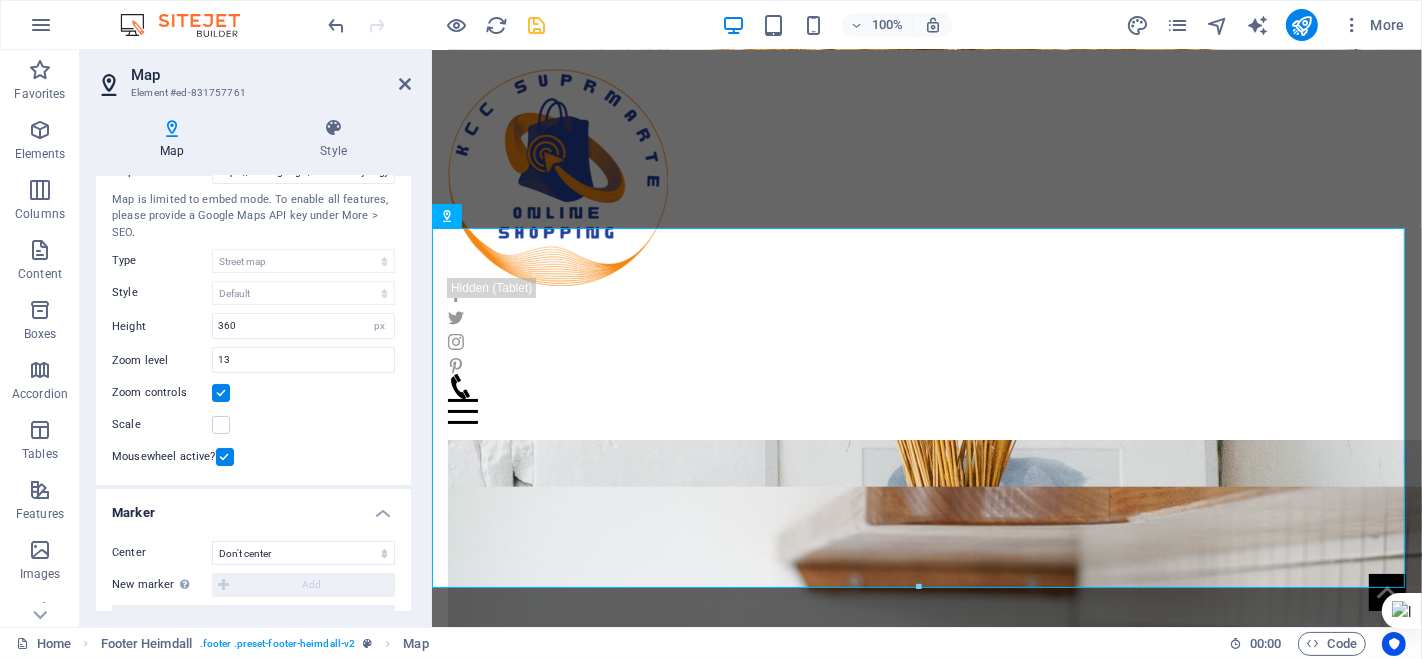 scroll, scrollTop: 331, scrollLeft: 0, axis: vertical 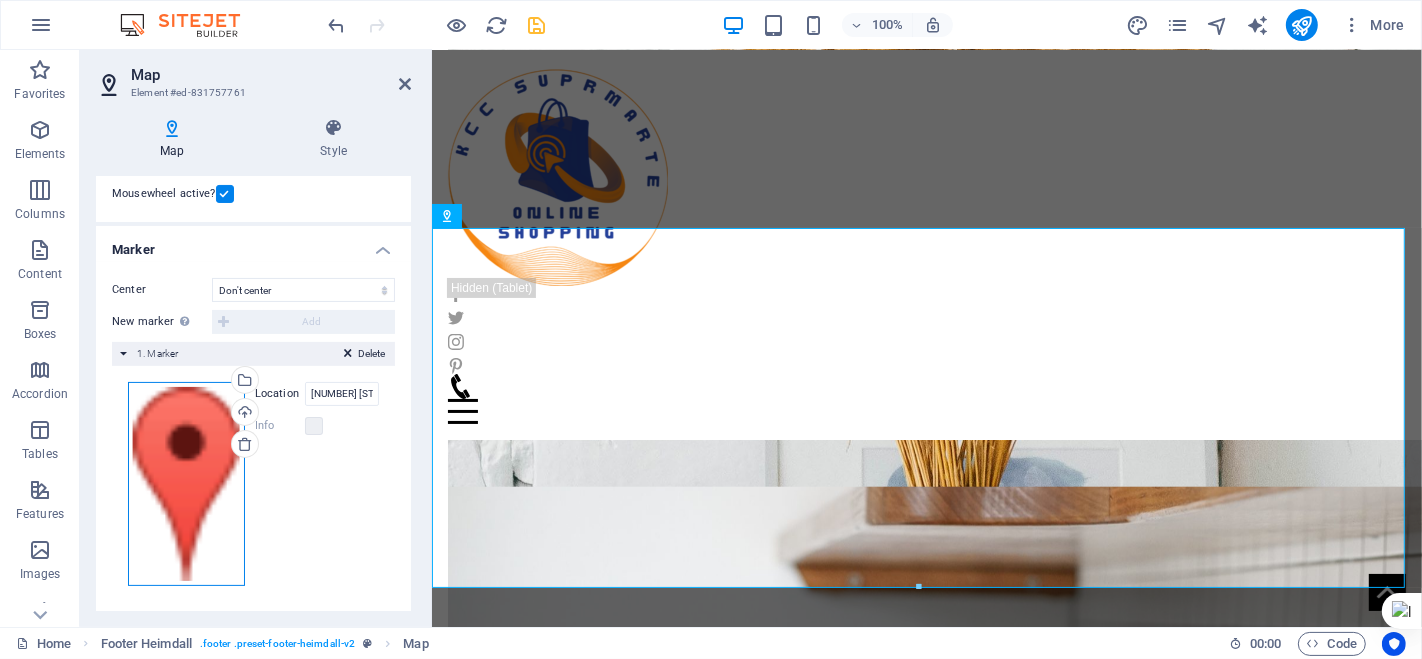 click on "Drag files here, click to choose files or select files from Files or our free stock photos & videos" at bounding box center [186, 484] 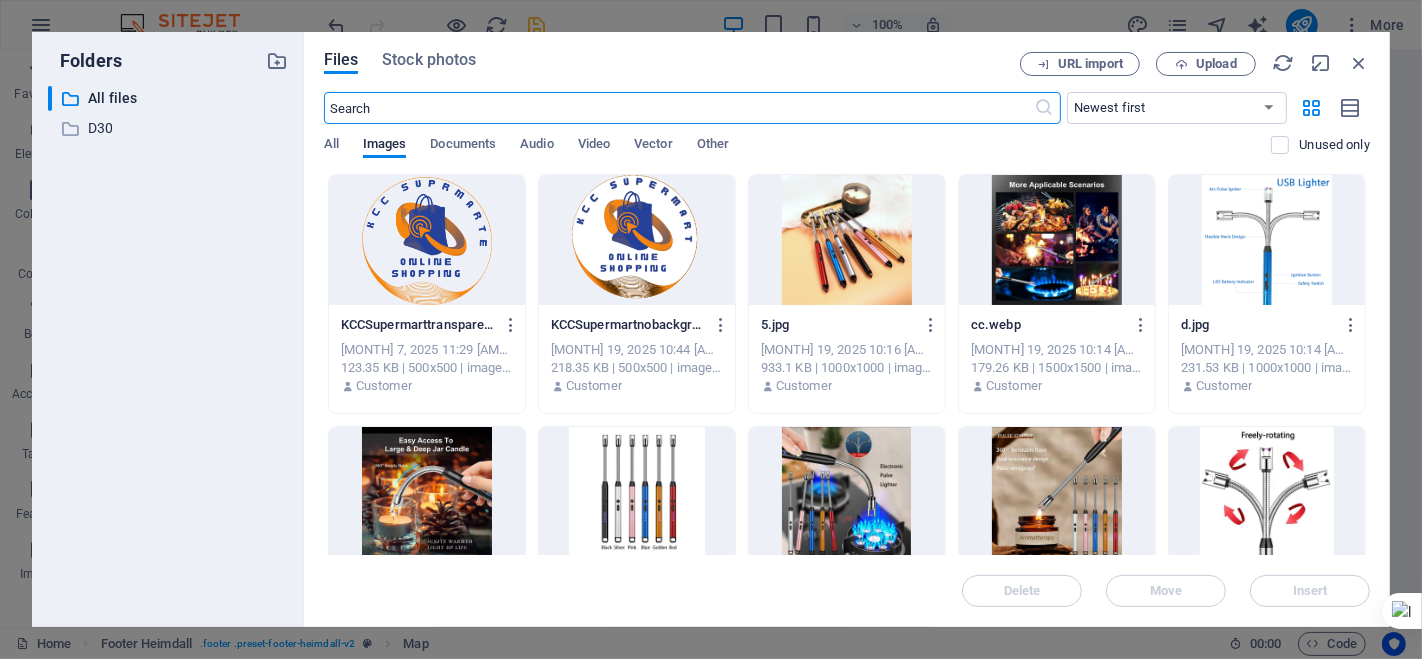 scroll, scrollTop: 1573, scrollLeft: 0, axis: vertical 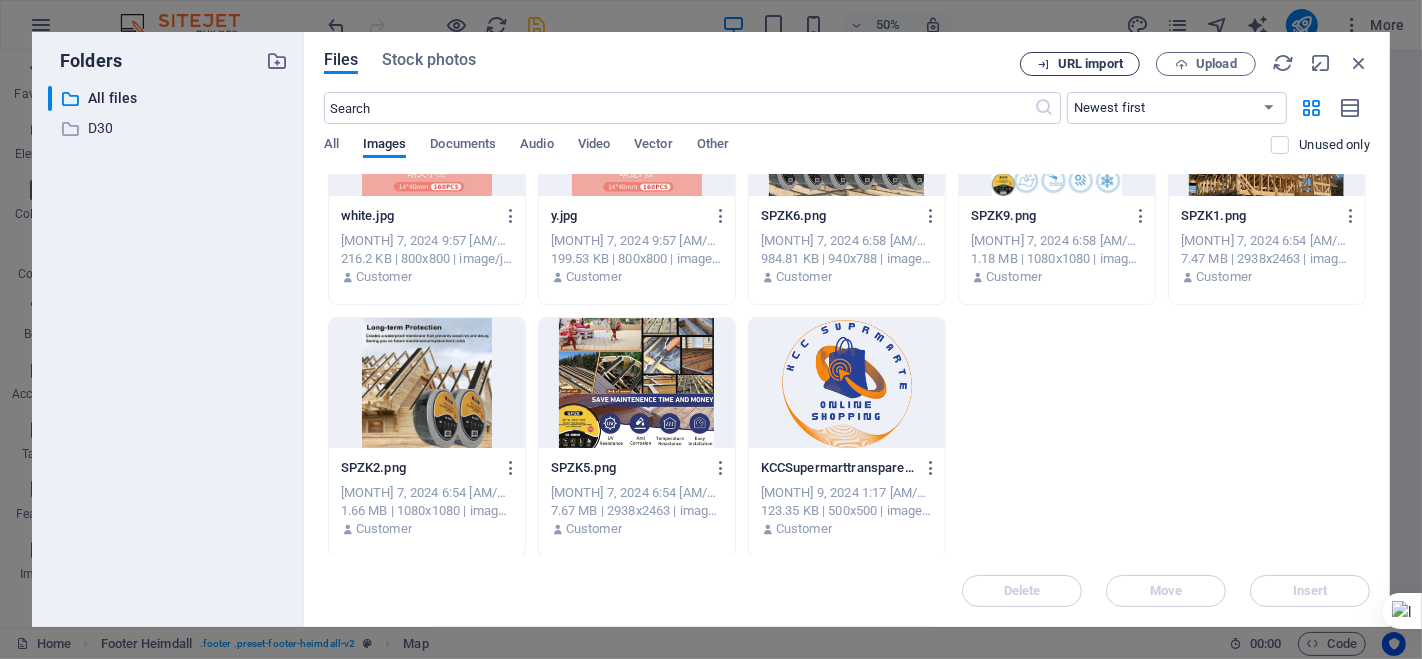 click on "URL import" at bounding box center (1090, 64) 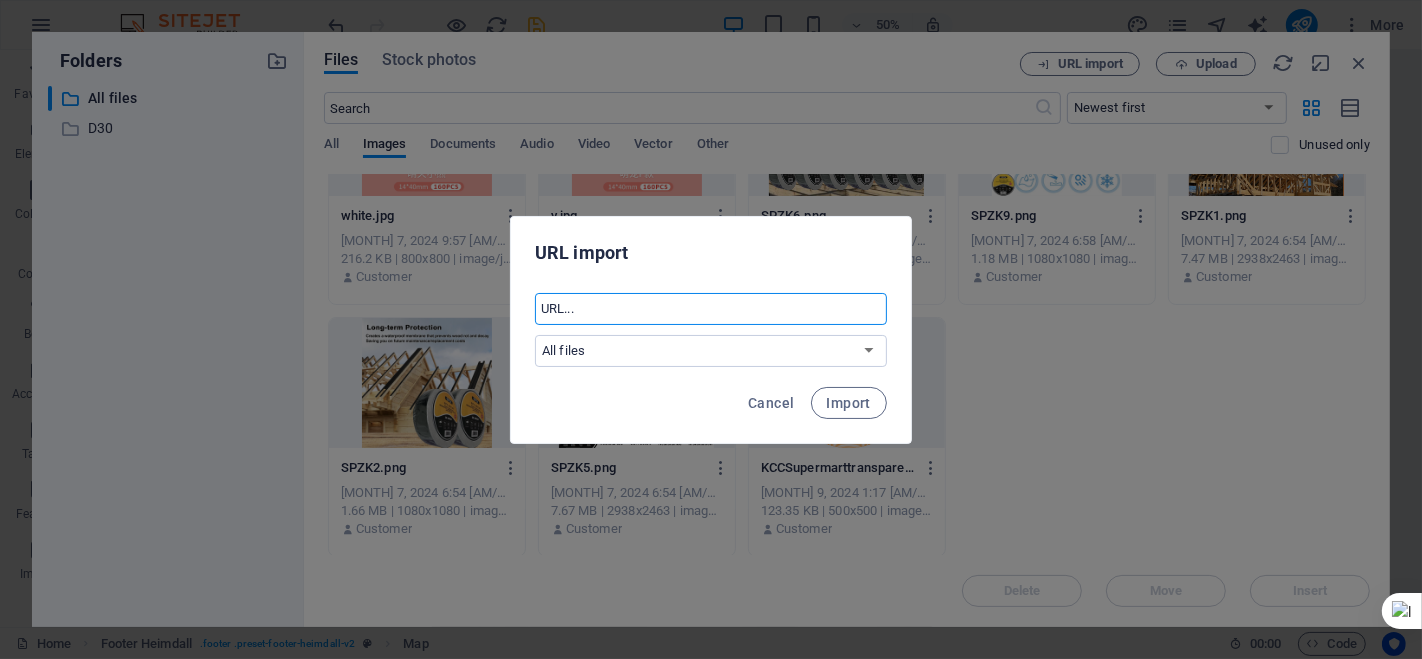click at bounding box center [711, 309] 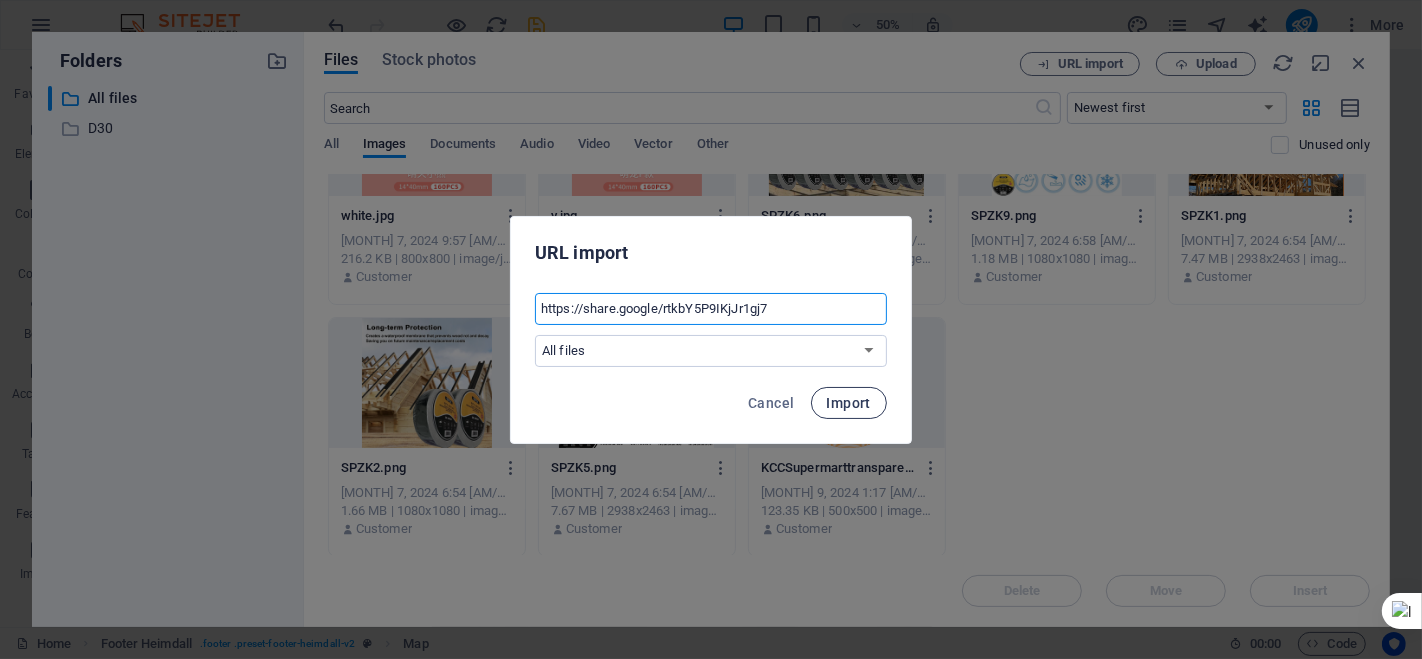 type on "https://share.google/rtkbY5P9IKjJr1gj7" 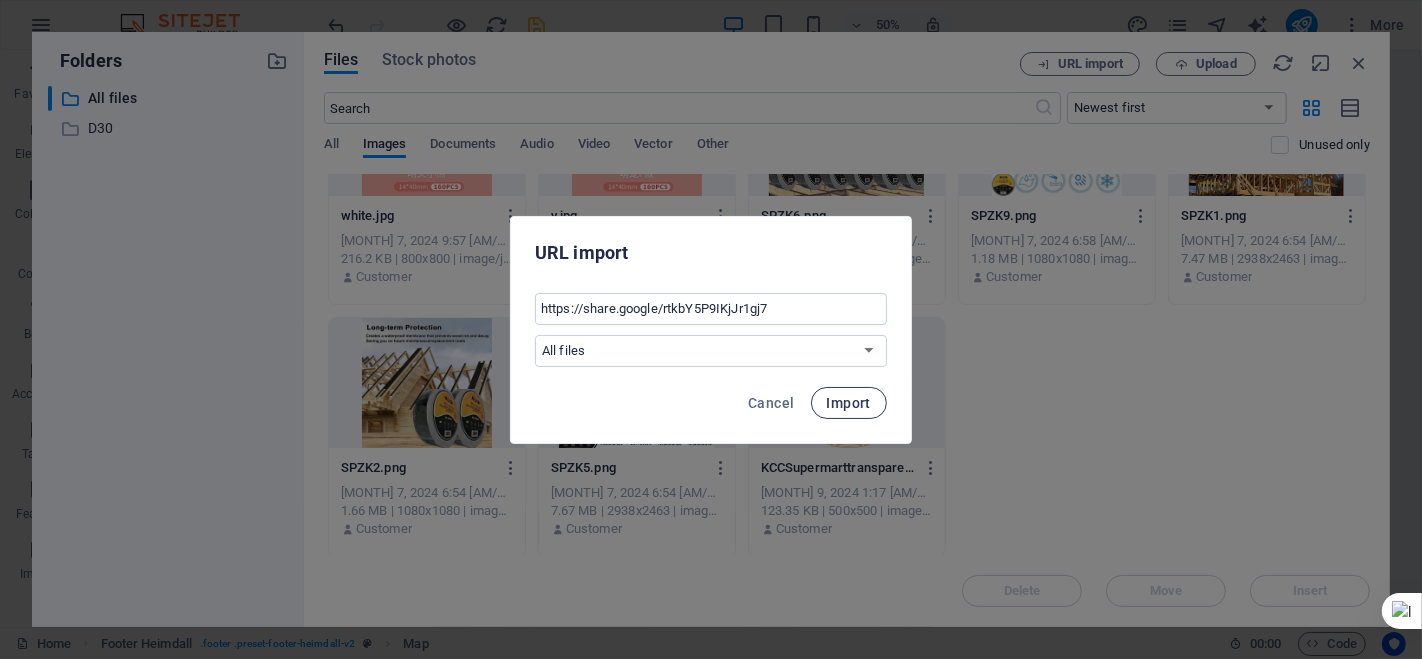 click on "Import" at bounding box center (849, 403) 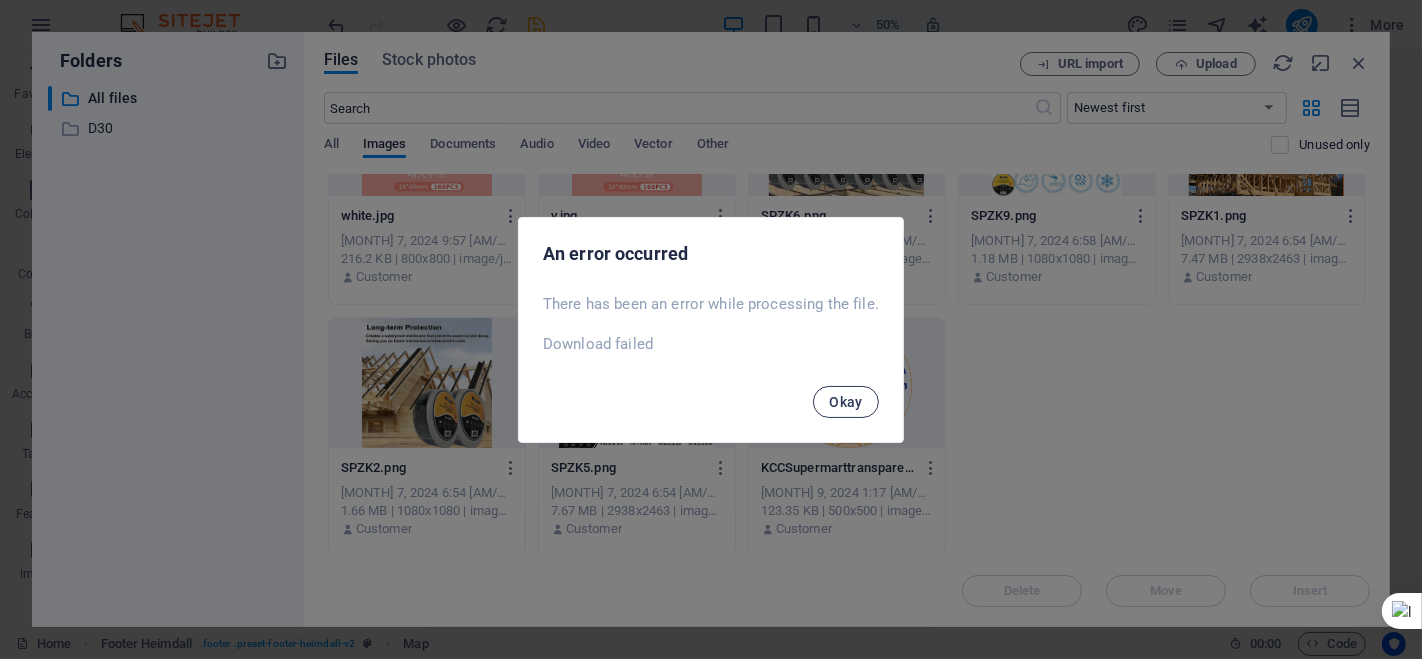 click on "Okay" at bounding box center (846, 402) 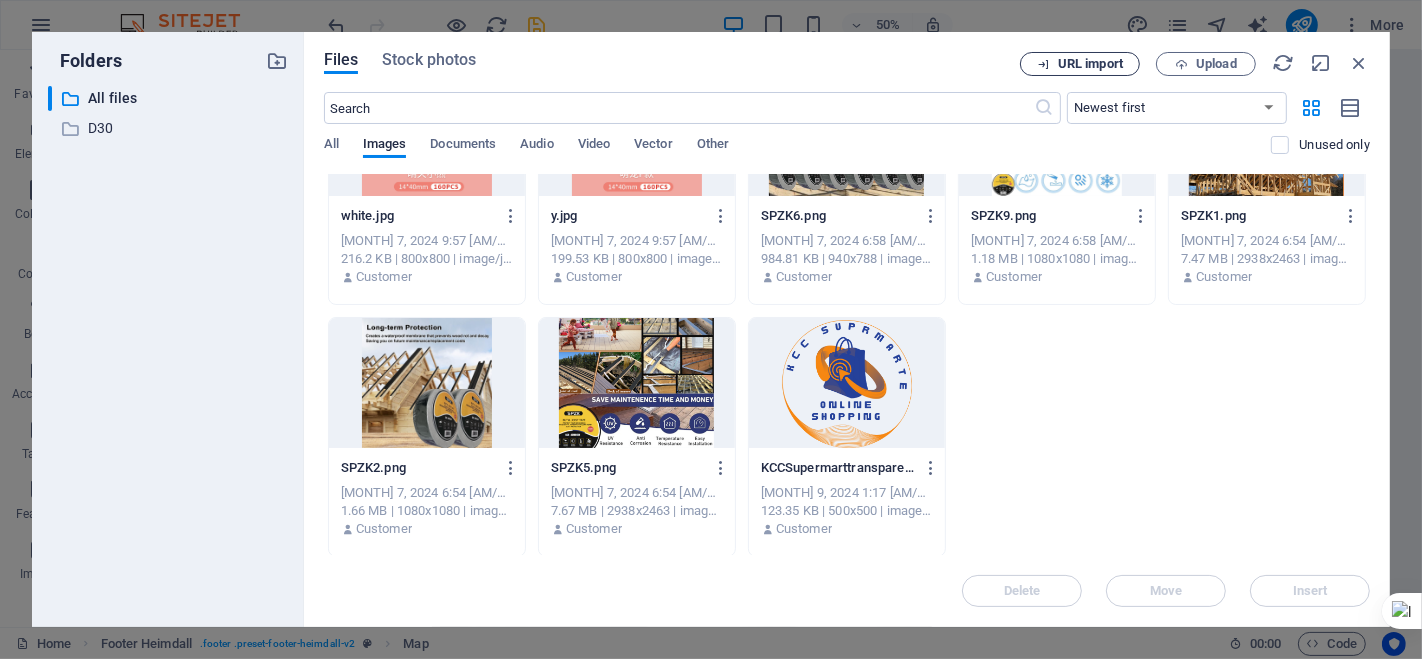 click on "URL import" at bounding box center (1080, 64) 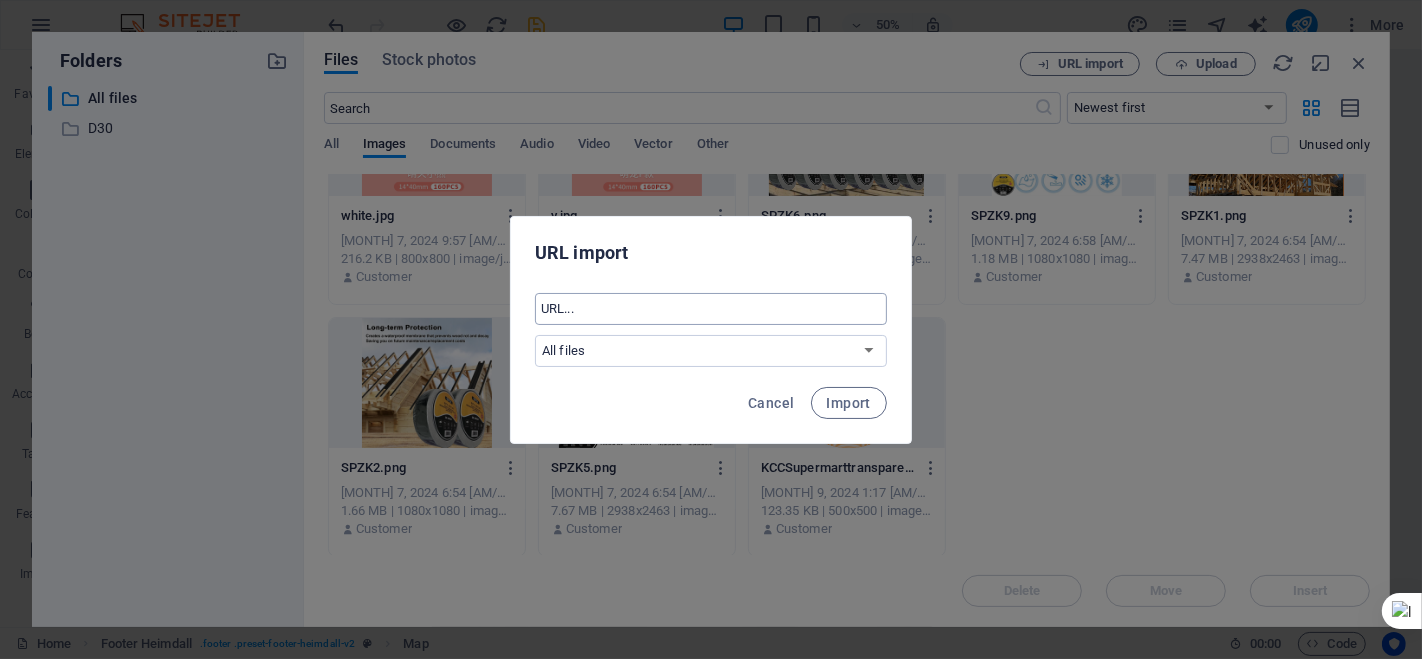 click at bounding box center (711, 309) 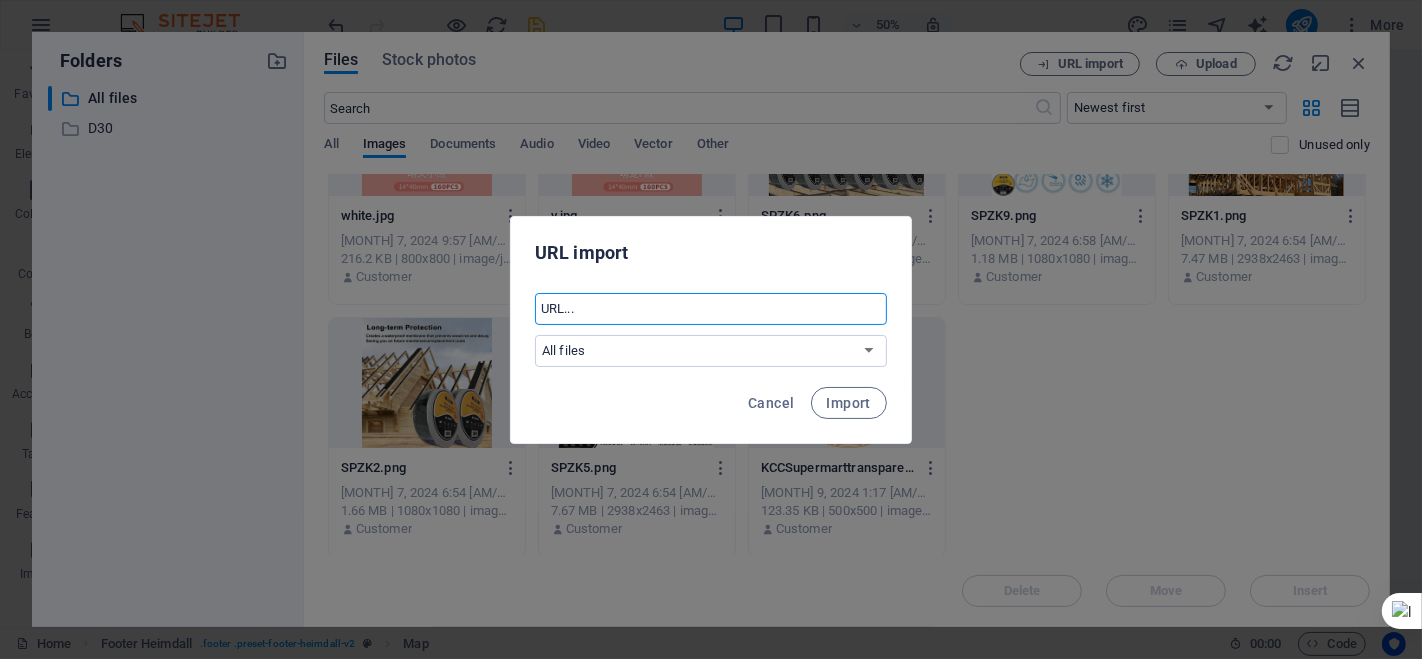 paste on "https://share.google/rtkbY5P9IKjJr1gj7" 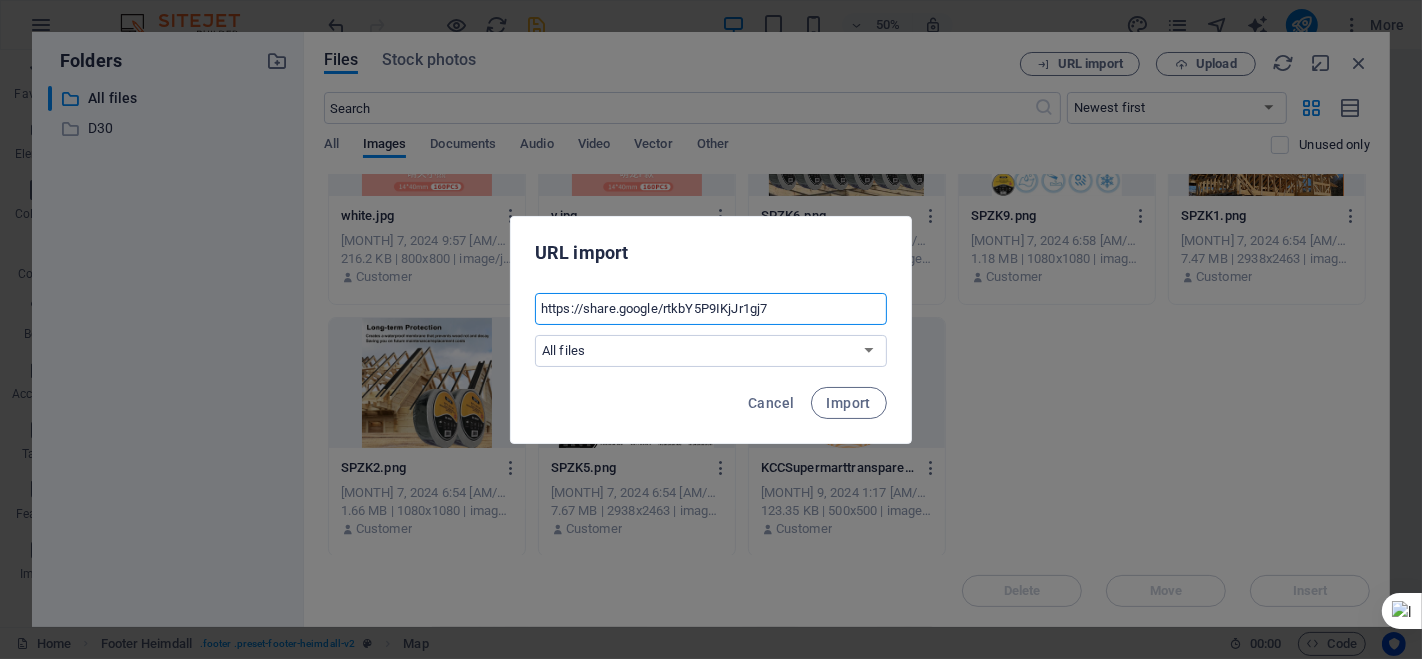 type on "https://share.google/rtkbY5P9IKjJr1gj7" 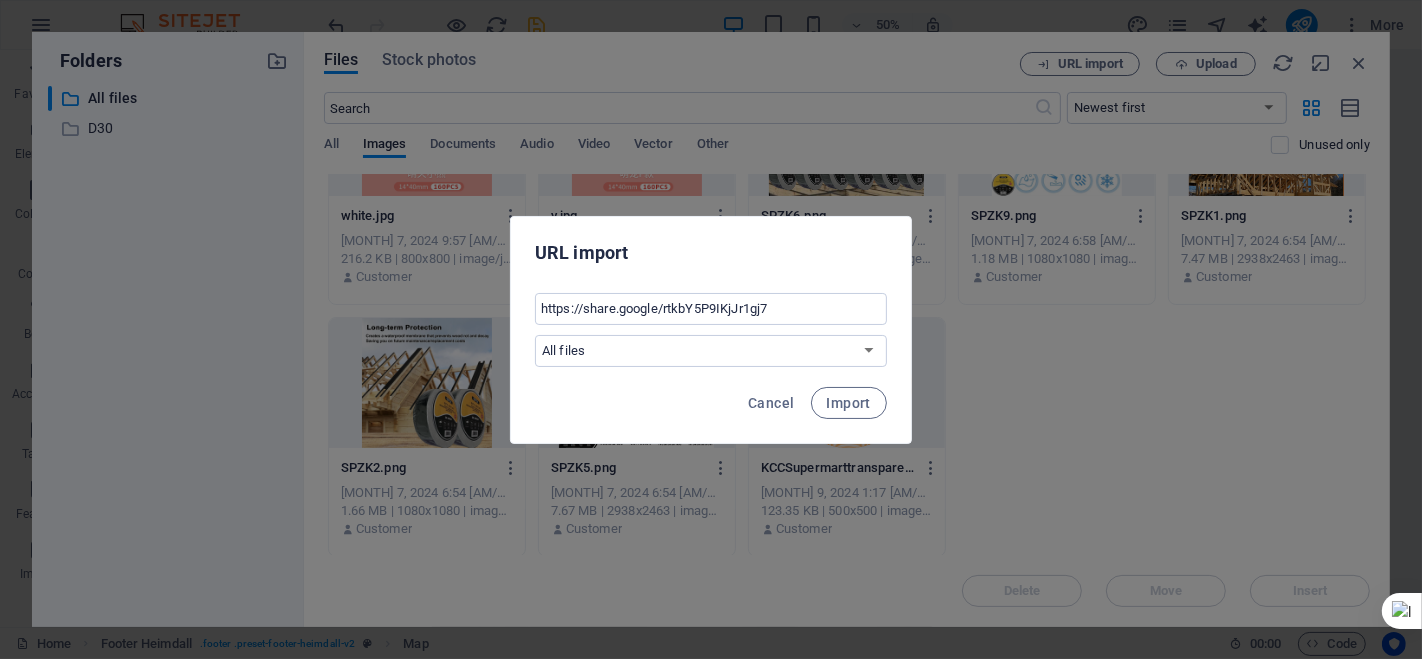 click on "Cancel Import" at bounding box center [711, 409] 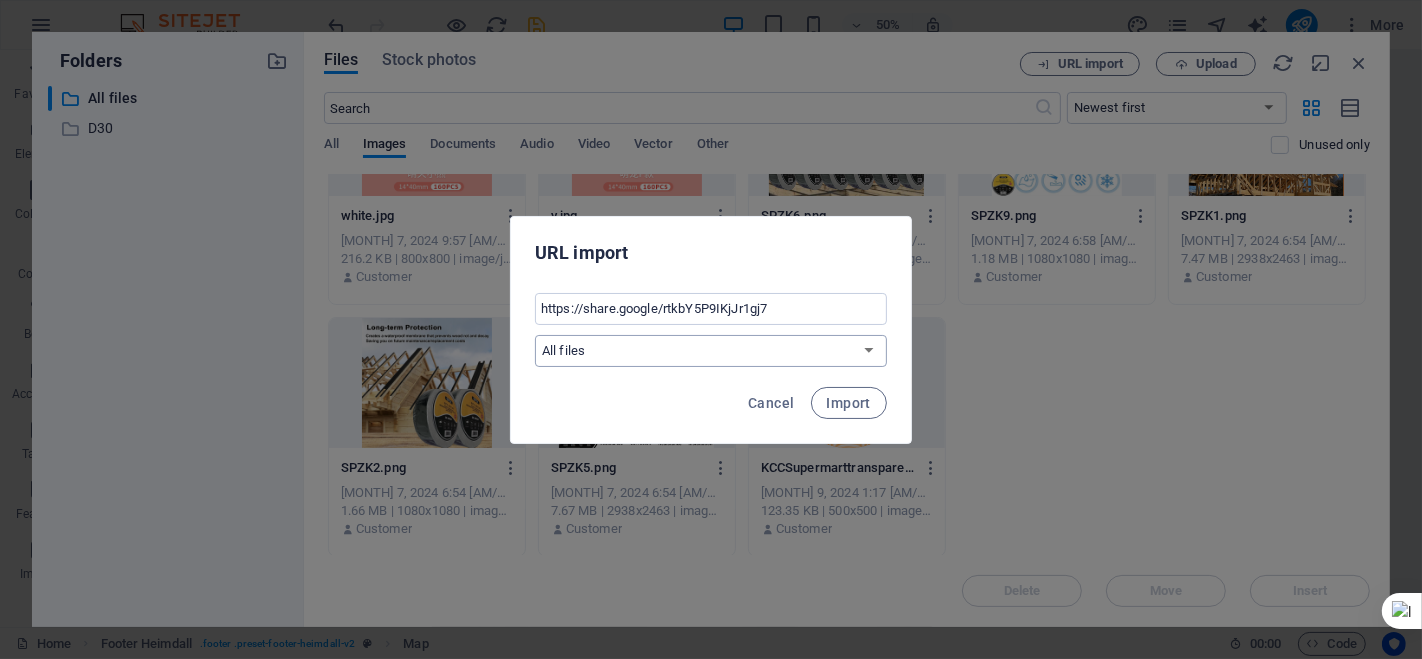 click on "All files D30" at bounding box center (711, 351) 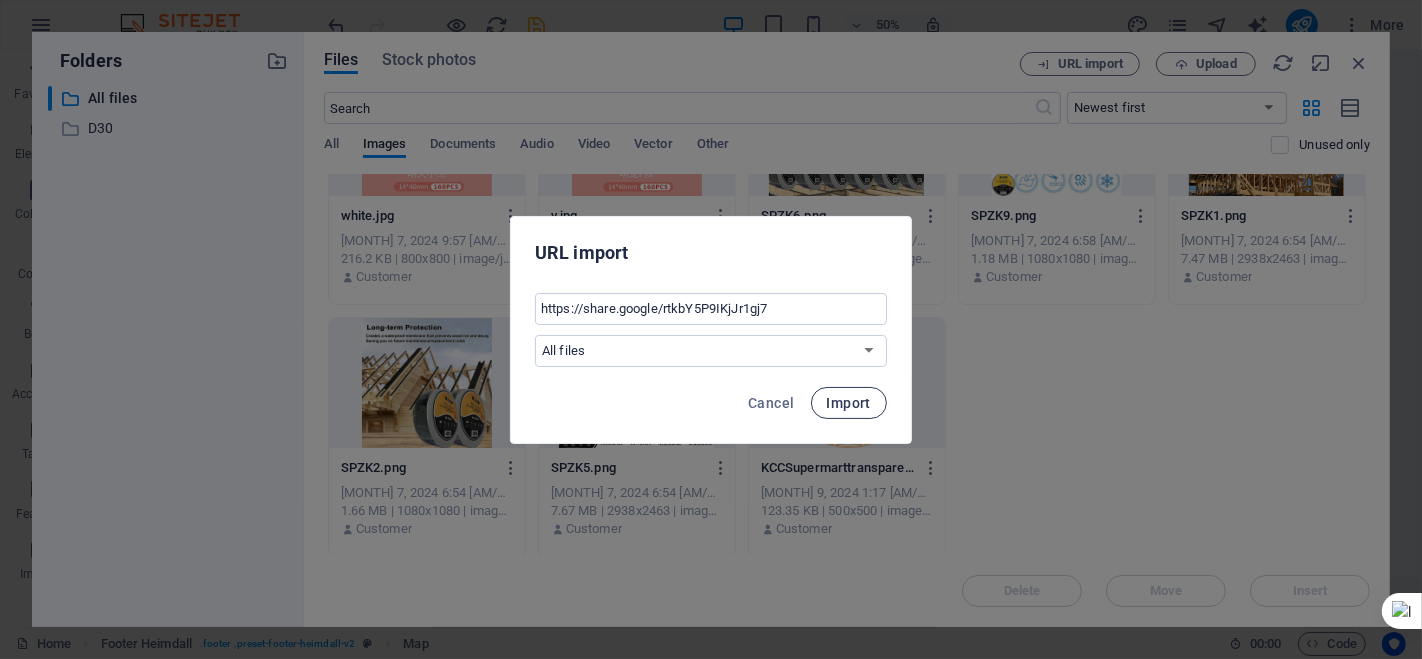 click on "Import" at bounding box center (849, 403) 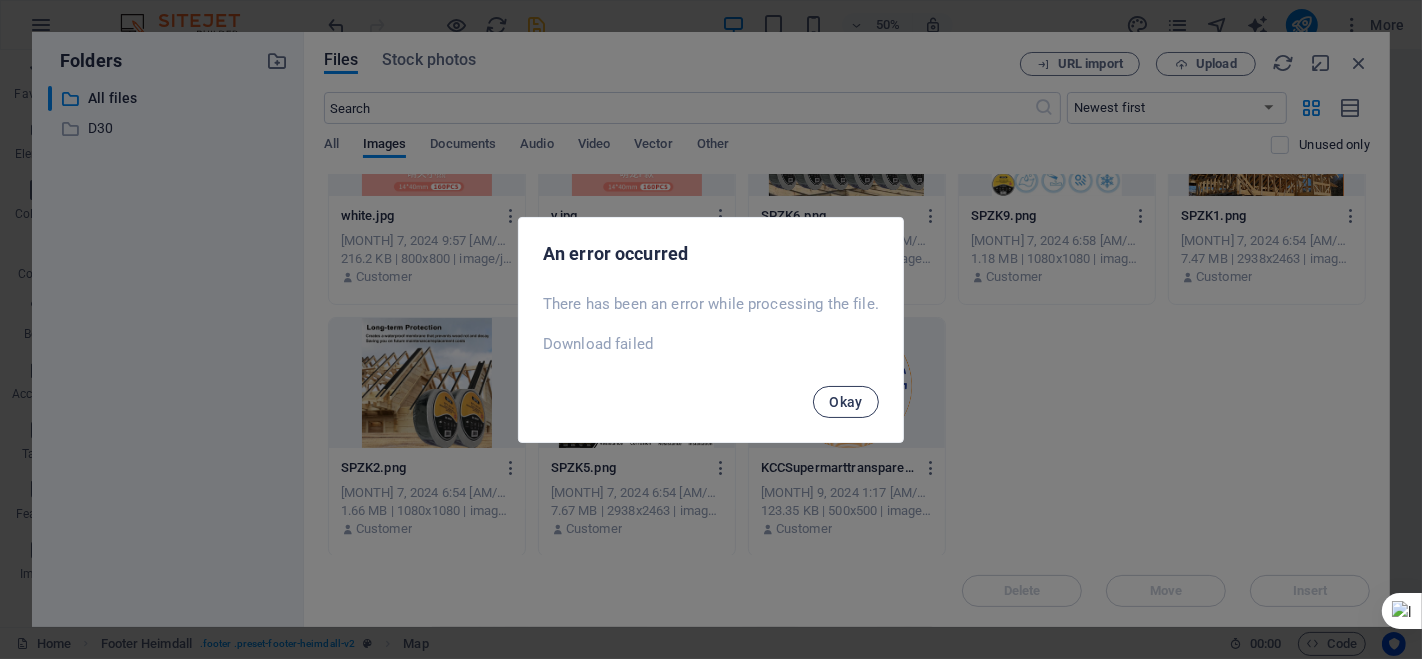 click on "Okay" at bounding box center (846, 402) 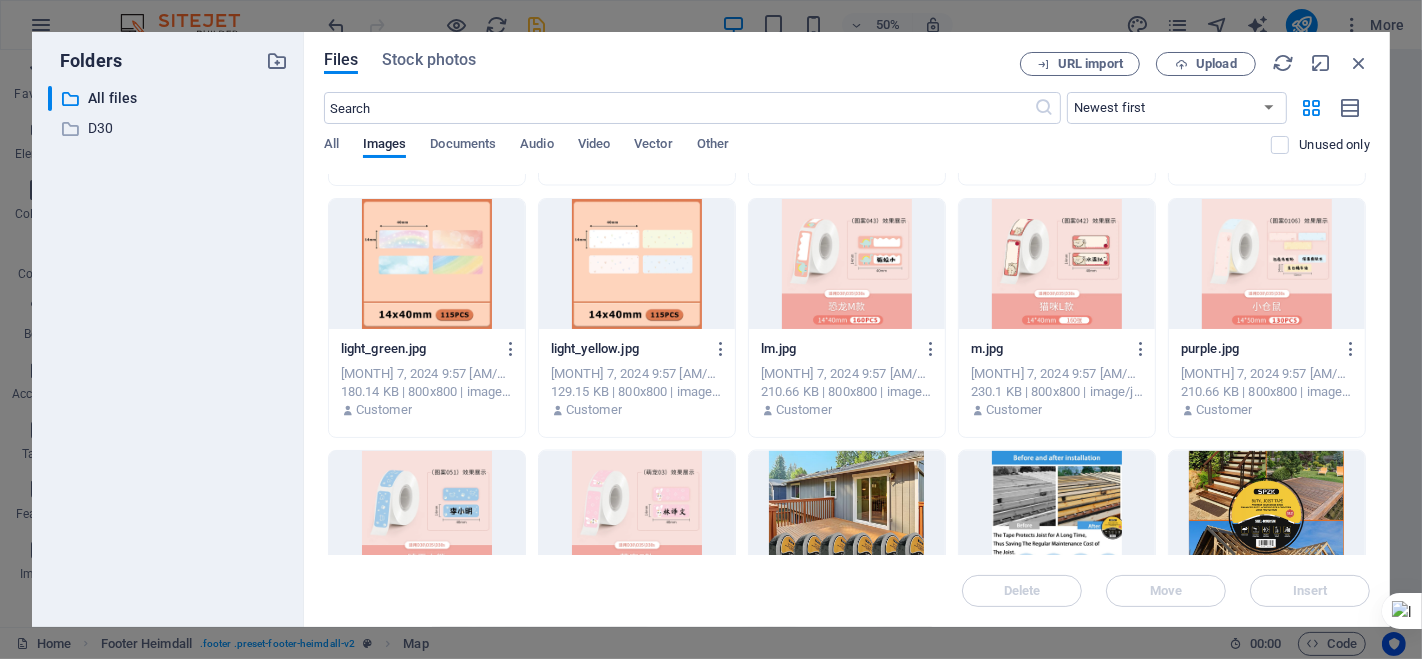 scroll, scrollTop: 3193, scrollLeft: 0, axis: vertical 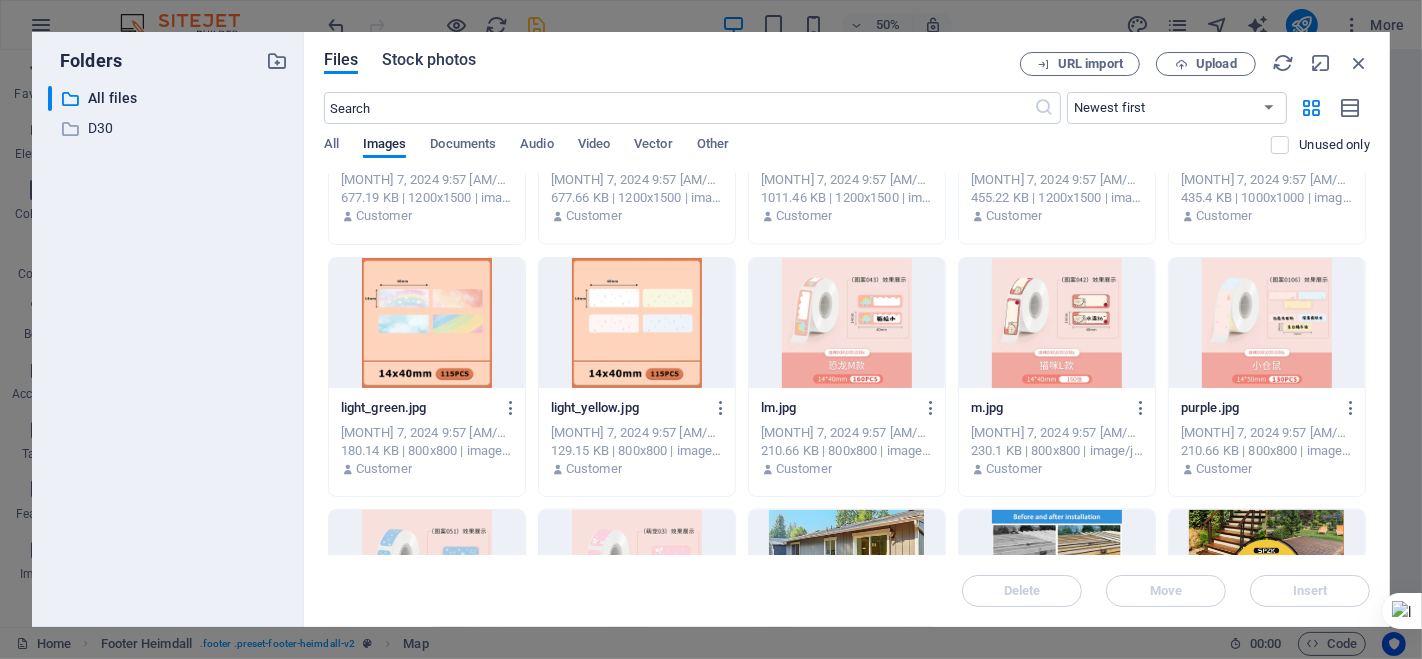click on "Stock photos" at bounding box center (429, 60) 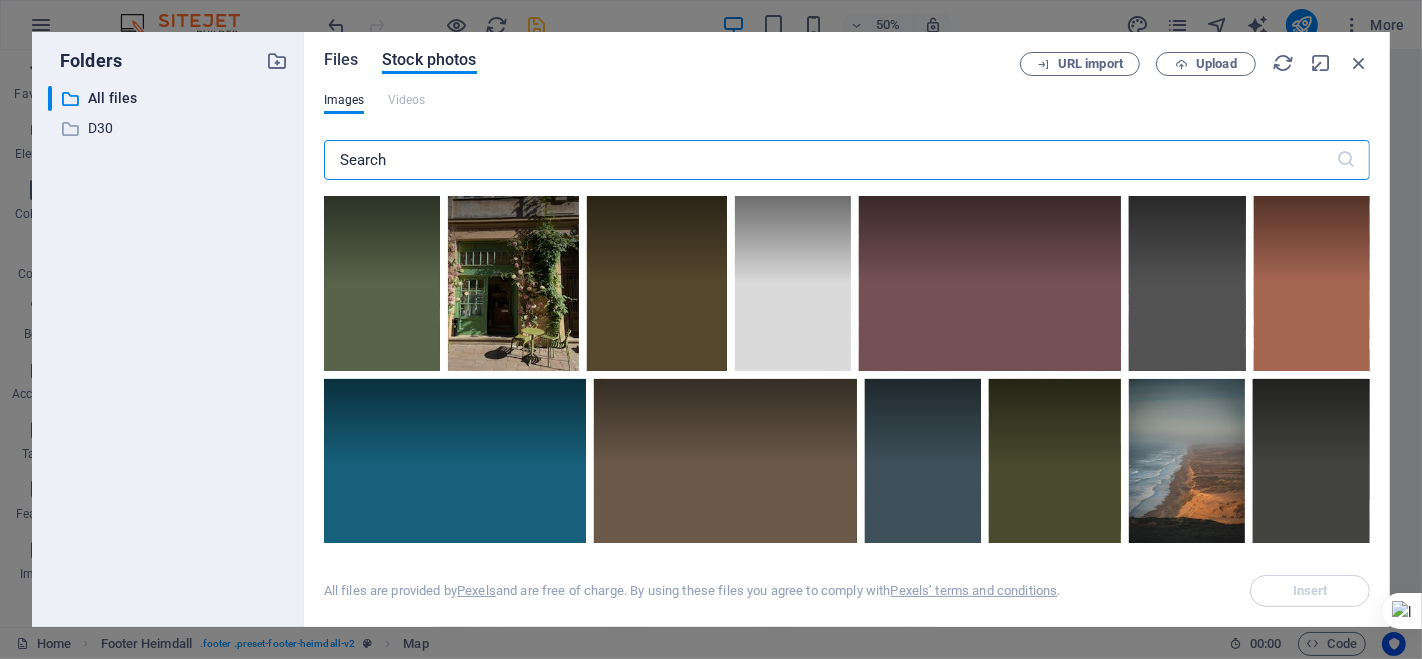 click on "Files" at bounding box center [341, 60] 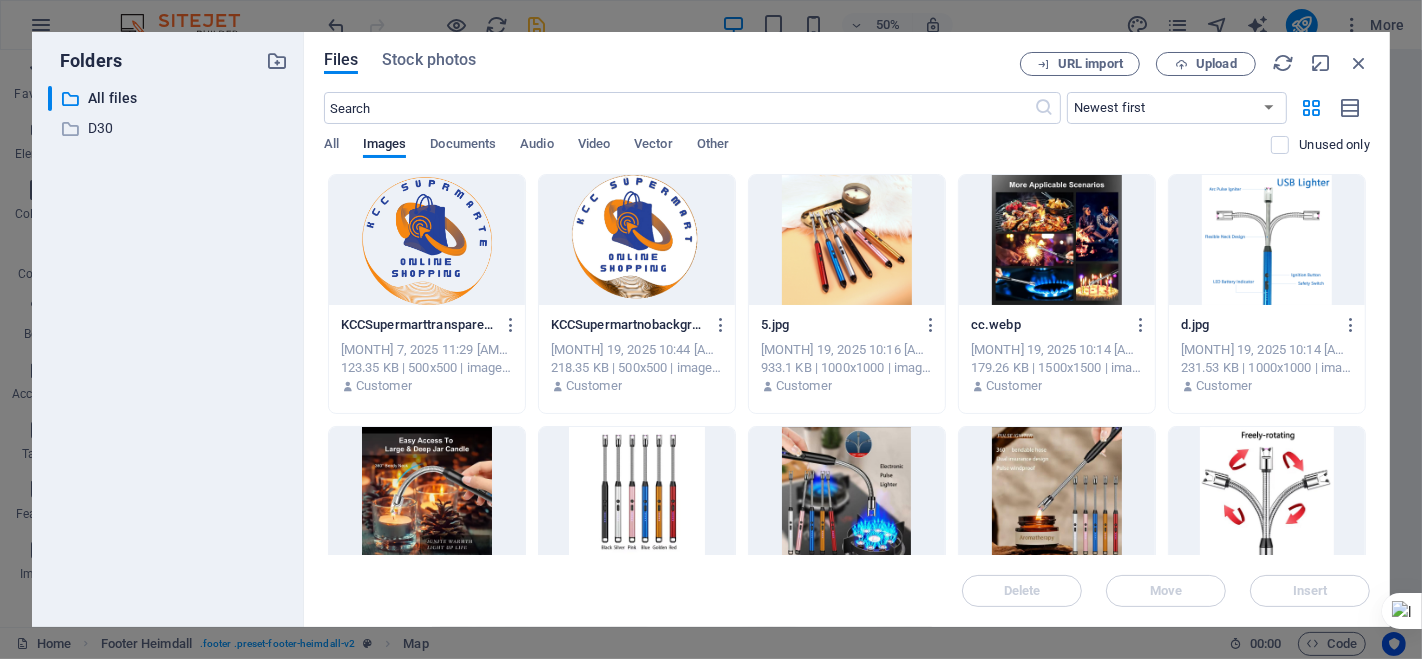 click on "Files Stock photos URL import Upload ​ Newest first Oldest first Name (A-Z) Name (Z-A) Size (0-9) Size (9-0) Resolution (0-9) Resolution (9-0) All Images Documents Audio Video Vector Other Unused only Drop files here to upload them instantly KCCSupermarttransparent-HQL-57oJv0iSygOwdIdXTg.png KCCSupermarttransparent-HQL-57oJv0iSygOwdIdXTg.png [MONTH] 7, 2025 11:29 [AM/PM] 123.35 KB | 500x500 | image/png Customer KCCSupermartnobackground.png KCCSupermartnobackground.png [MONTH] 19, 2025 10:44 [AM/PM] 218.35 KB | 500x500 | image/png Customer 5.jpg 5.jpg [MONTH] 19, 2025 10:16 [AM/PM] 933.1 KB | 1000x1000 | image/jpeg Customer cc.webp cc.webp [MONTH] 19, 2025 10:14 [AM/PM] 179.26 KB | 1500x1500 | image/webp Customer d.jpg d.jpg [MONTH] 19, 2025 10:14 [AM/PM] 231.53 KB | 1000x1000 | image/jpeg Customer dd.webp dd.webp [MONTH] 19, 2025 10:14 [AM/PM] 127.7 KB | 1500x1500 | image/webp Customer Lighter.jpg Lighter.jpg [MONTH] 19, 2025 10:14 [AM/PM] 74.76 KB | 1179x1130 | image/jpeg Customer Lighter1.jpg Lighter1.jpg [MONTH] 19, 2025 10:14 [AM/PM] 129.59 KB | 1179x1187 | image/jpeg 5.jpg" at bounding box center [847, 329] 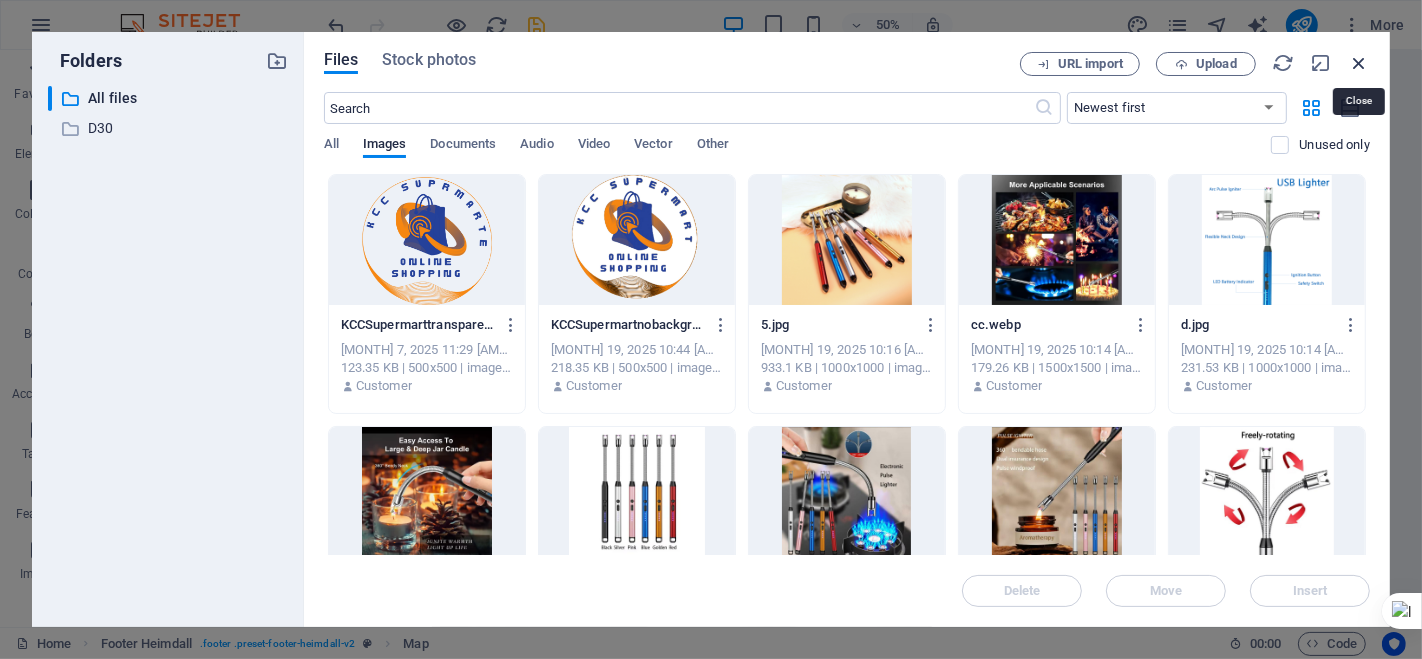 click at bounding box center (1359, 63) 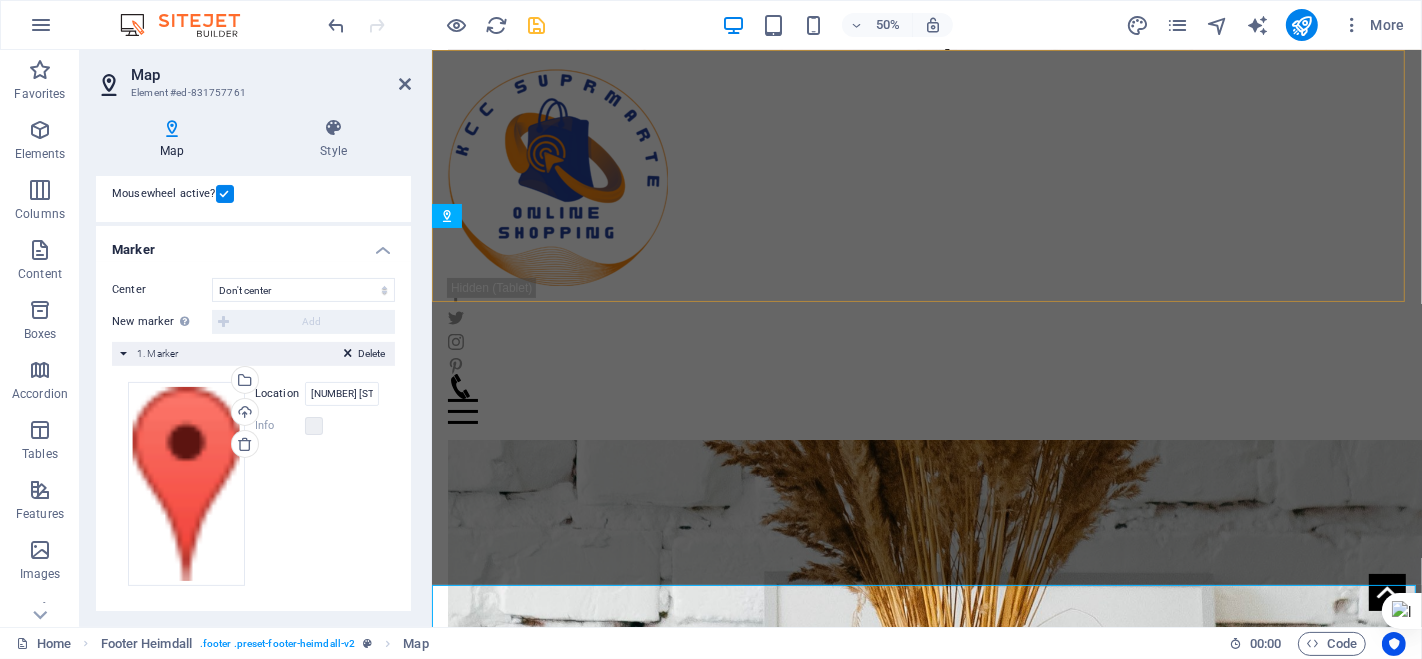 scroll, scrollTop: 1793, scrollLeft: 0, axis: vertical 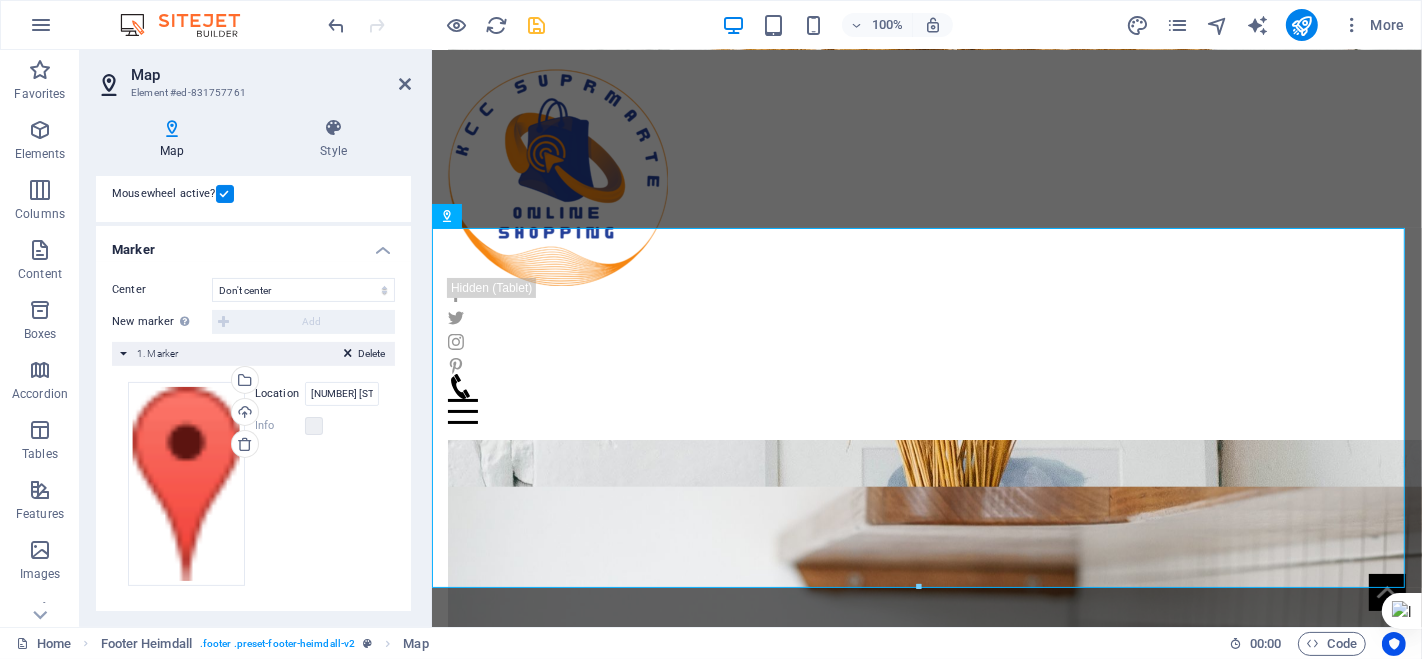 click on "Center" at bounding box center (162, 290) 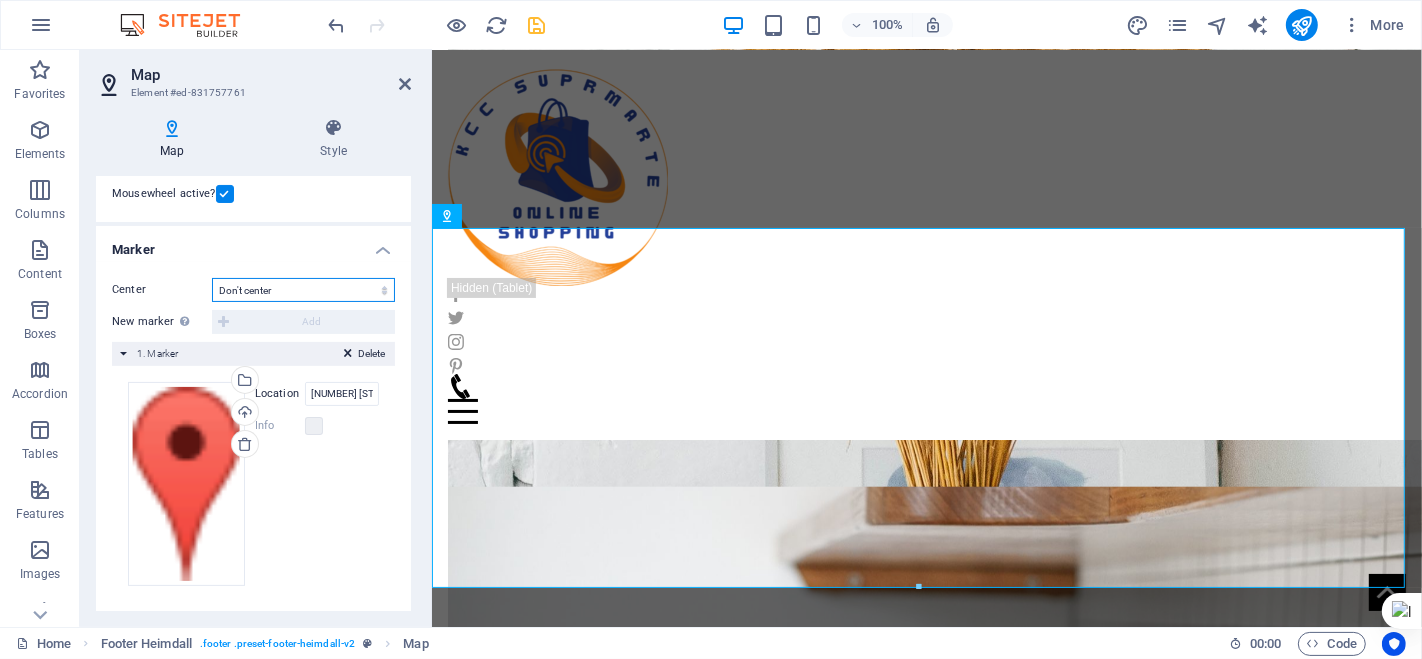 click on "Don't center Center markers Center and zoom markers" at bounding box center (303, 290) 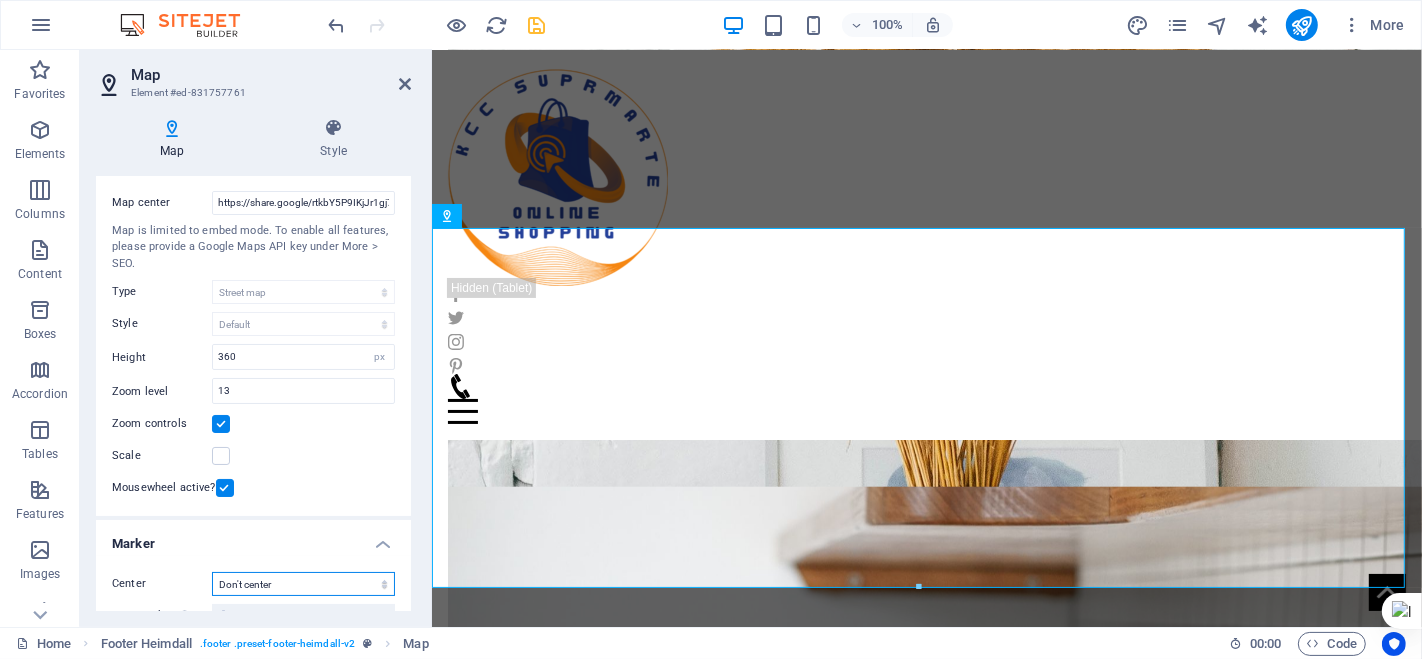 scroll, scrollTop: 0, scrollLeft: 0, axis: both 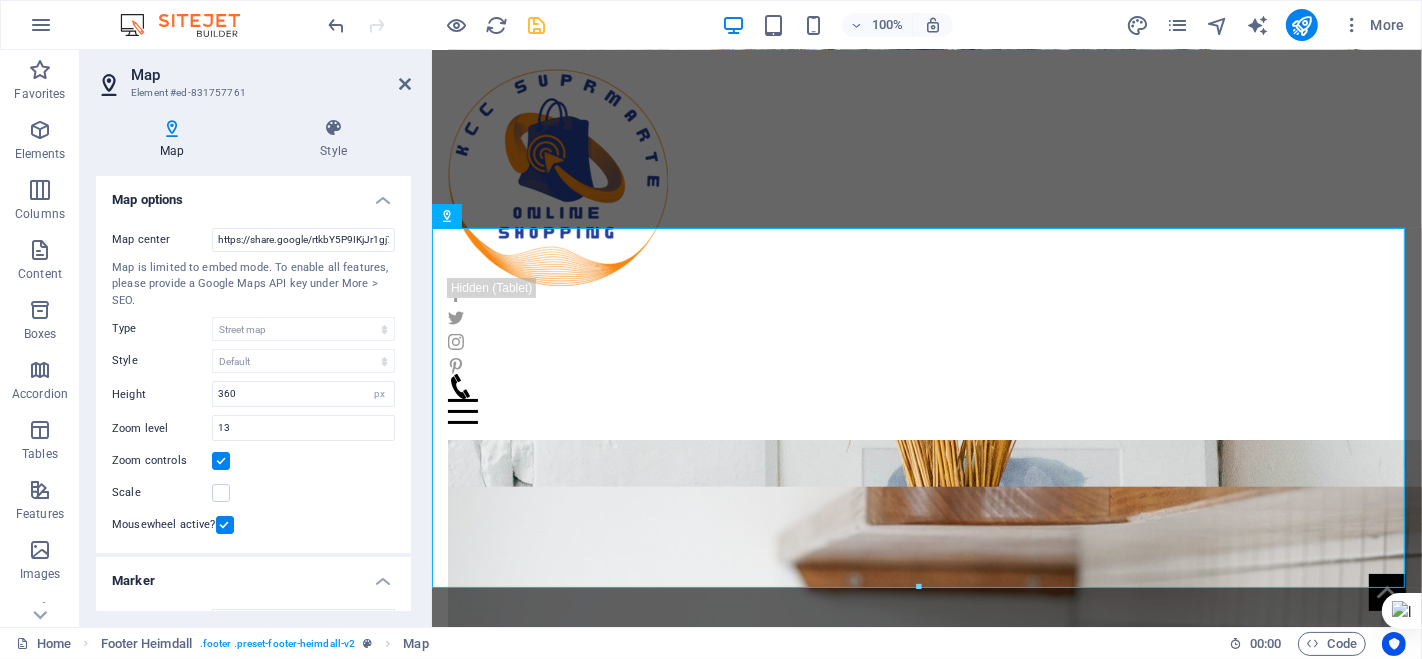 click on "Map" at bounding box center [271, 75] 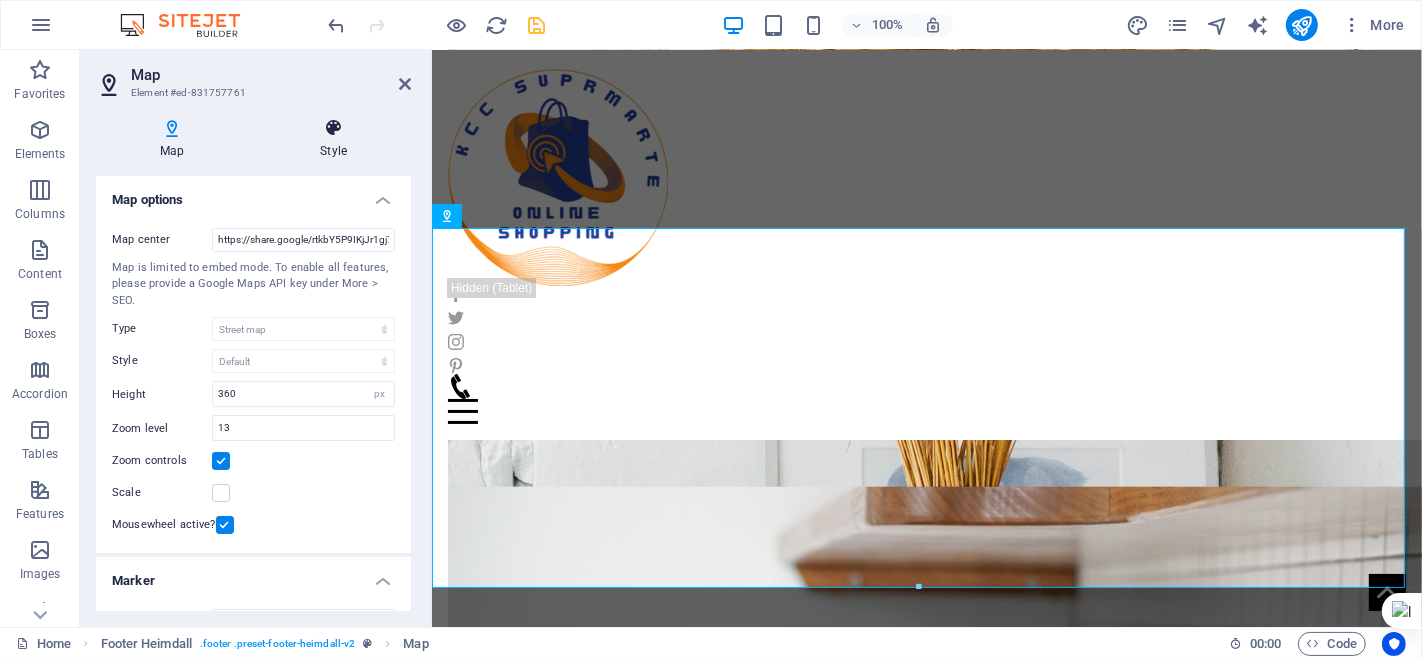 click on "Style" at bounding box center [333, 139] 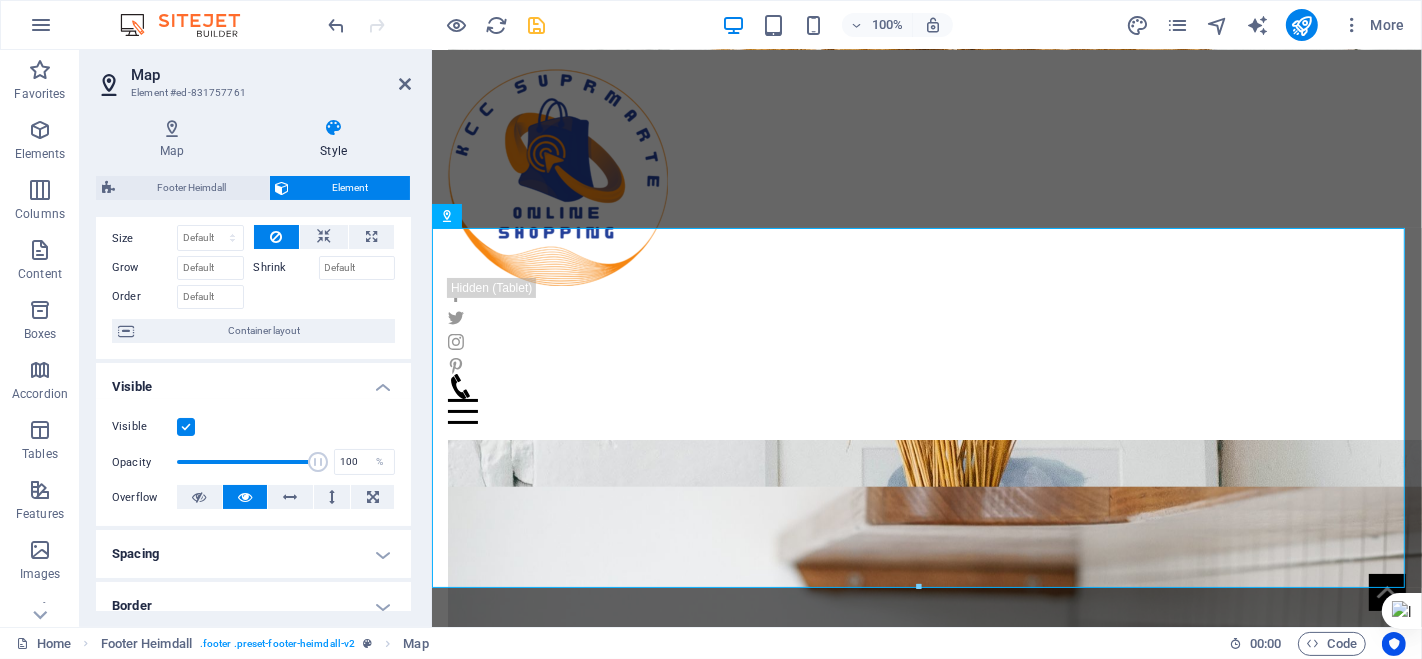 scroll, scrollTop: 0, scrollLeft: 0, axis: both 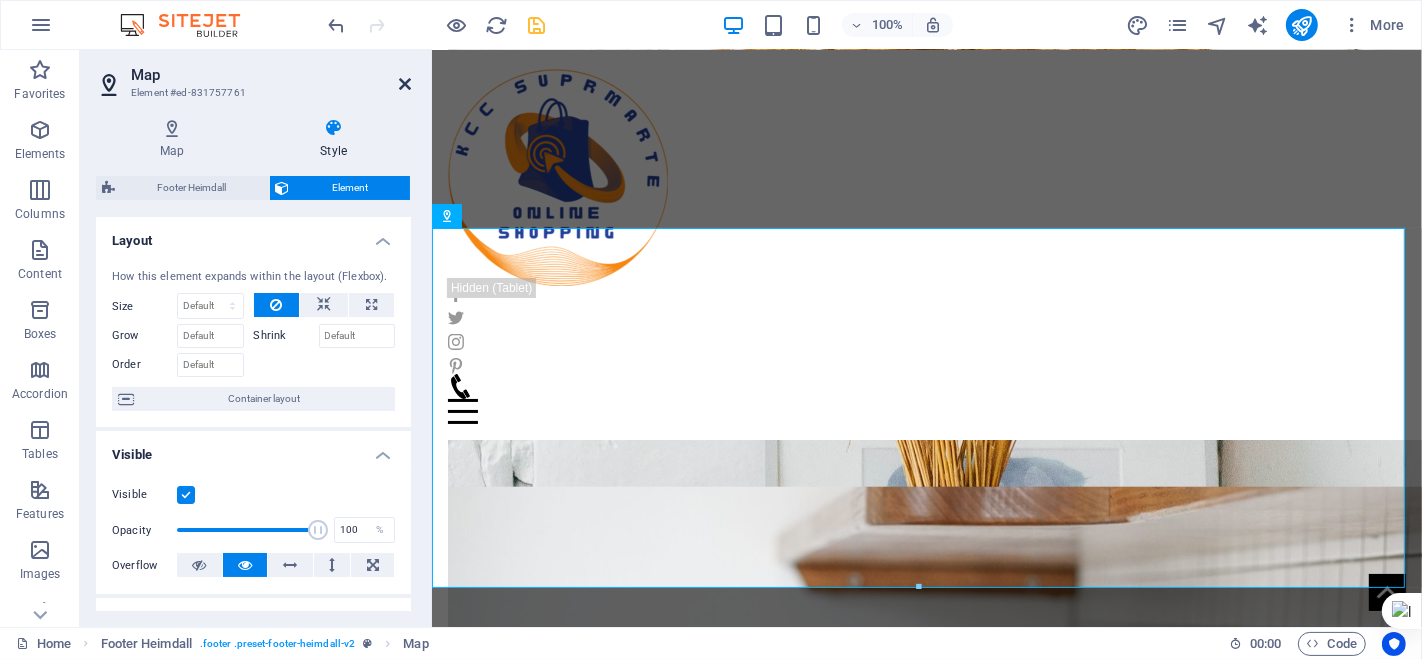 click at bounding box center (405, 84) 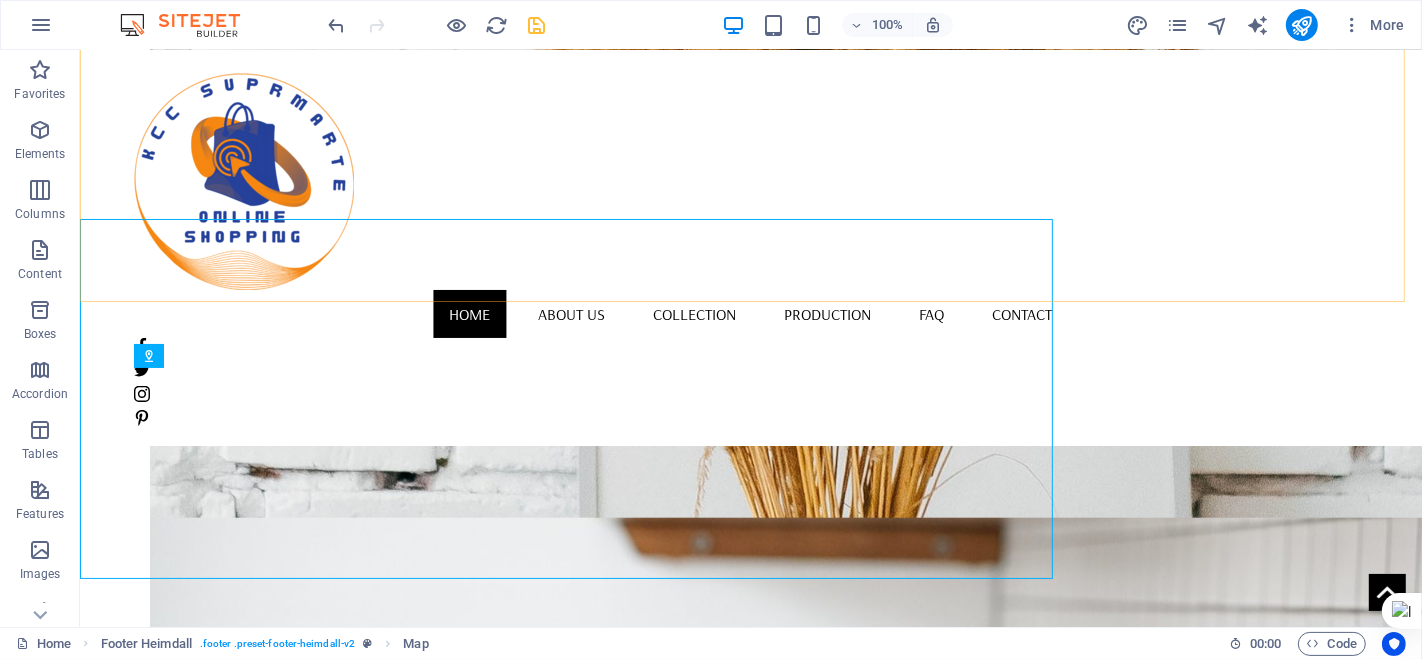 scroll, scrollTop: 1801, scrollLeft: 0, axis: vertical 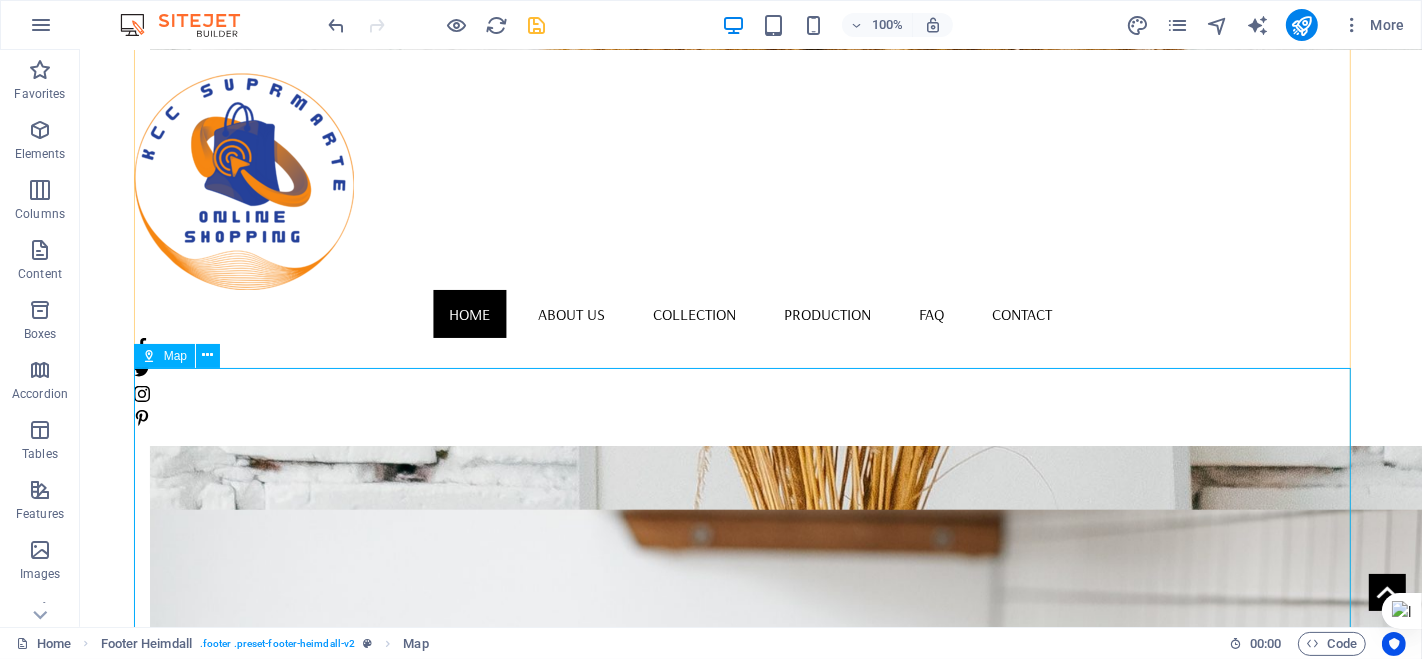 click at bounding box center [750, 3026] 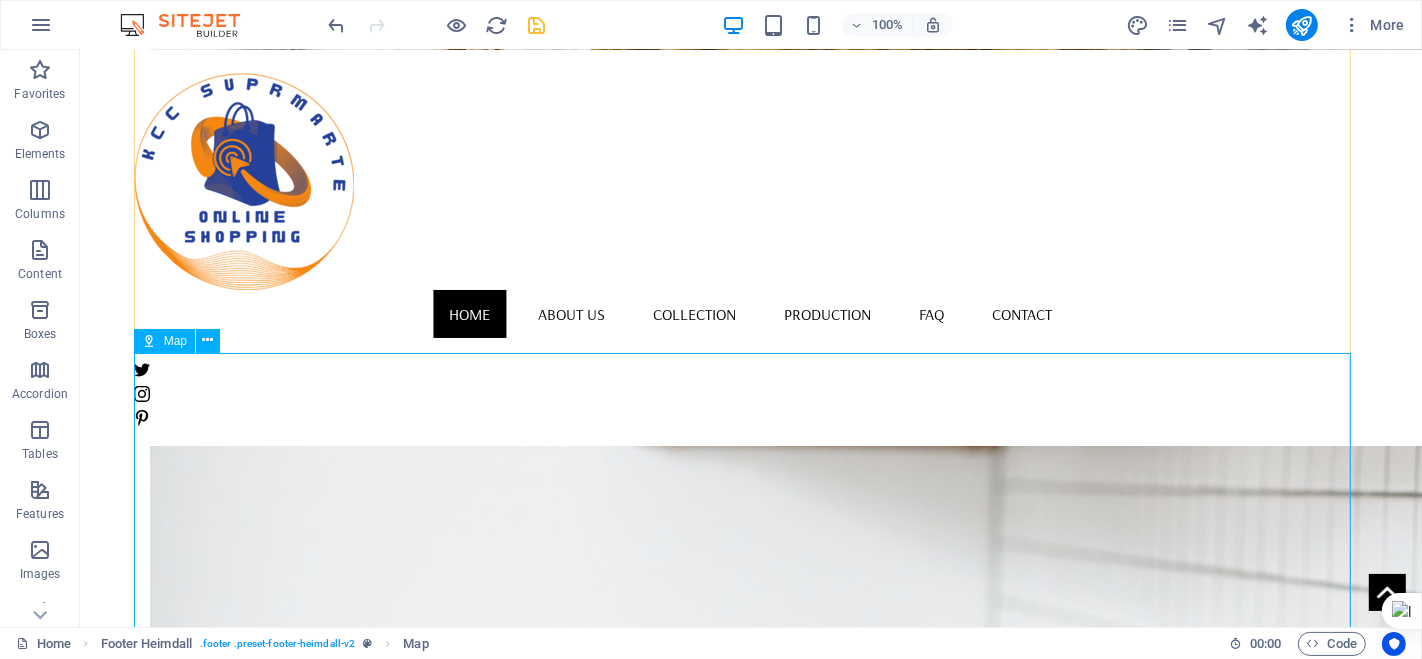 scroll, scrollTop: 1955, scrollLeft: 0, axis: vertical 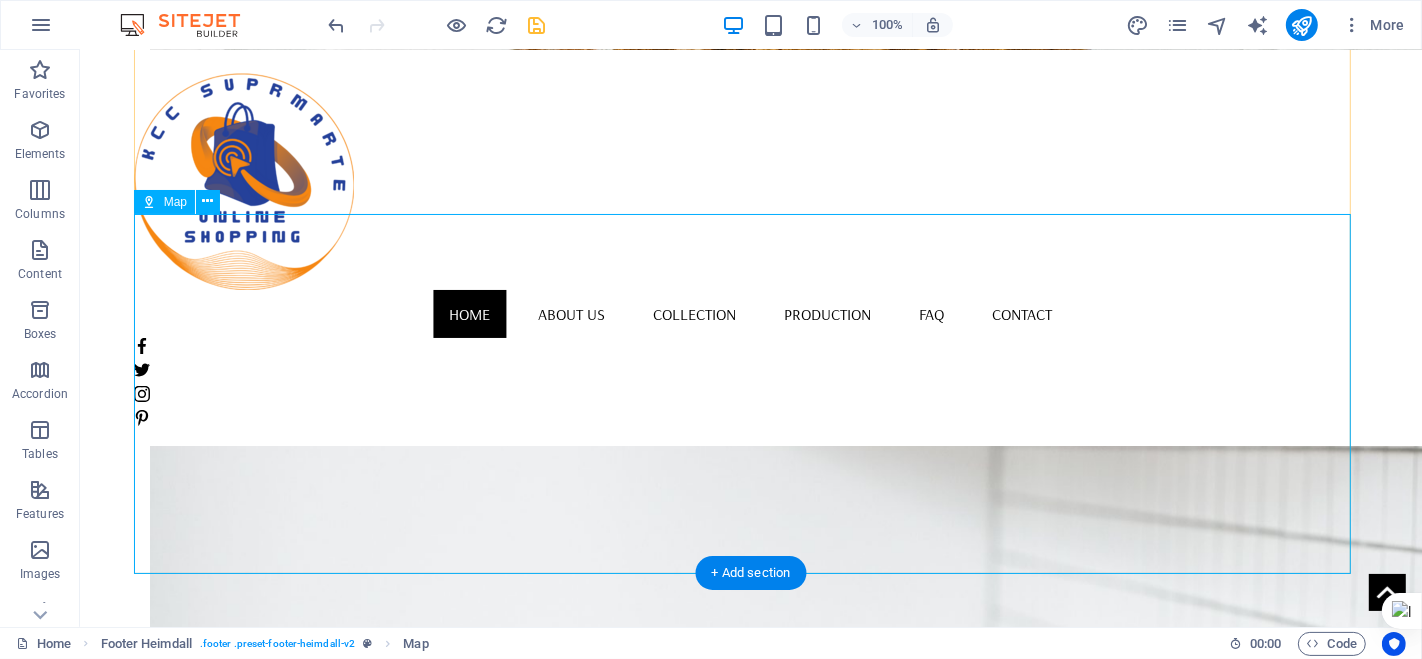 click at bounding box center [750, 2872] 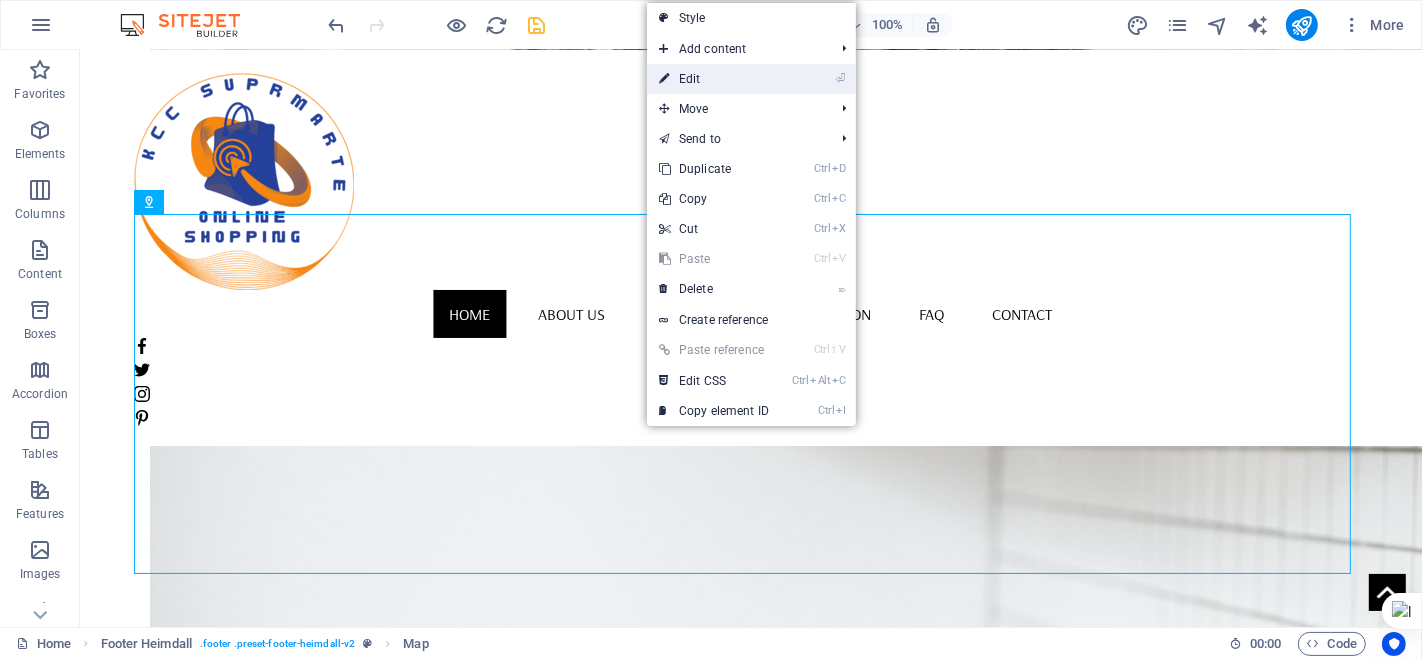 click on "⏎  Edit" at bounding box center [714, 79] 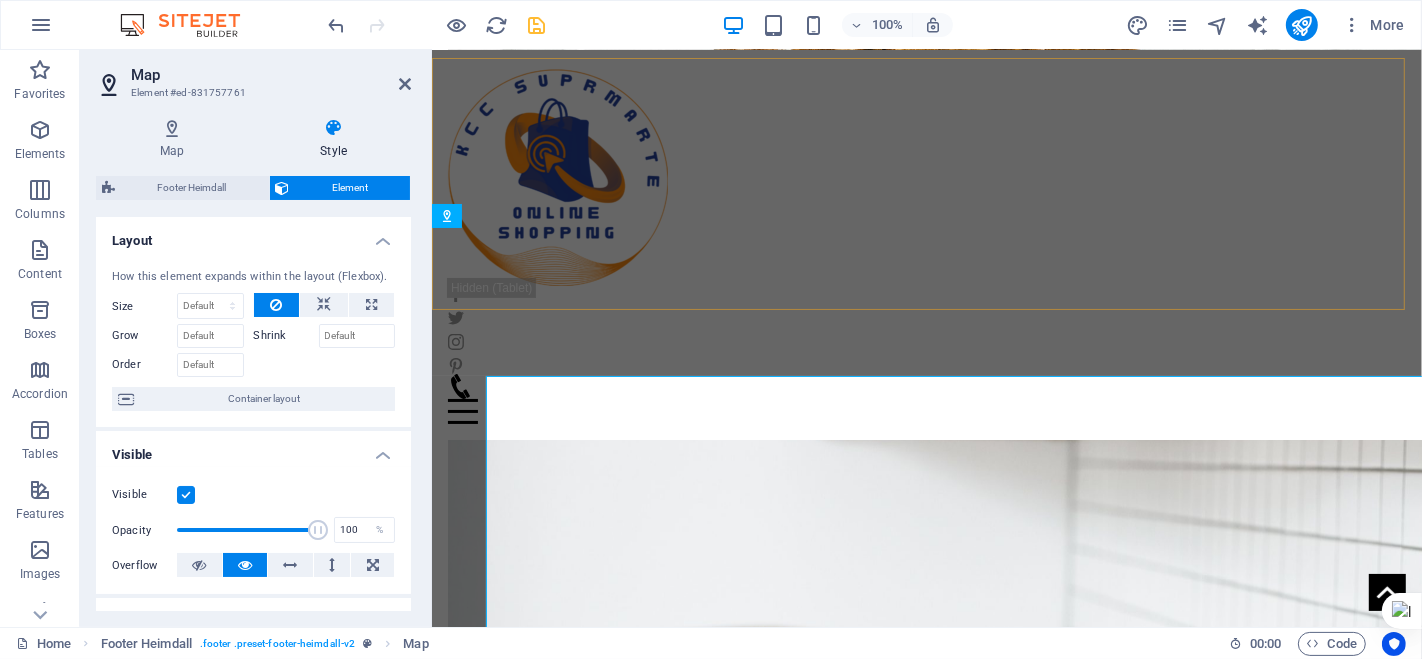 scroll, scrollTop: 1793, scrollLeft: 0, axis: vertical 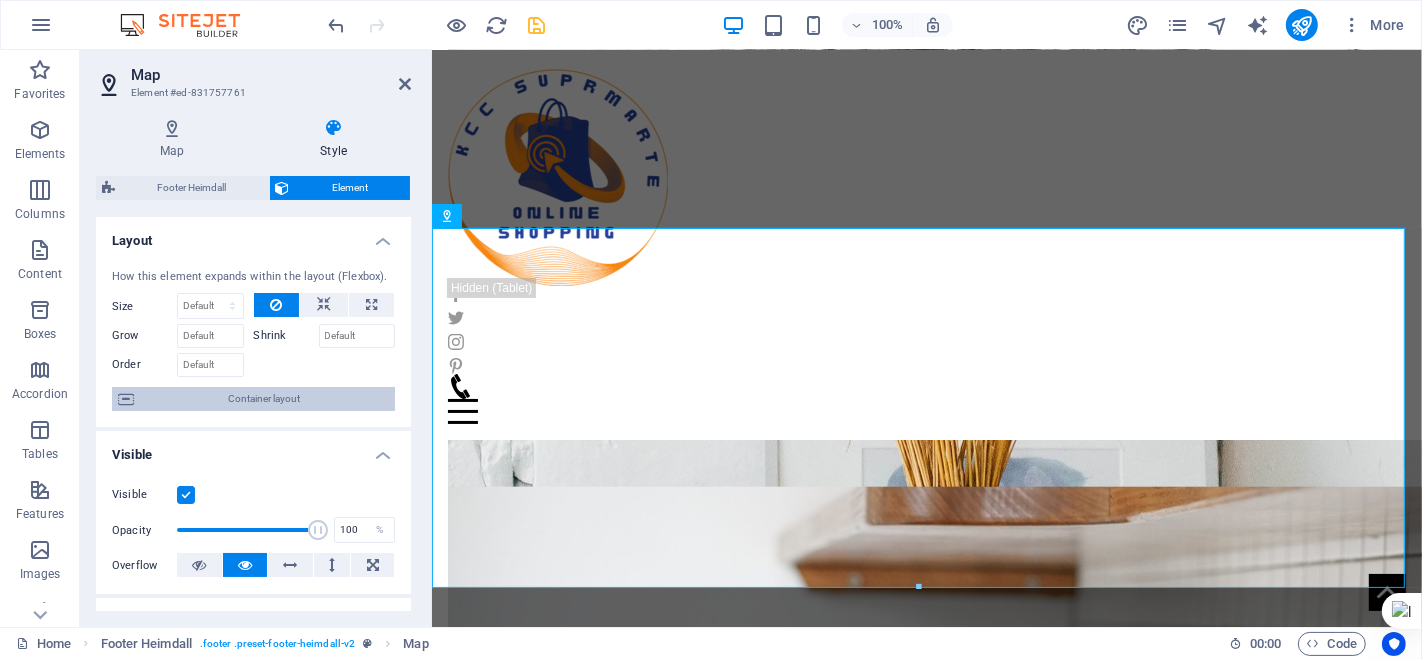 click on "Container layout" at bounding box center [264, 399] 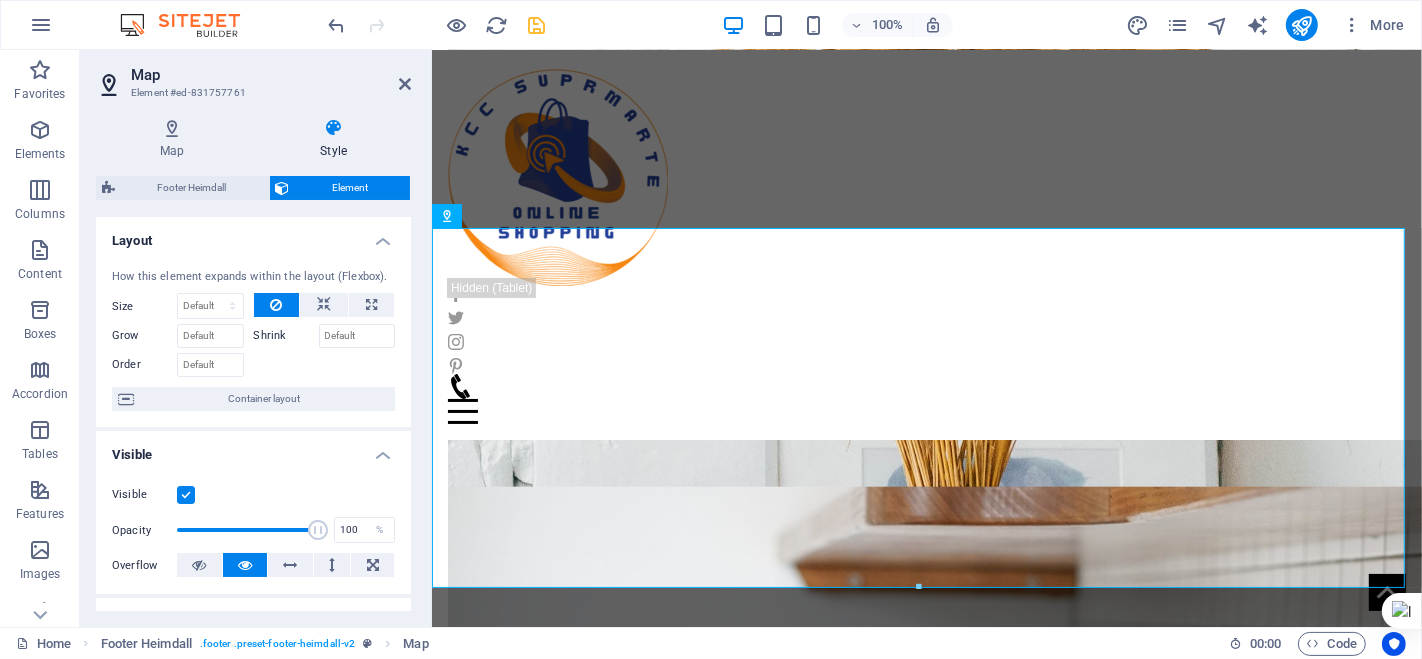 select on "footer" 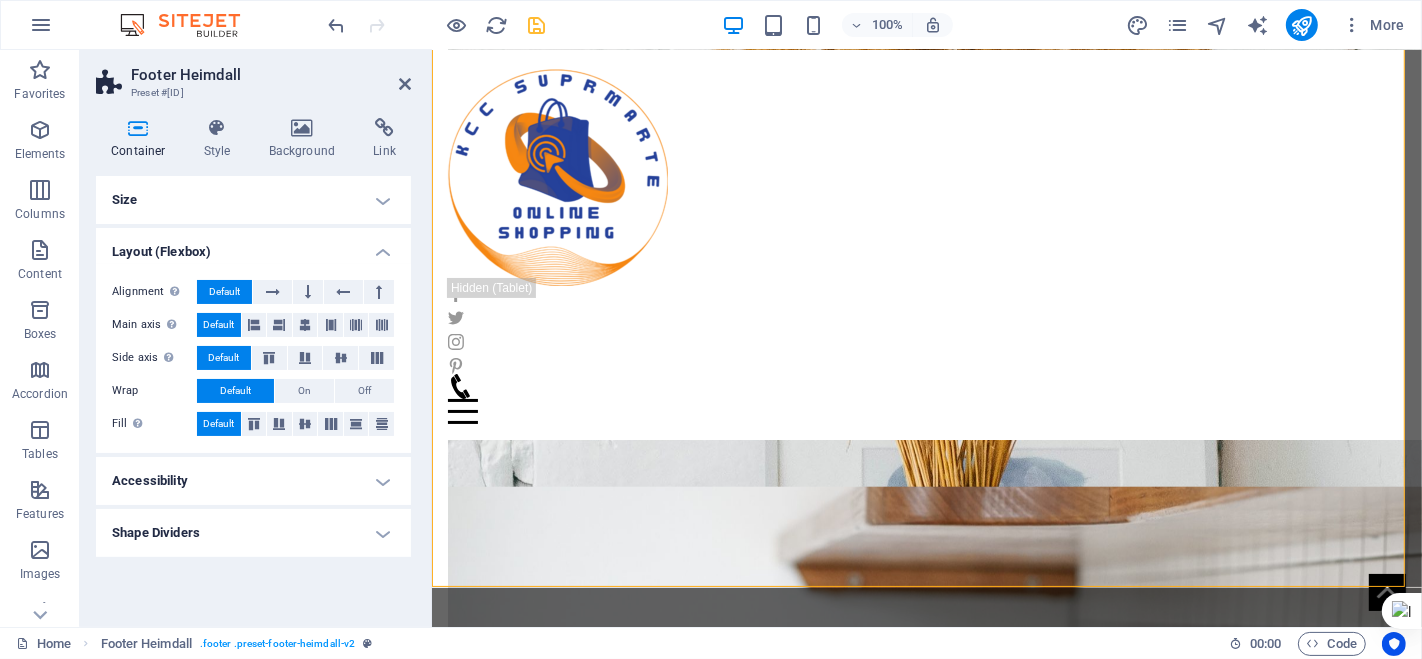 scroll, scrollTop: 0, scrollLeft: 0, axis: both 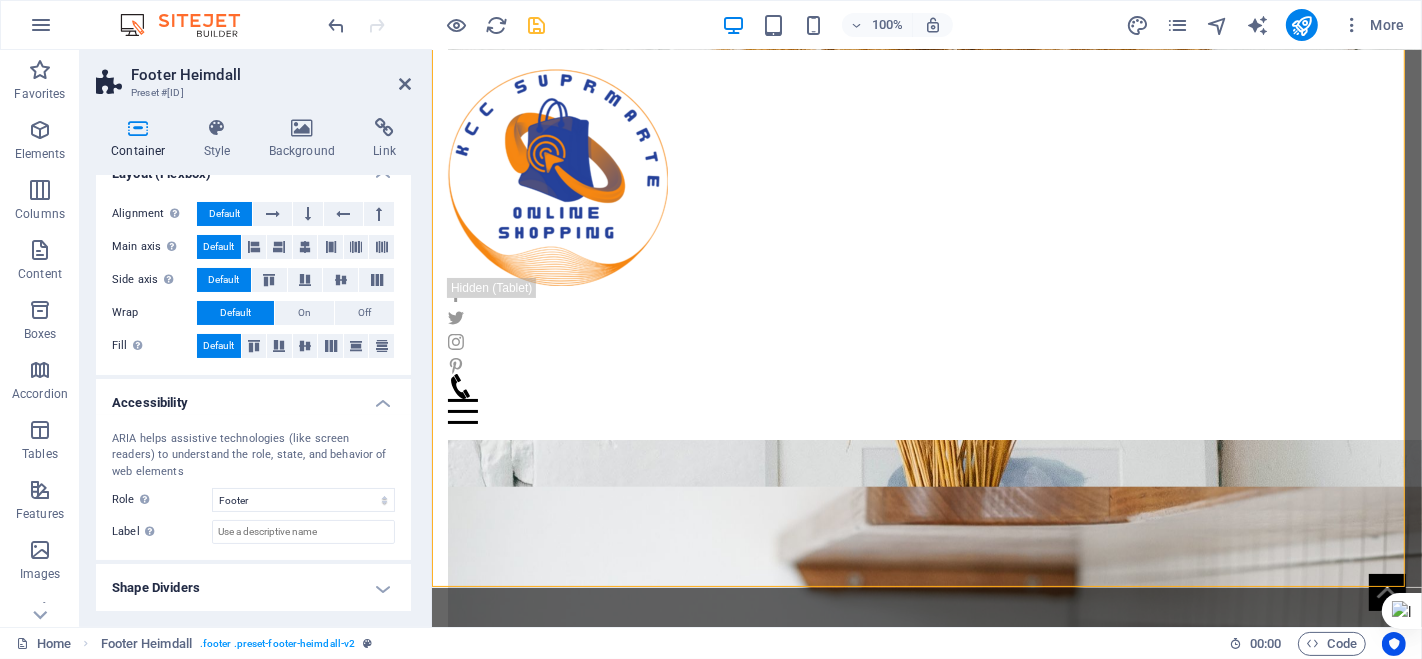 click on "Shape Dividers" at bounding box center (253, 588) 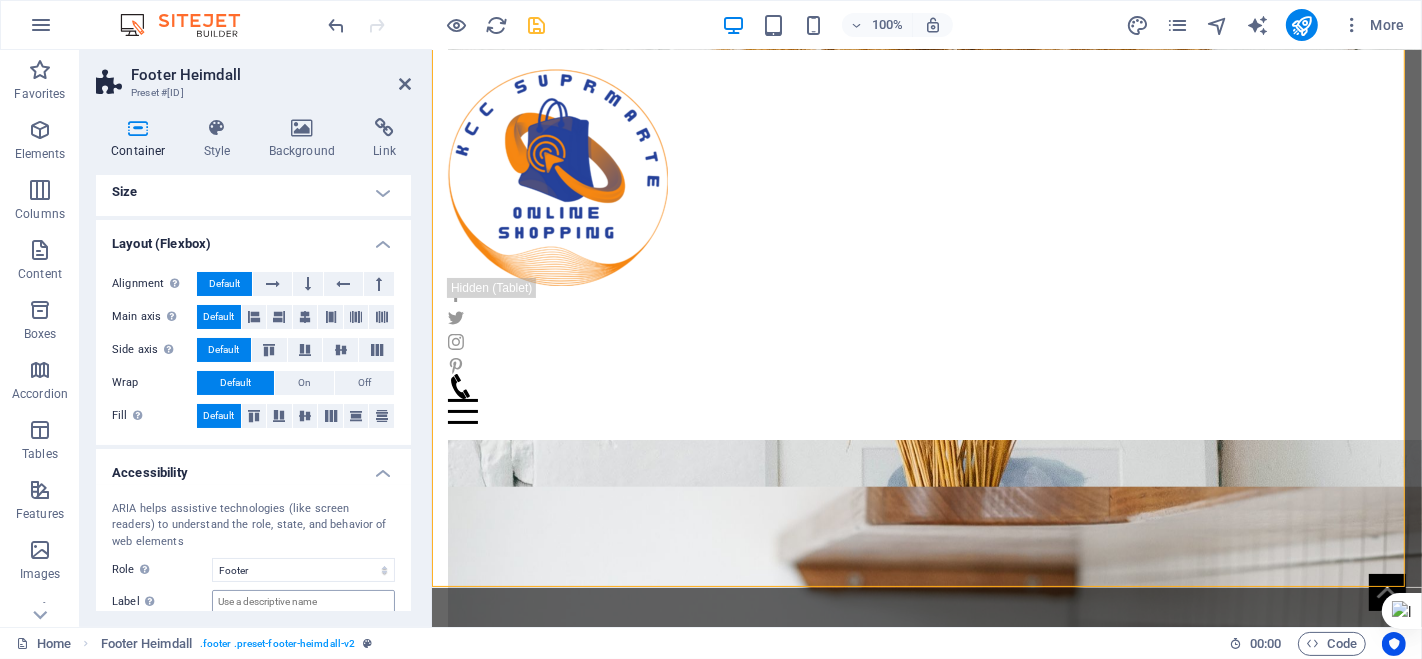 scroll, scrollTop: 0, scrollLeft: 0, axis: both 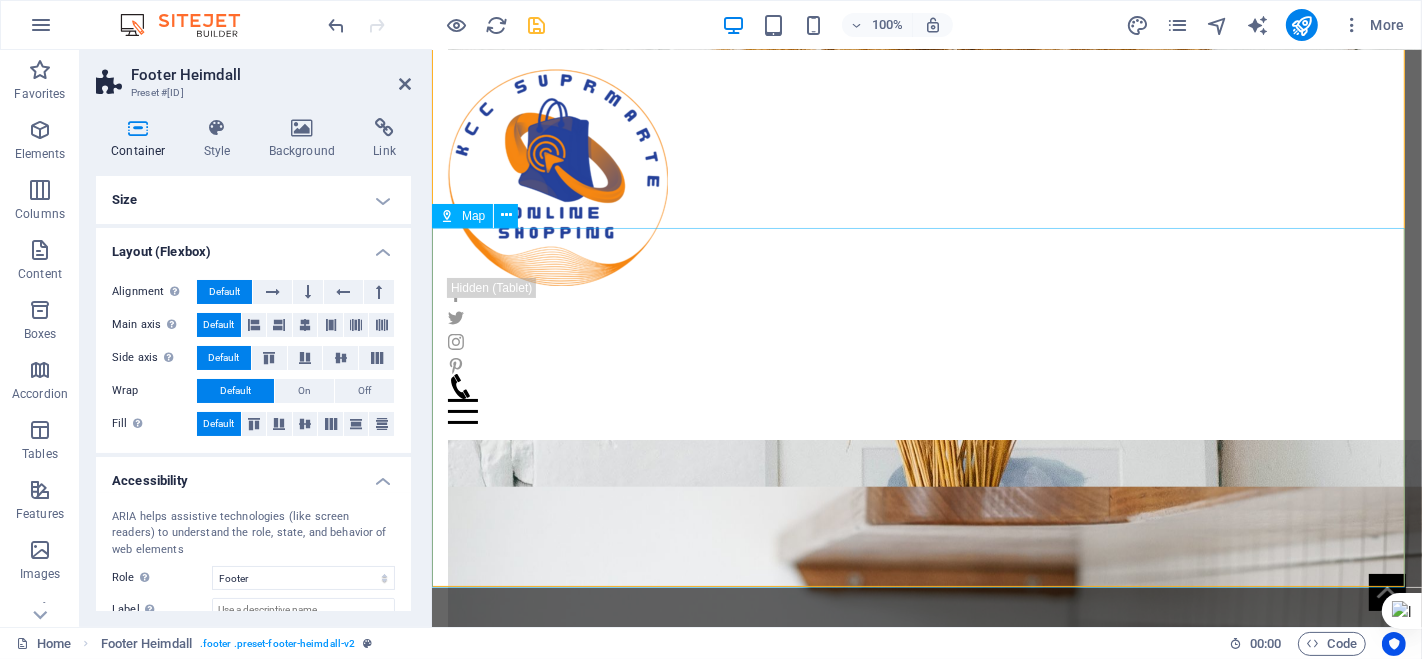 click at bounding box center (926, 2752) 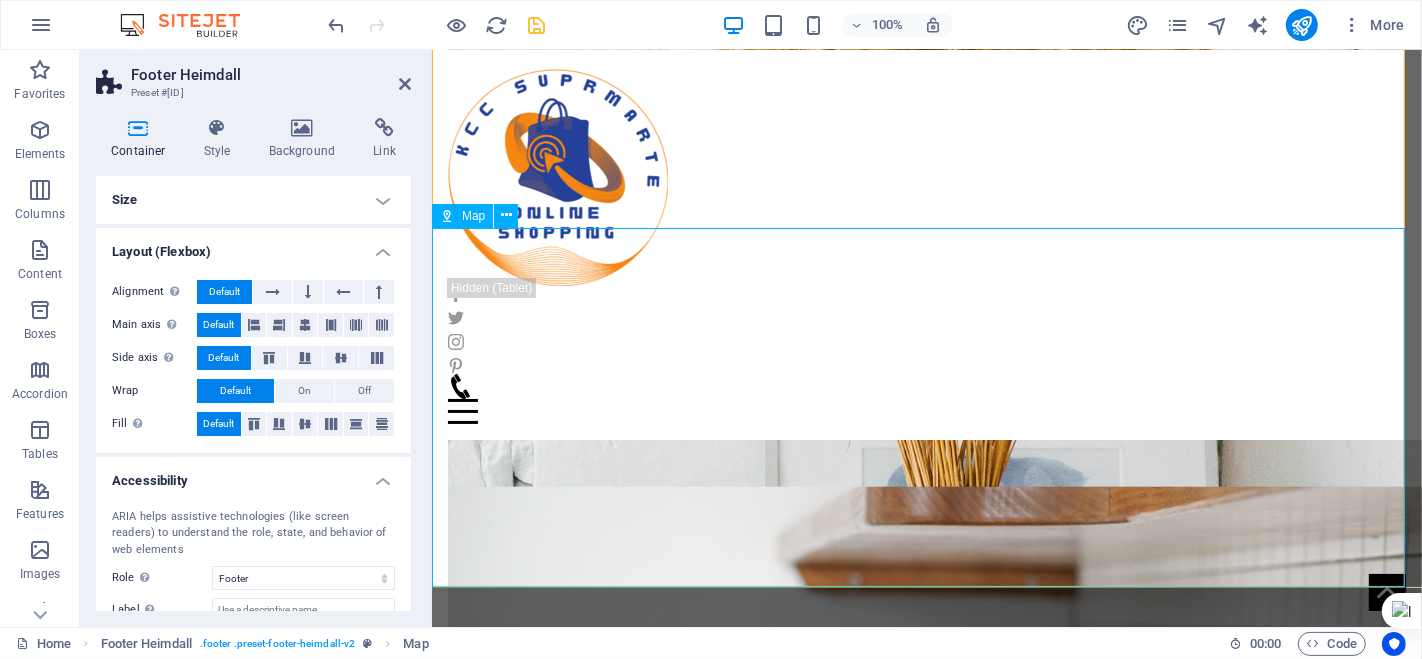 click at bounding box center [926, 2752] 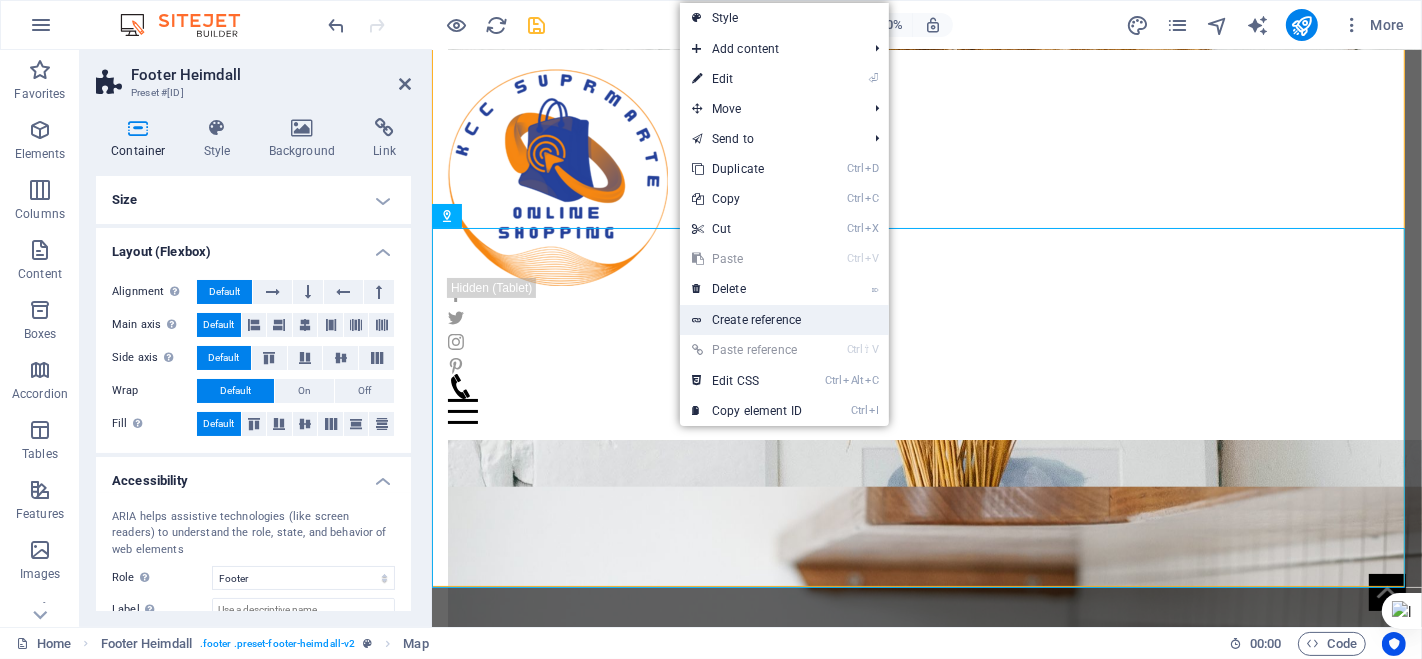 click on "Create reference" at bounding box center (784, 320) 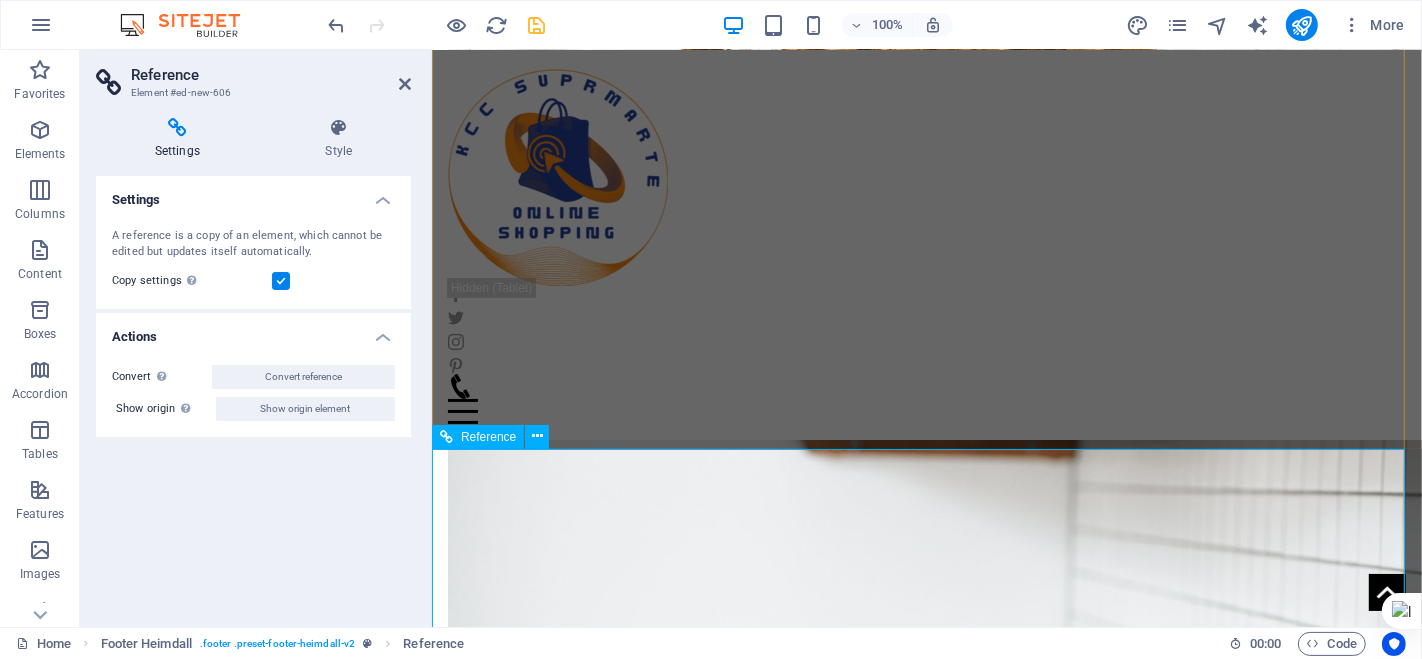 scroll, scrollTop: 2153, scrollLeft: 0, axis: vertical 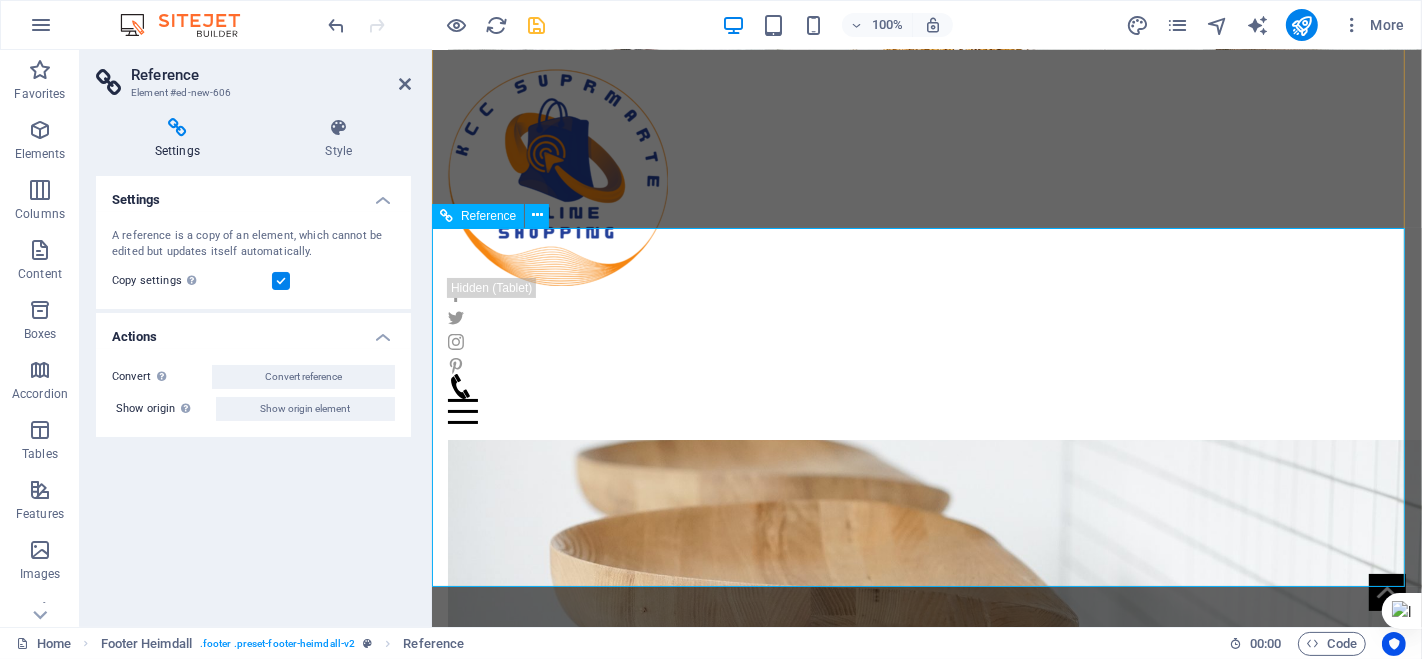 click at bounding box center [446, 216] 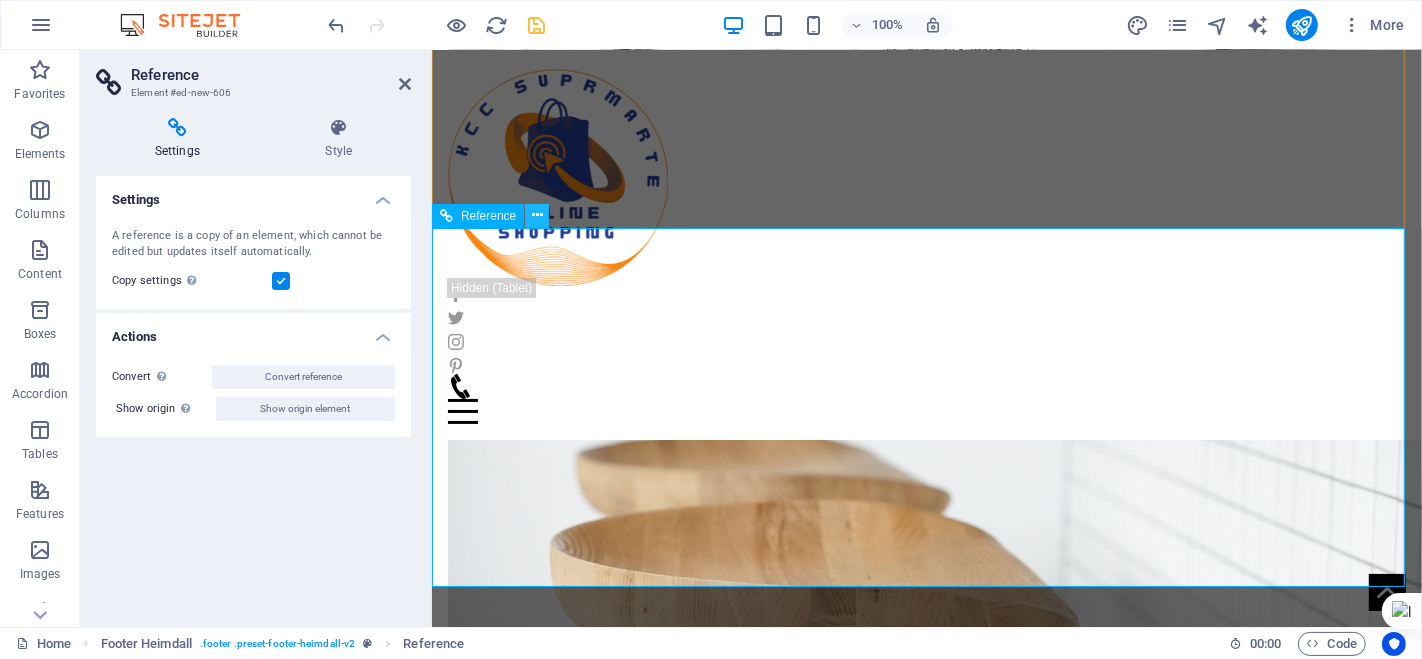 click at bounding box center (537, 215) 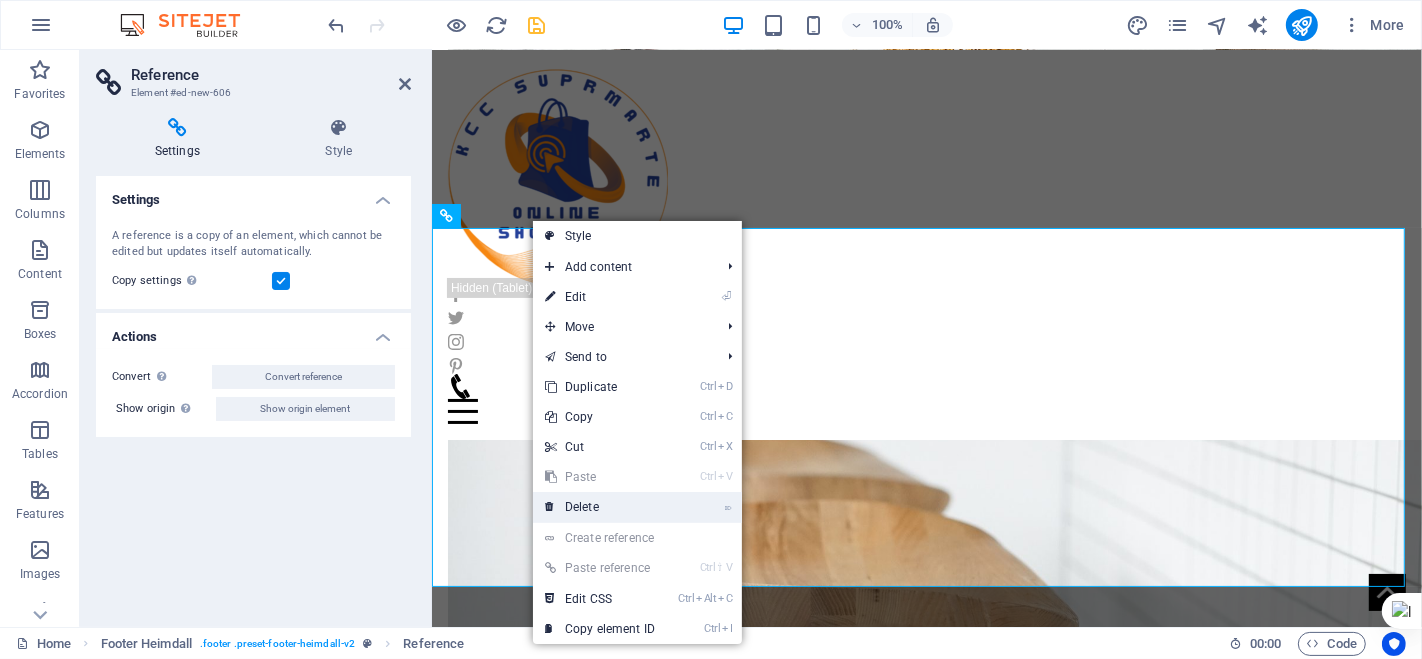 click on "⌦  Delete" at bounding box center (600, 507) 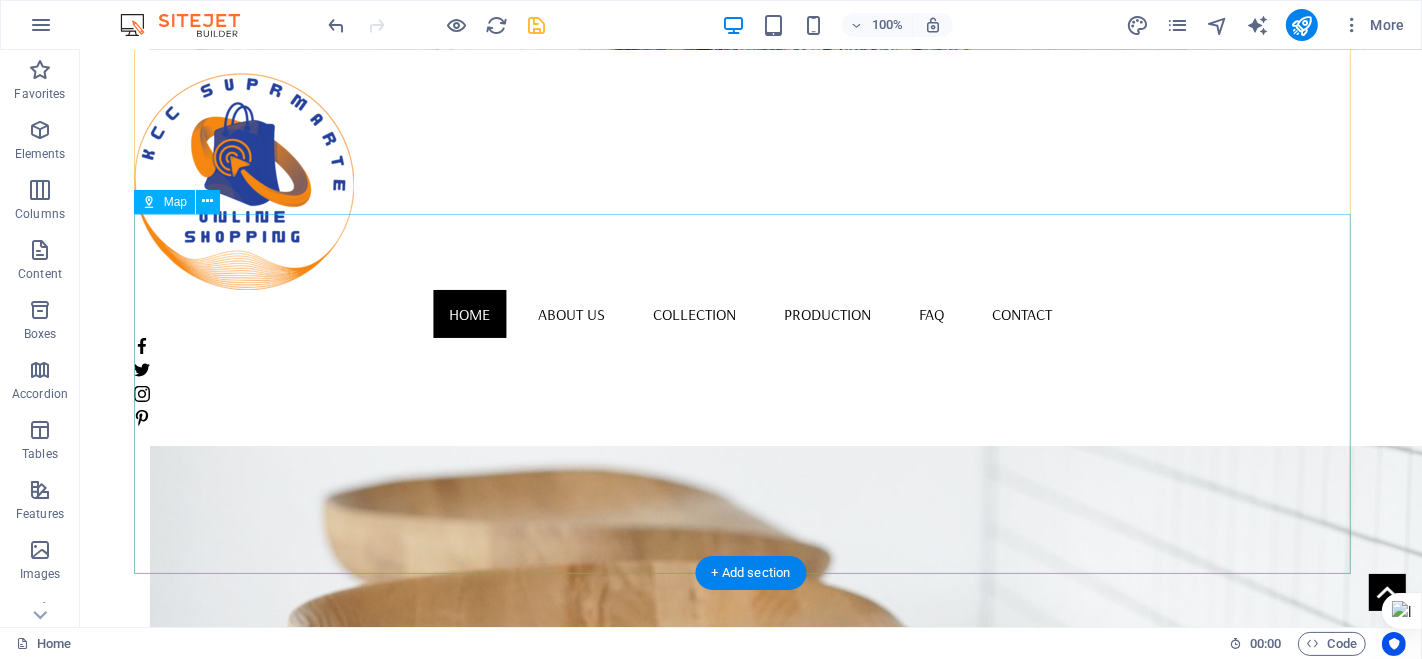 scroll, scrollTop: 1955, scrollLeft: 0, axis: vertical 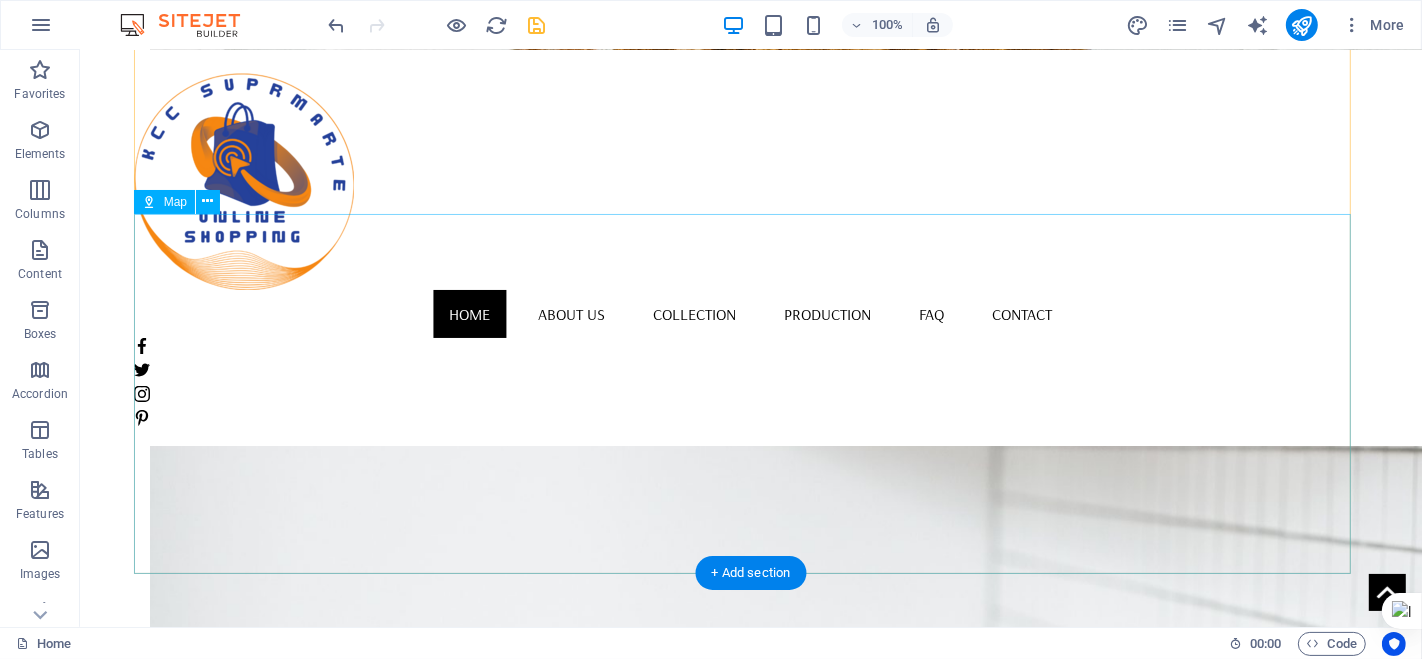 click at bounding box center [750, 2872] 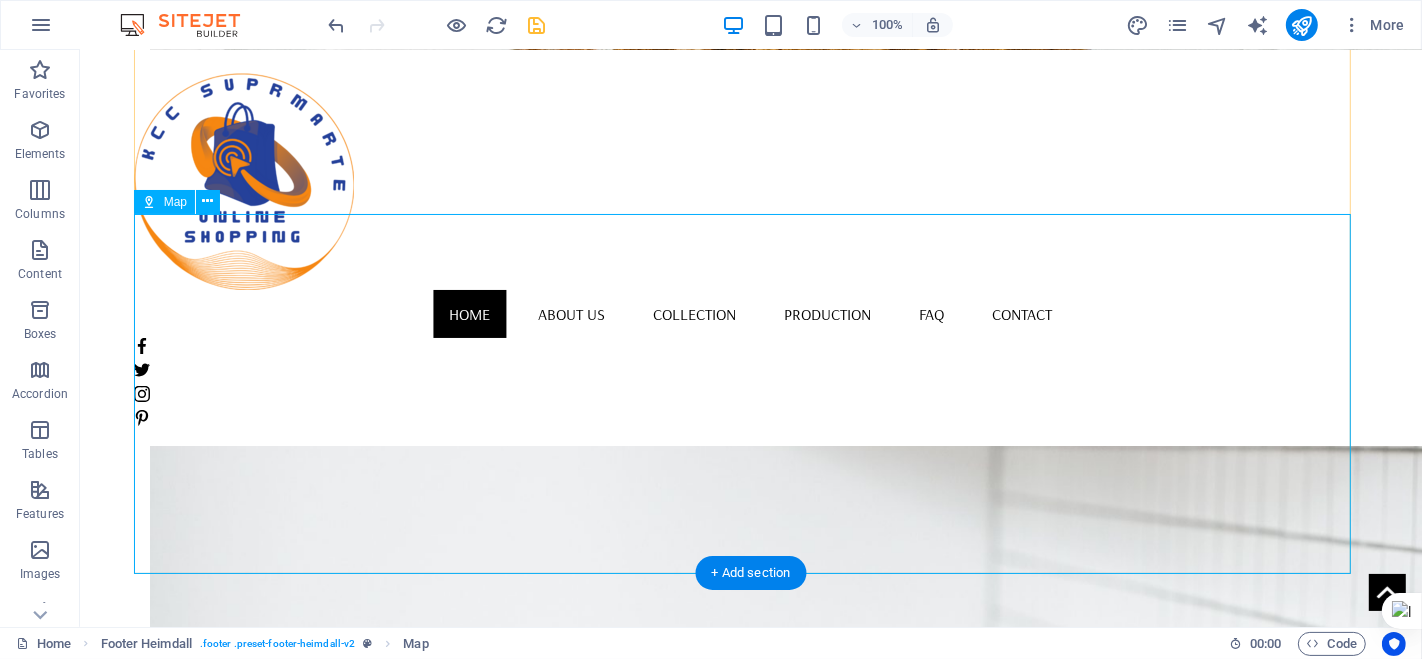 click at bounding box center (750, 2872) 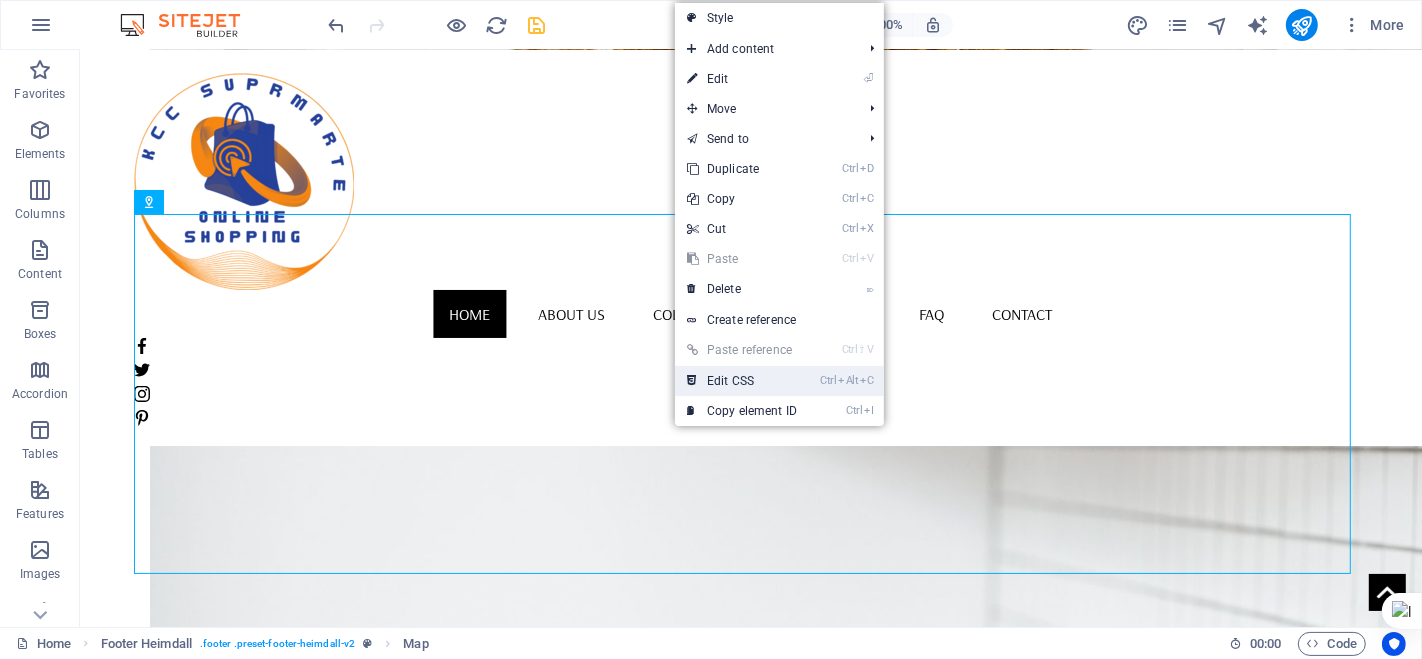click at bounding box center [692, 381] 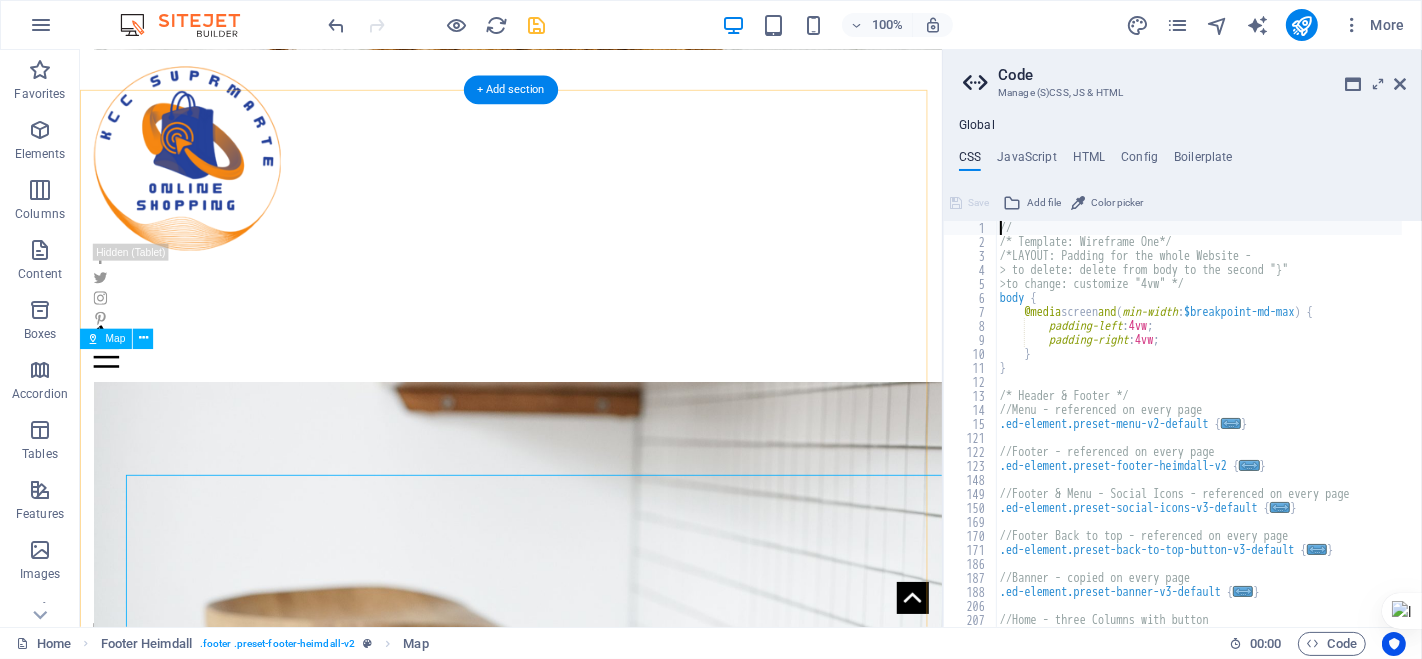 scroll, scrollTop: 1619, scrollLeft: 0, axis: vertical 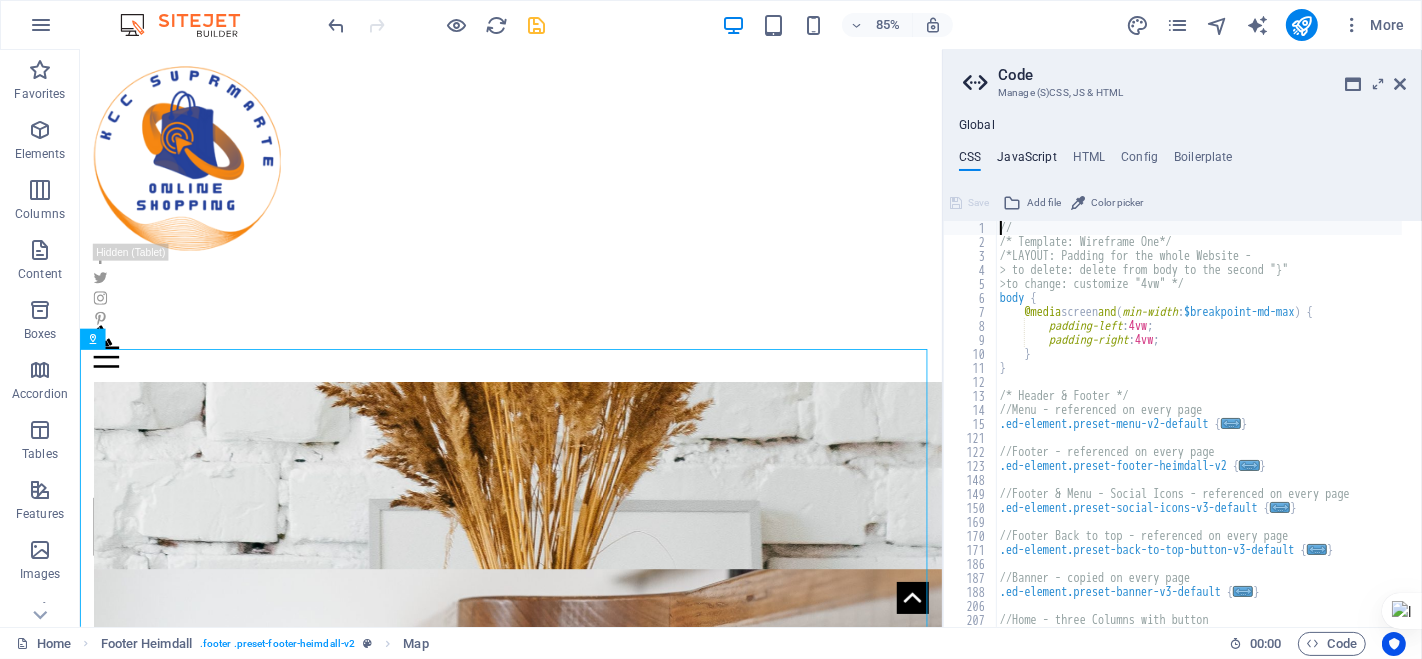 click on "JavaScript" at bounding box center (1026, 161) 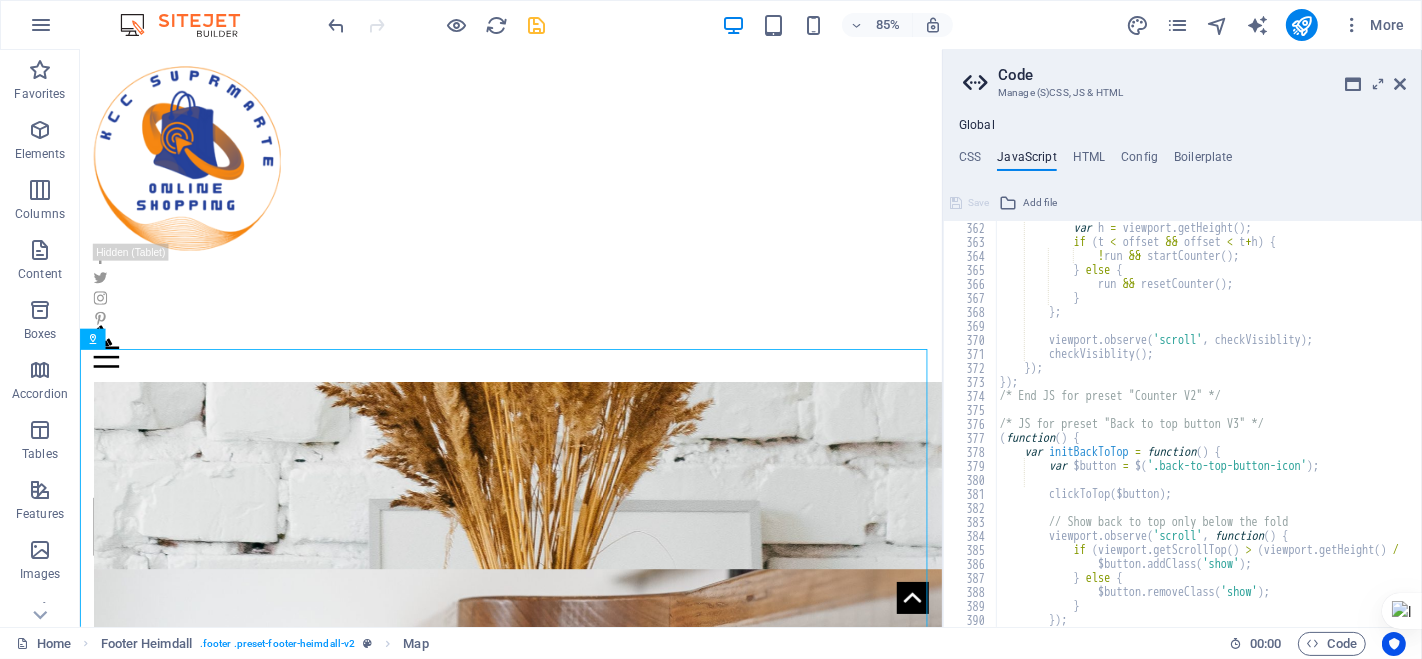 scroll, scrollTop: 5268, scrollLeft: 0, axis: vertical 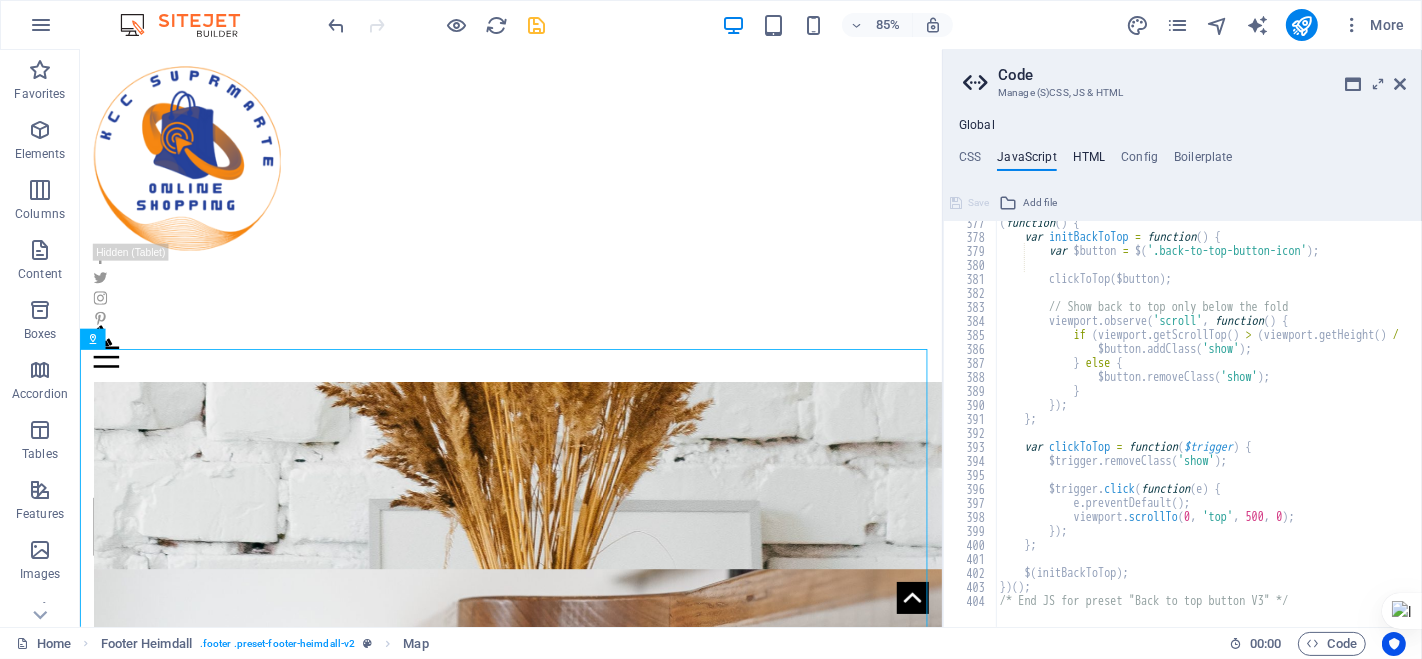 click on "HTML" at bounding box center [1089, 161] 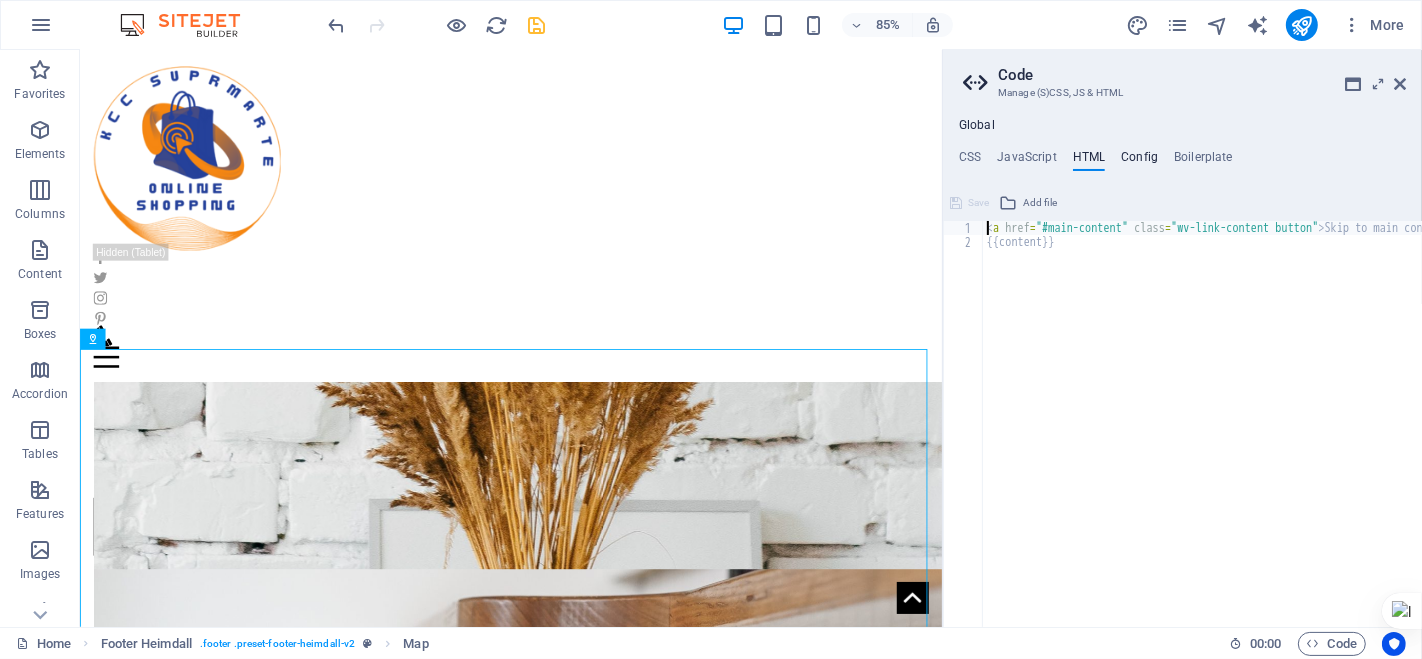 click on "Config" at bounding box center [1139, 161] 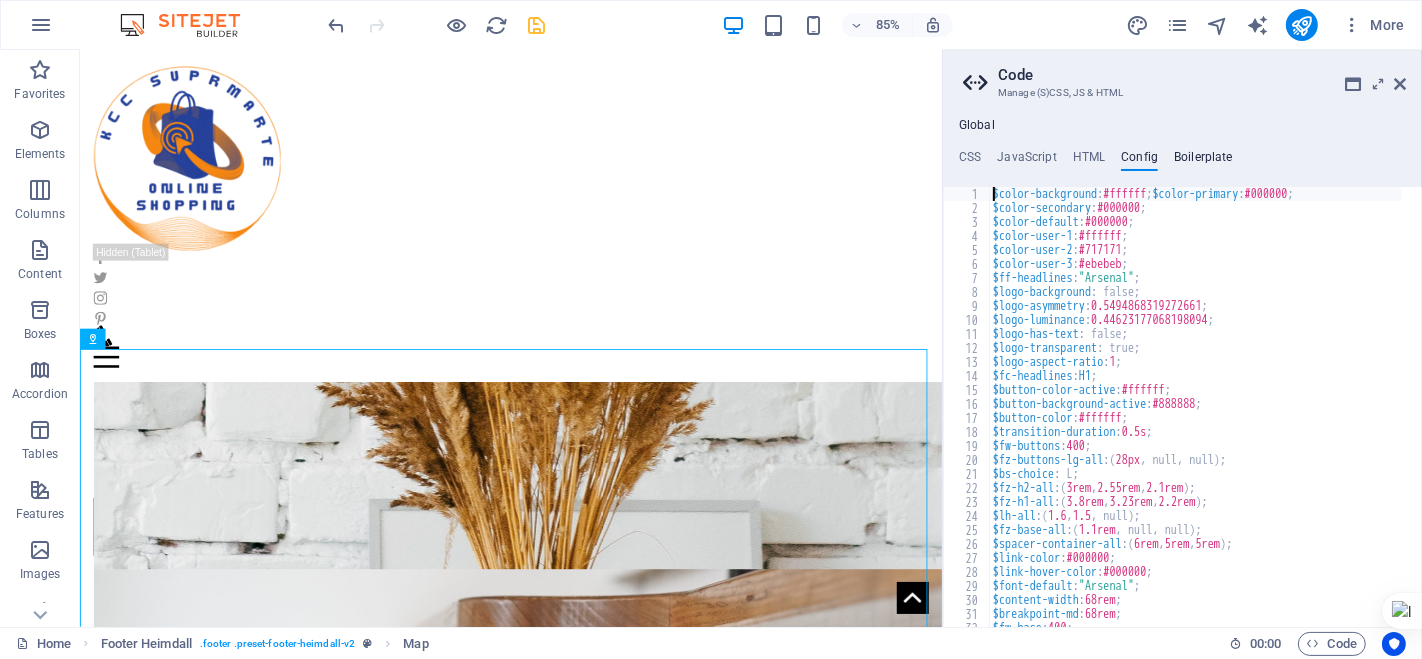 click on "Boilerplate" at bounding box center [1203, 161] 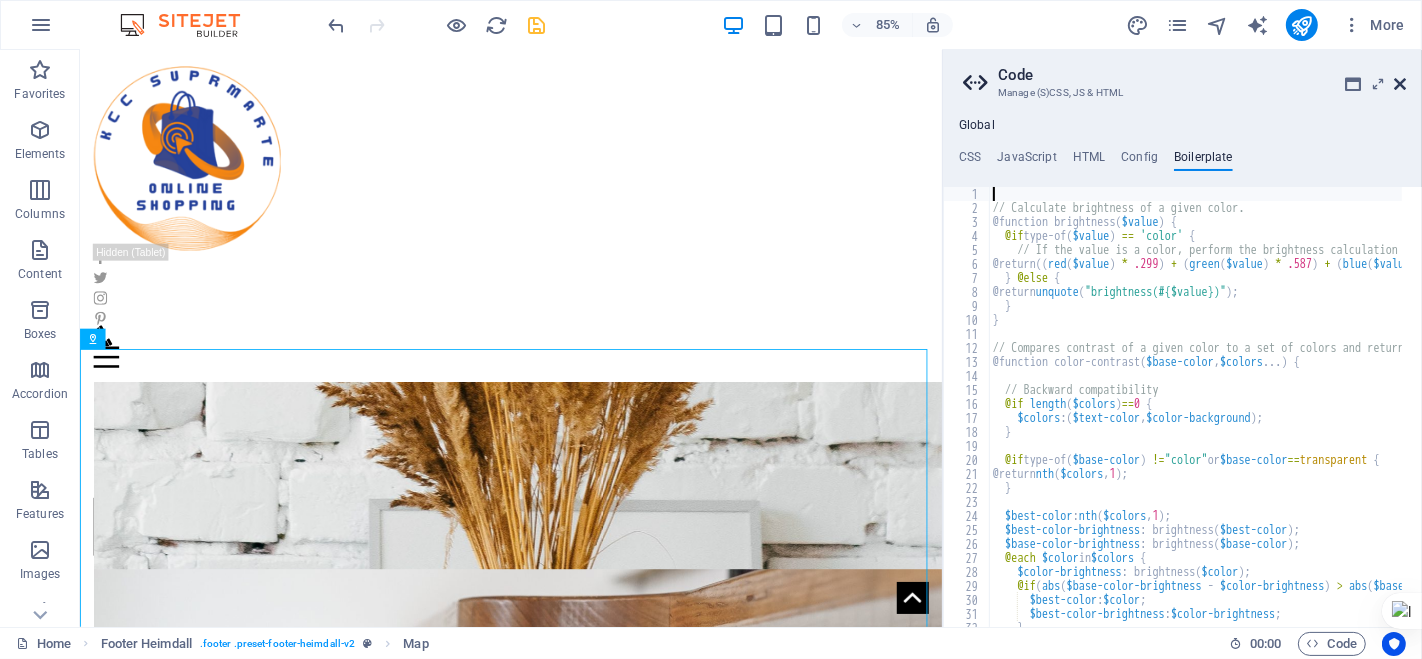 click at bounding box center (1400, 84) 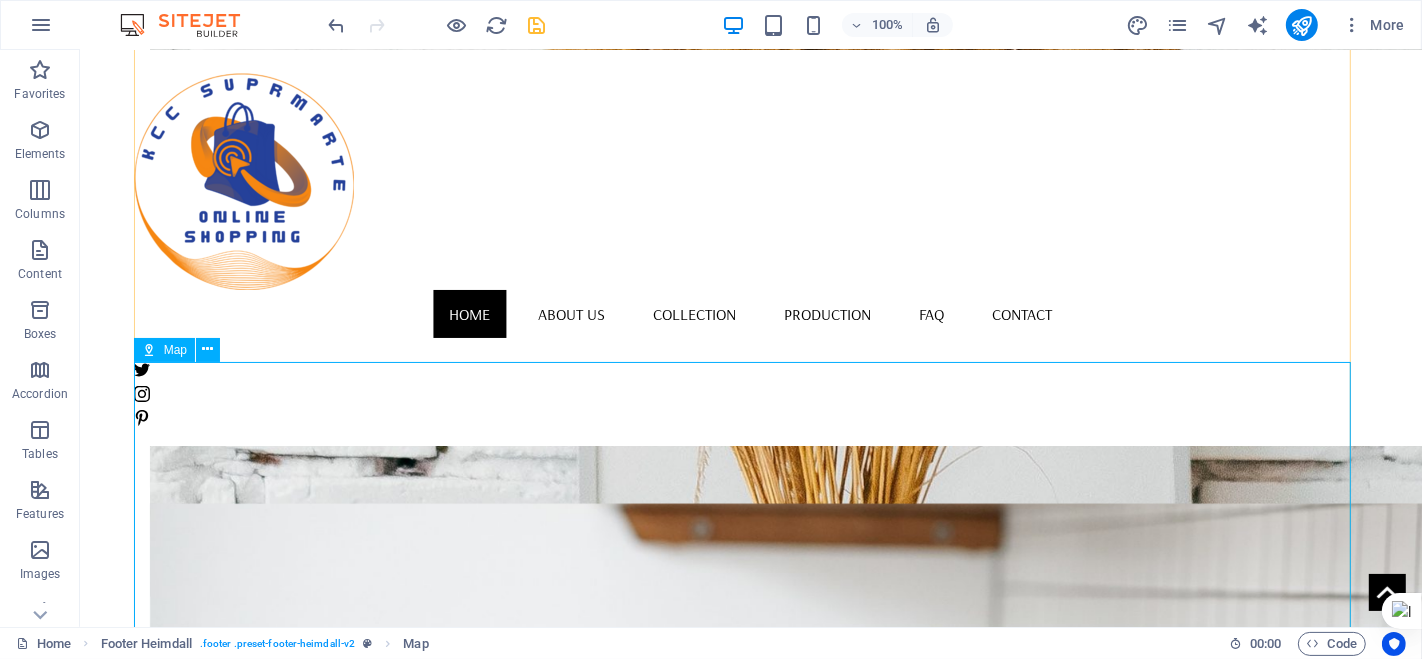 scroll, scrollTop: 1844, scrollLeft: 0, axis: vertical 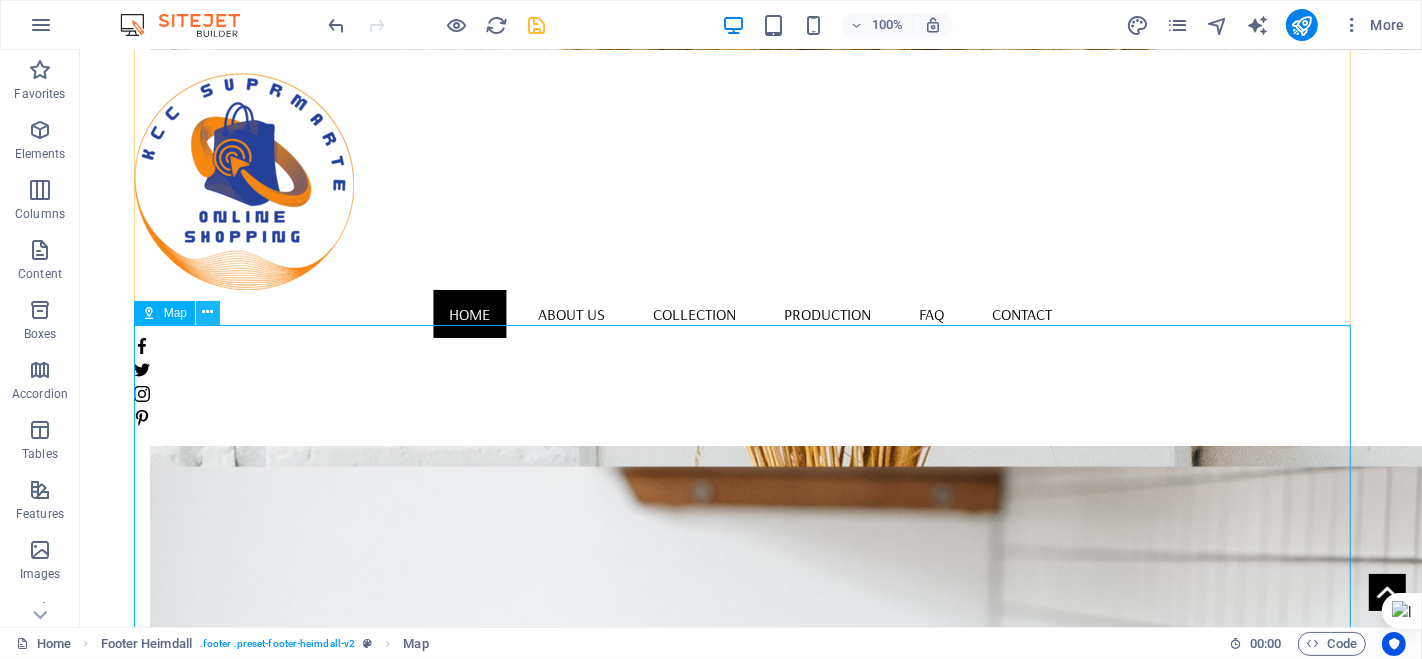 click at bounding box center (208, 313) 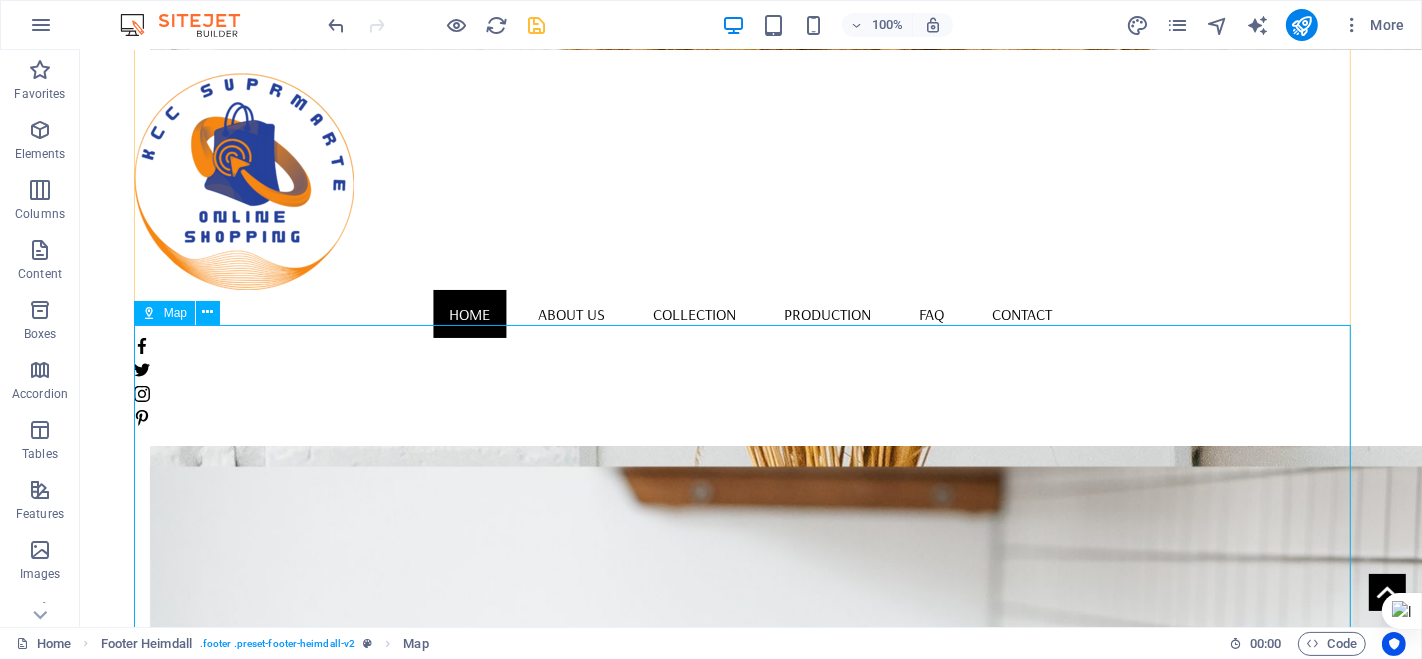 click at bounding box center [750, 2983] 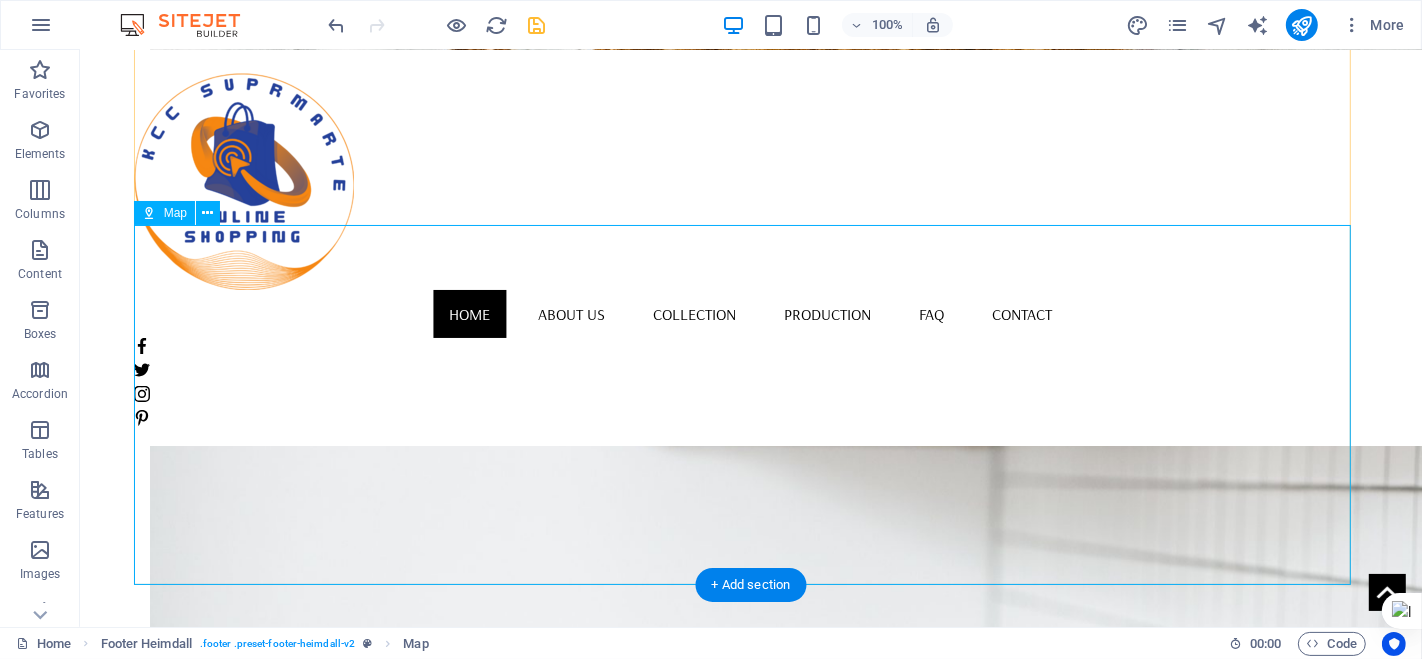 scroll, scrollTop: 1955, scrollLeft: 0, axis: vertical 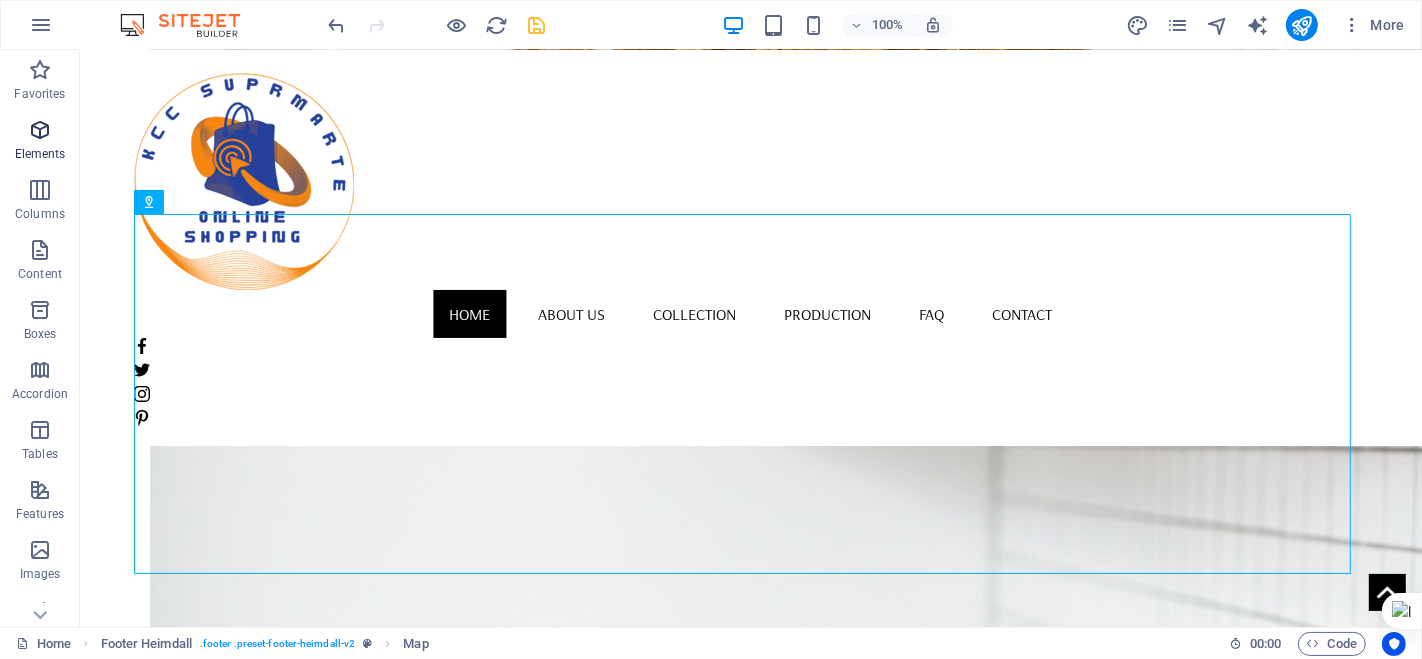 click on "Elements" at bounding box center [40, 154] 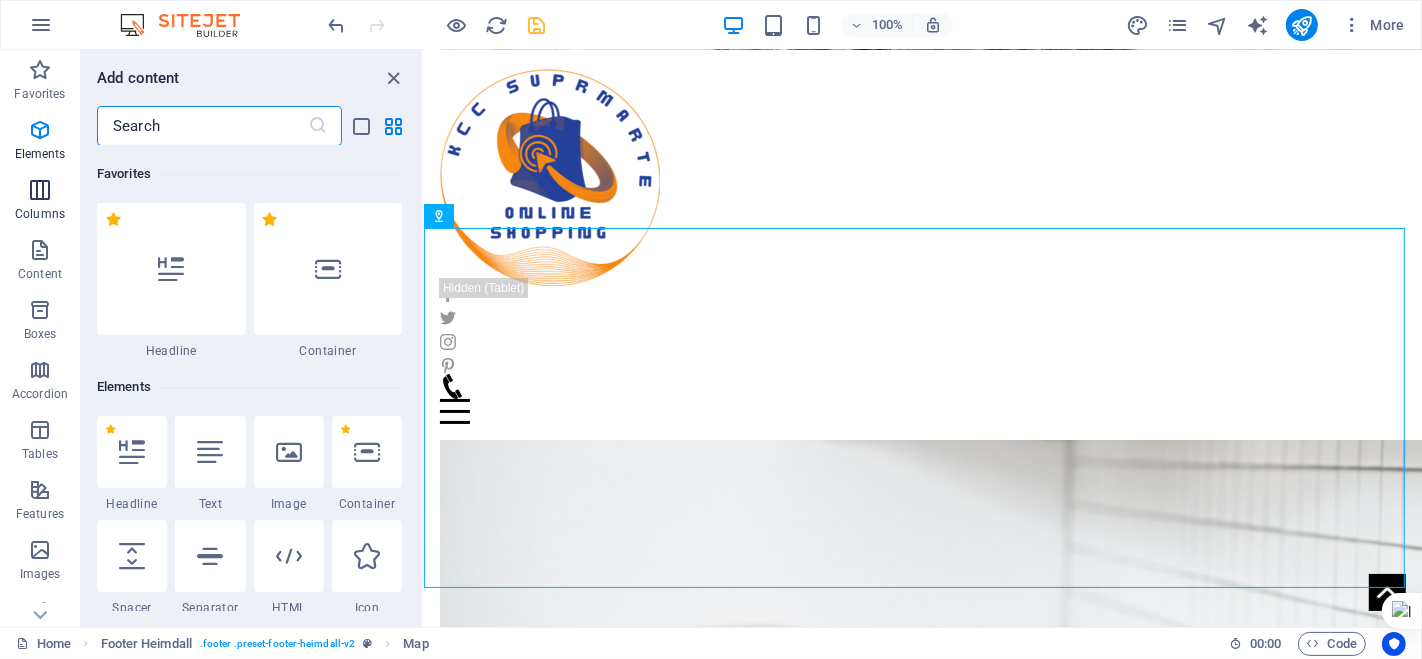 scroll, scrollTop: 1793, scrollLeft: 0, axis: vertical 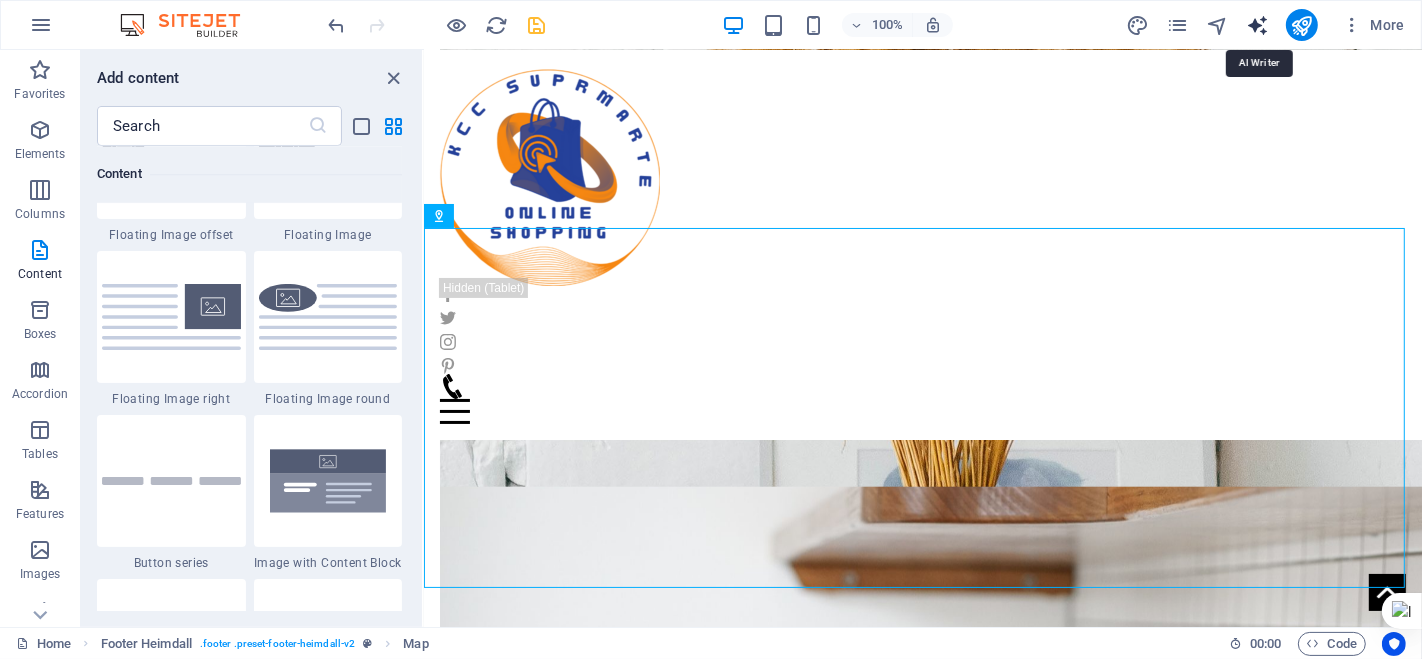 drag, startPoint x: 1262, startPoint y: 30, endPoint x: 186, endPoint y: 703, distance: 1269.1355 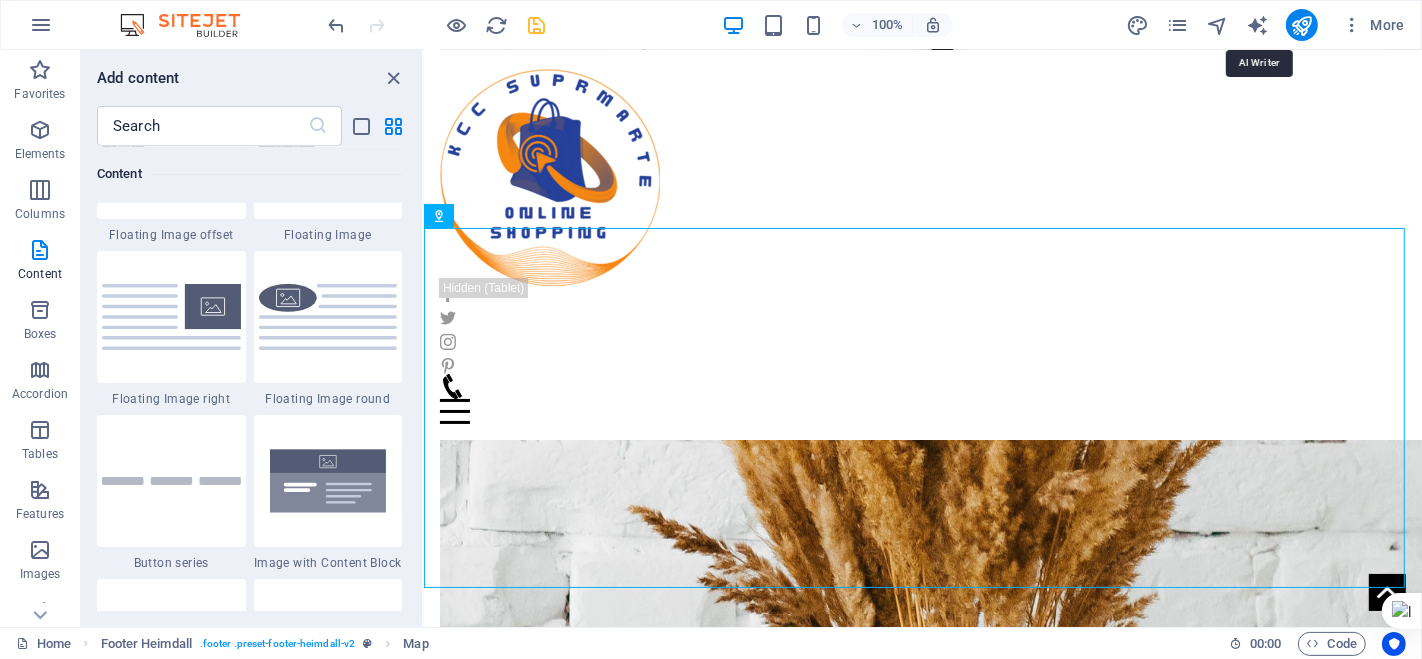 select on "English" 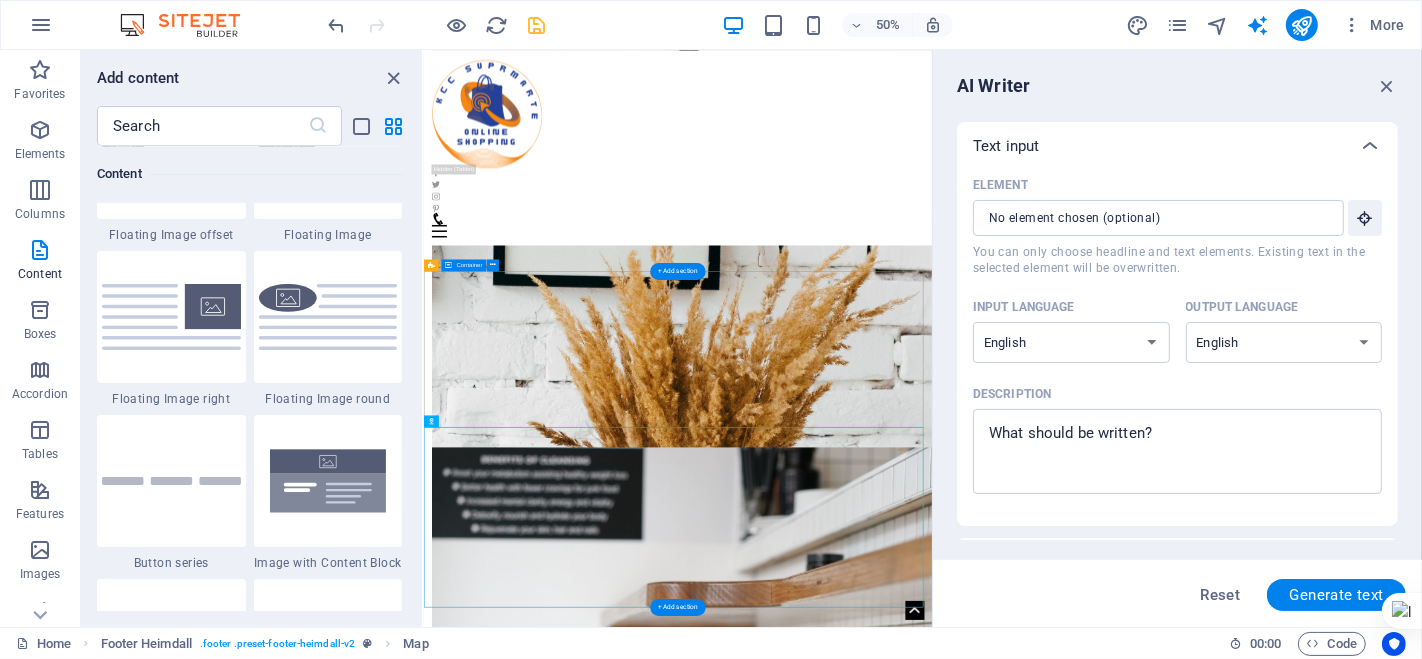 scroll, scrollTop: 1574, scrollLeft: 0, axis: vertical 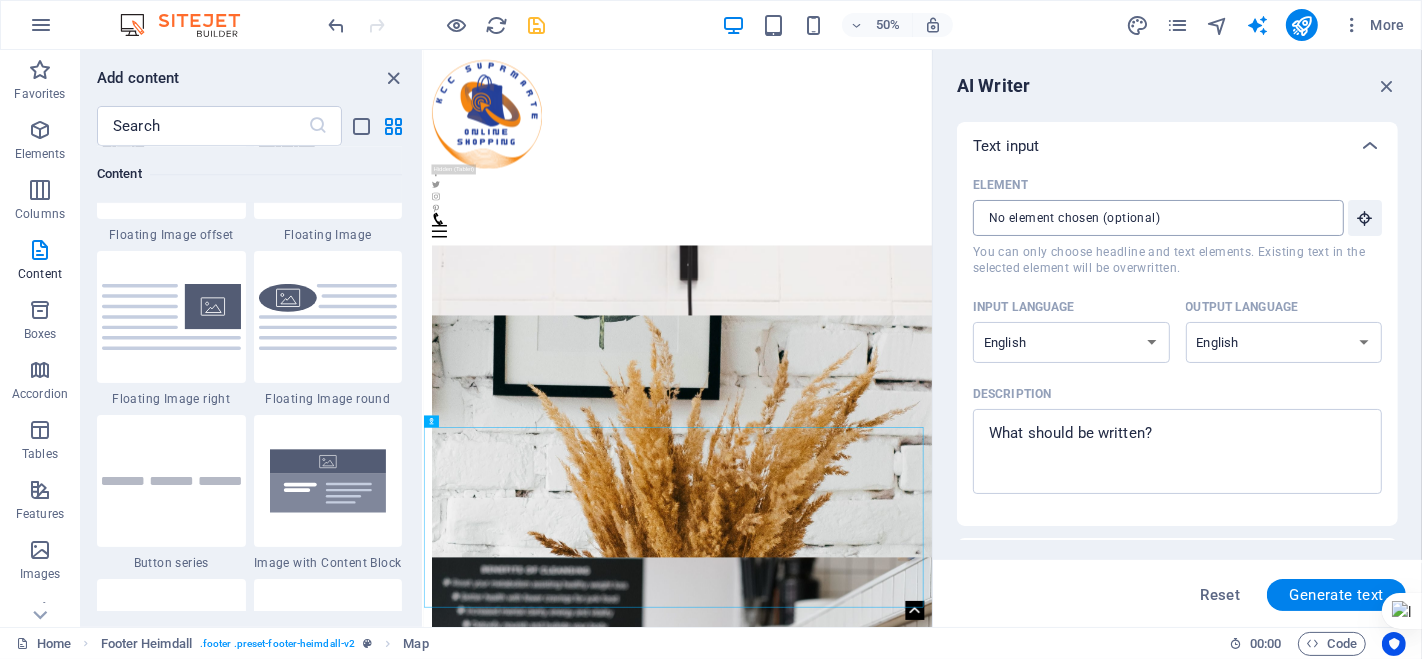 click on "Element ​ You can only choose headline and text elements. Existing text in the selected element will be overwritten." at bounding box center [1151, 218] 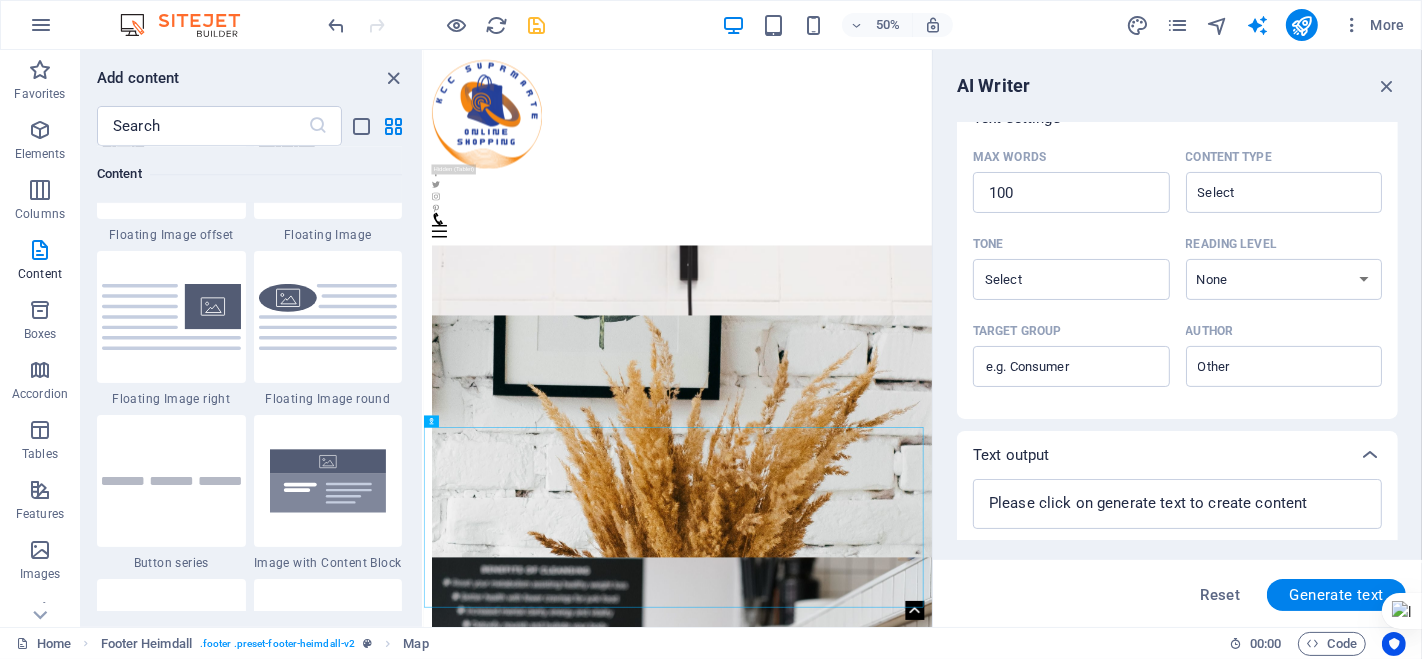 scroll, scrollTop: 496, scrollLeft: 0, axis: vertical 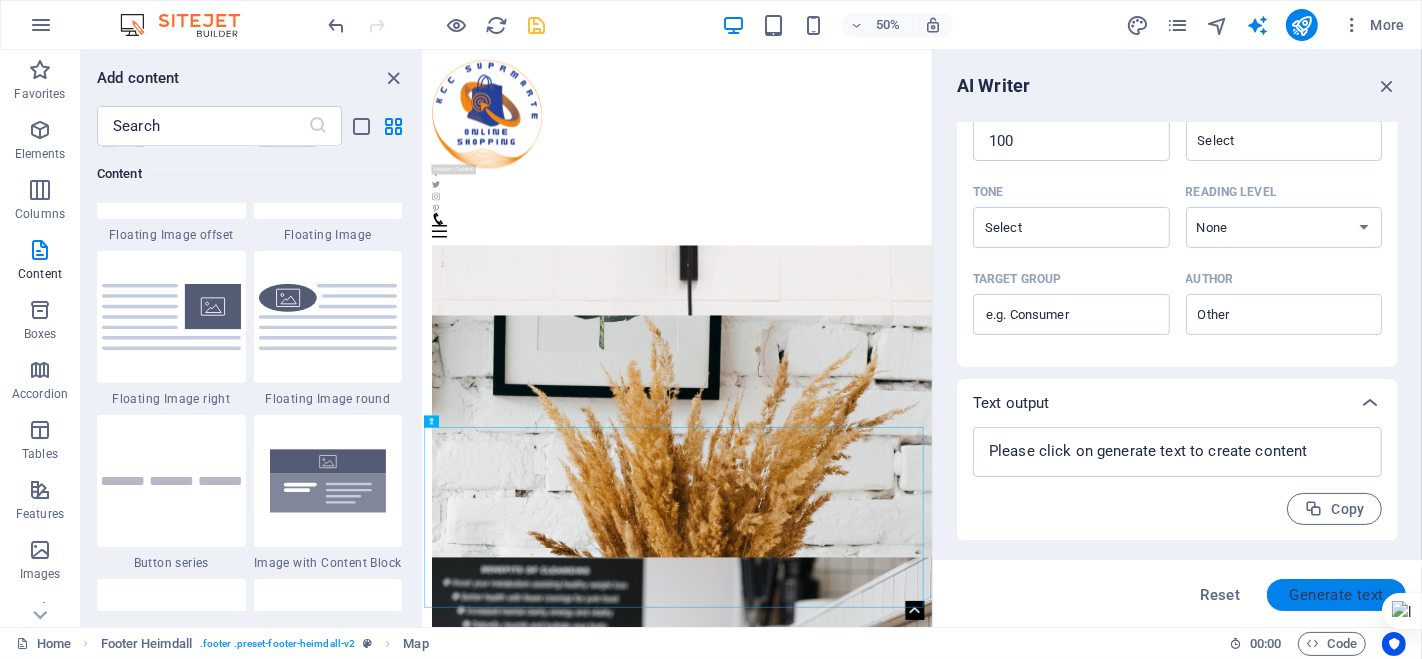 click on "Generate text" at bounding box center [1336, 595] 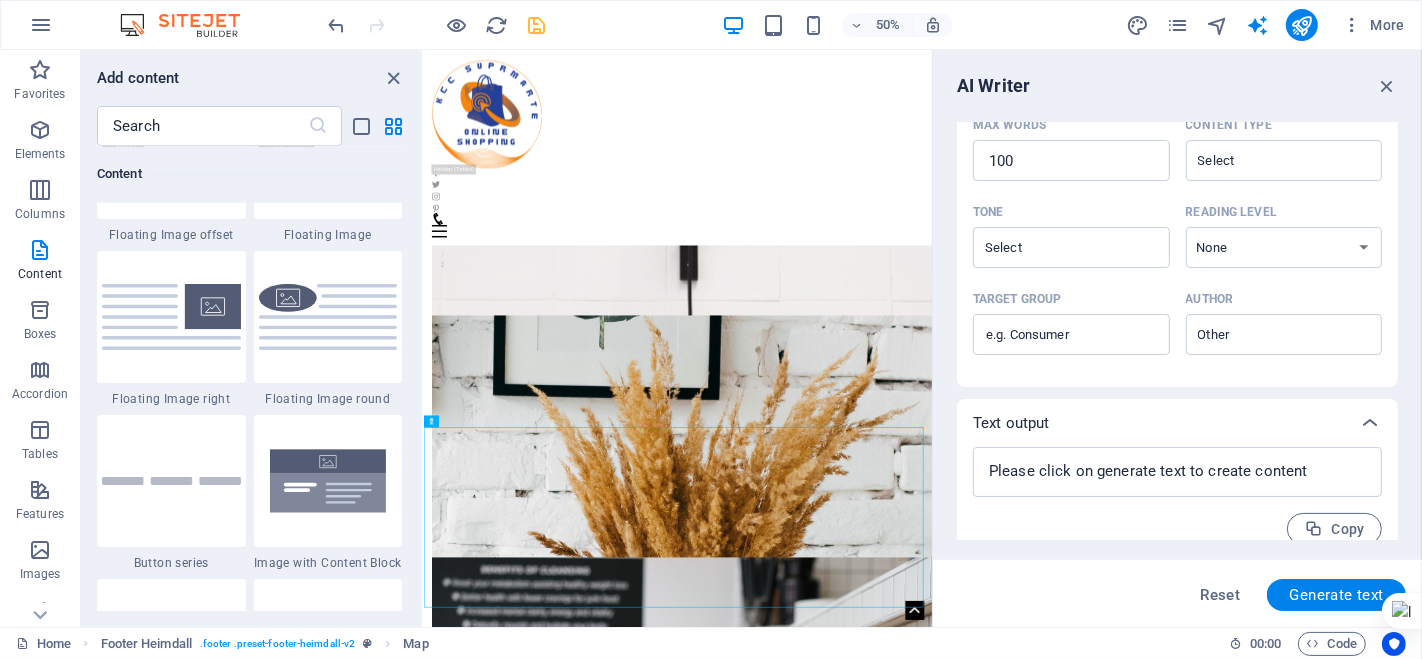 scroll, scrollTop: 516, scrollLeft: 0, axis: vertical 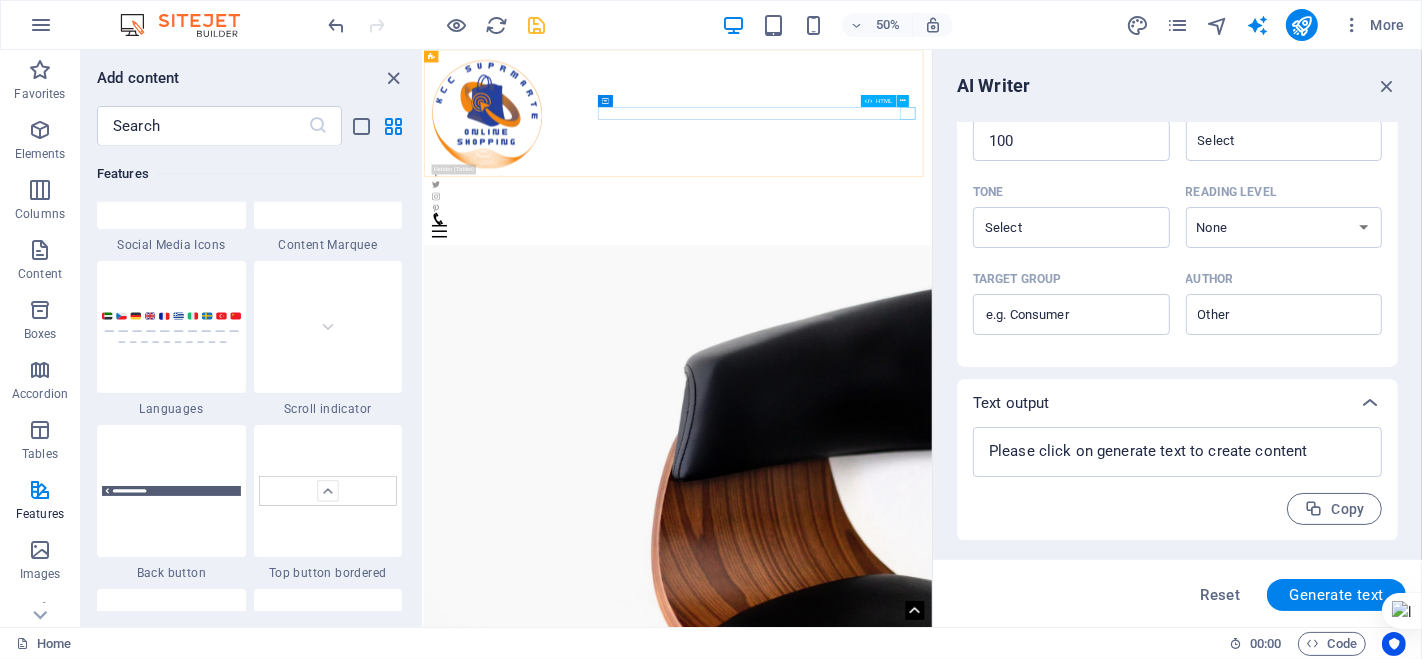 click at bounding box center (931, 411) 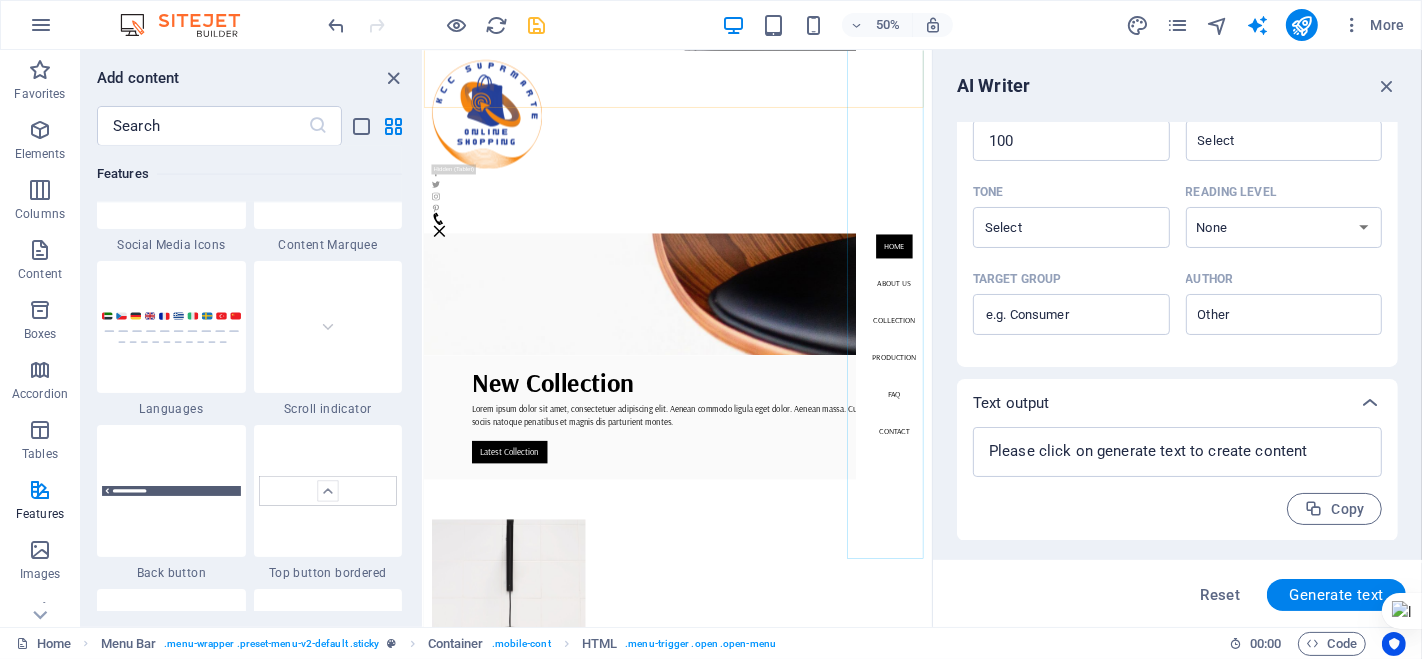 scroll, scrollTop: 777, scrollLeft: 0, axis: vertical 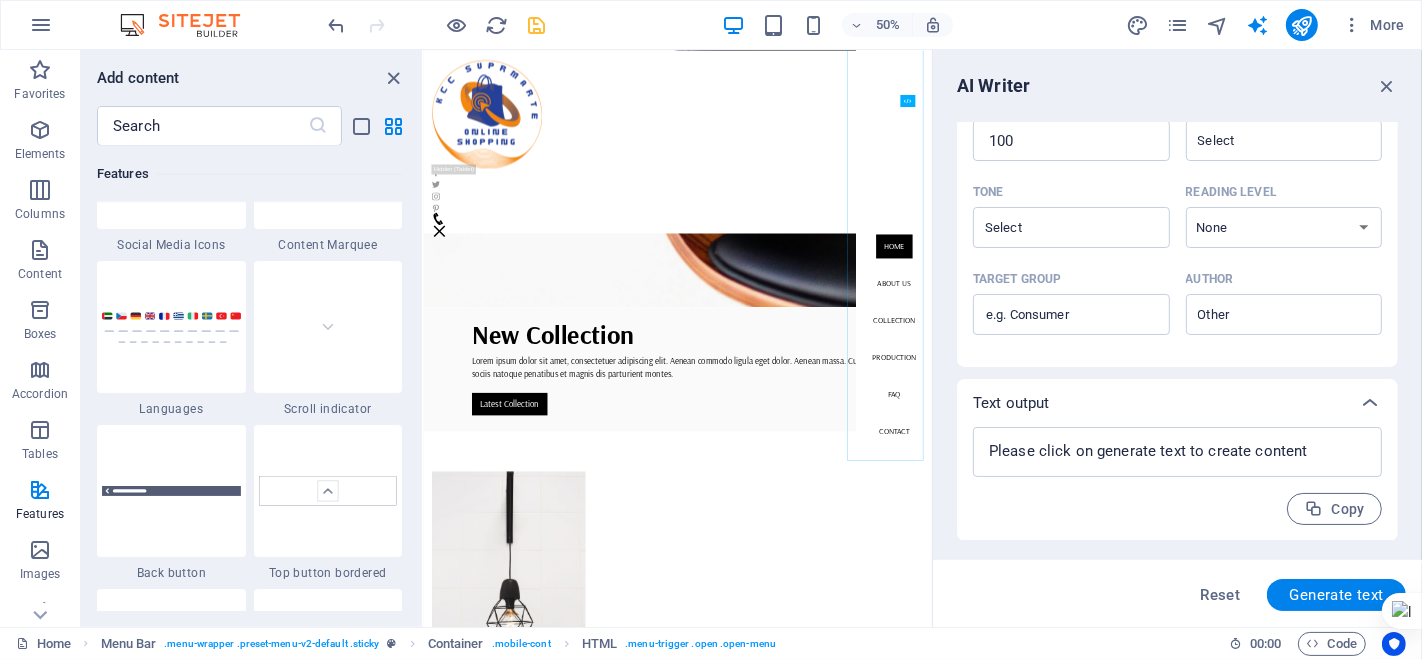 click on "Home About us Collection Production FAQ Contact" at bounding box center (1363, 627) 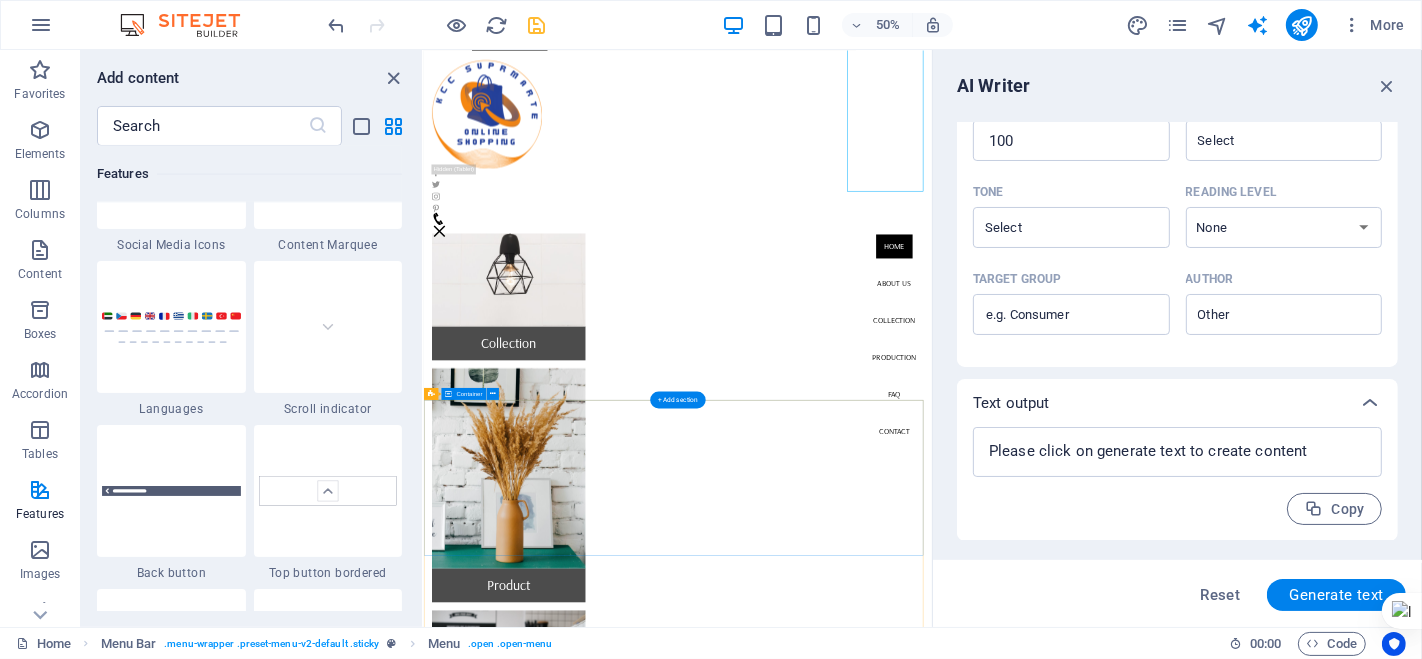 scroll, scrollTop: 1574, scrollLeft: 0, axis: vertical 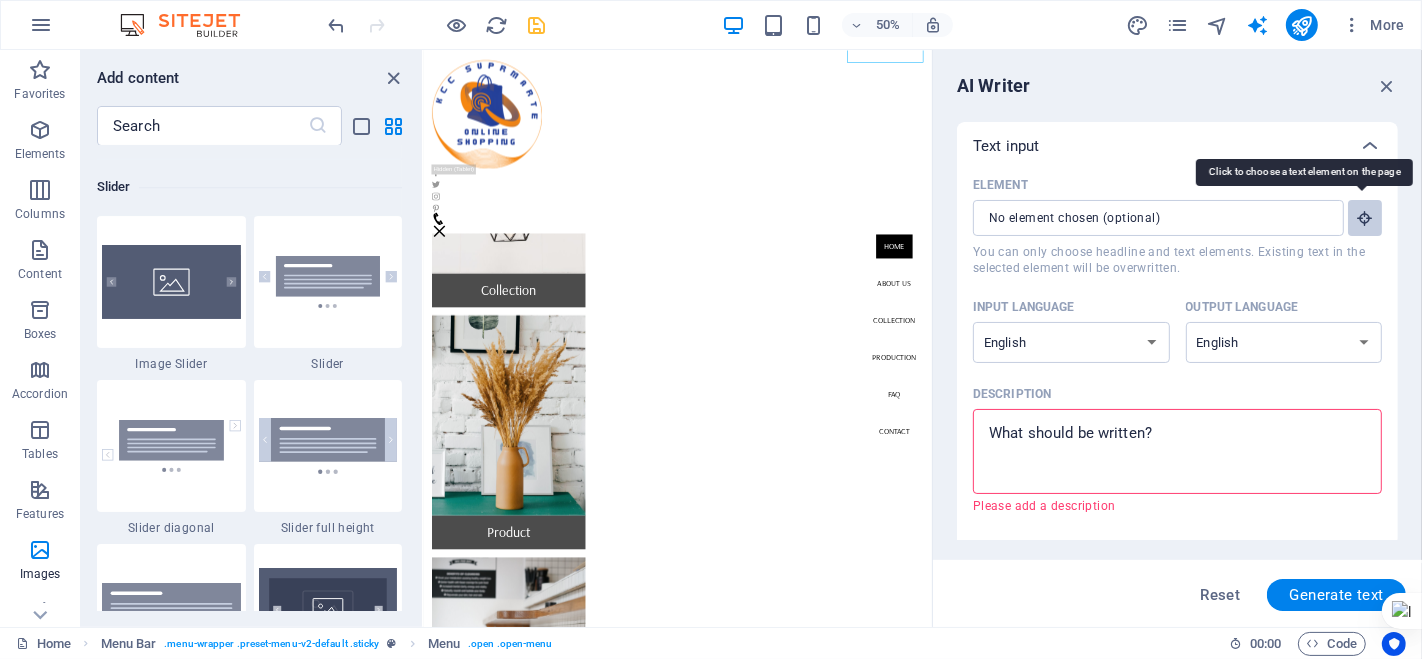 click on "Element ​ You can only choose headline and text elements. Existing text in the selected element will be overwritten." at bounding box center (1365, 218) 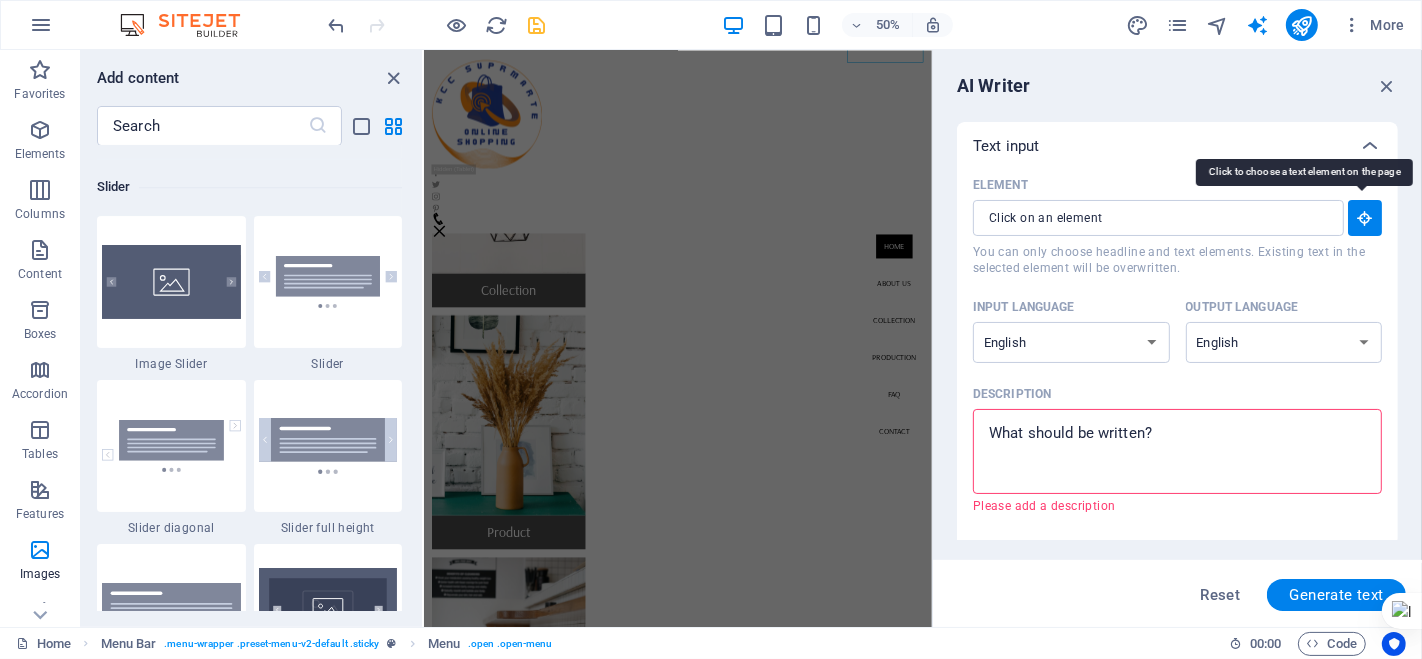 click on "Element ​ You can only choose headline and text elements. Existing text in the selected element will be overwritten." at bounding box center [1365, 218] 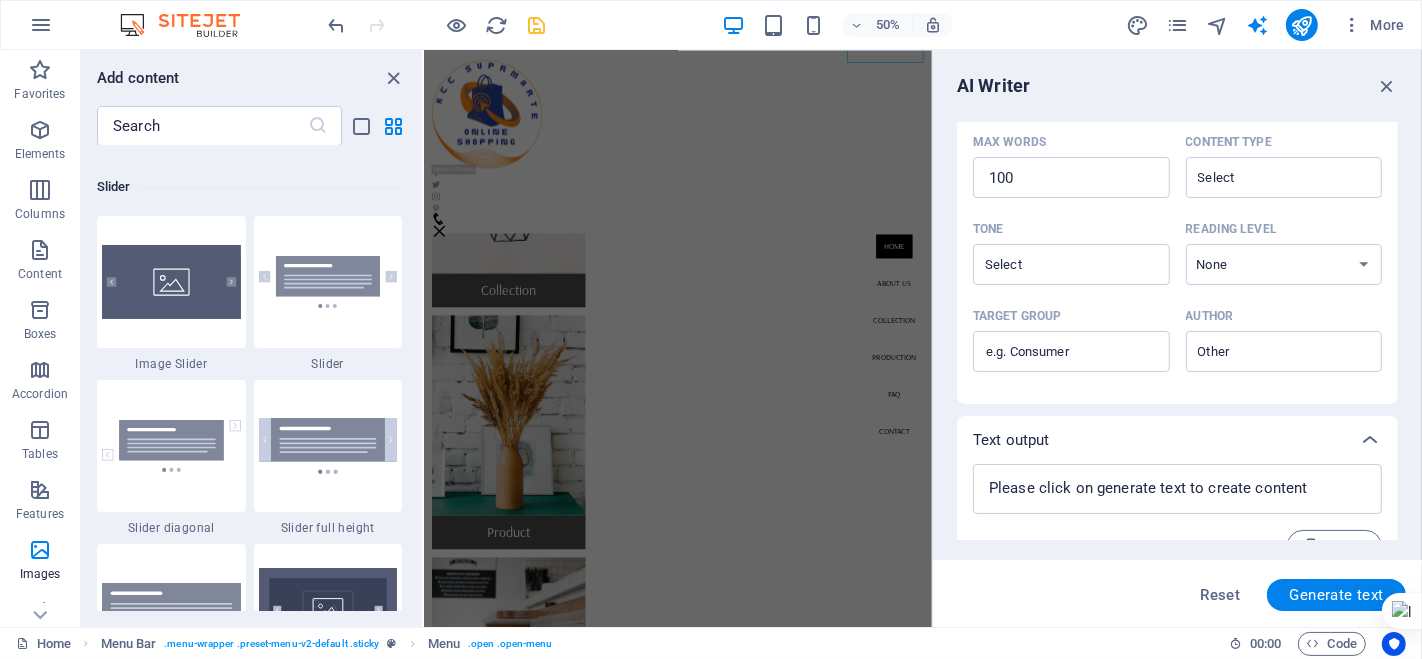 scroll, scrollTop: 516, scrollLeft: 0, axis: vertical 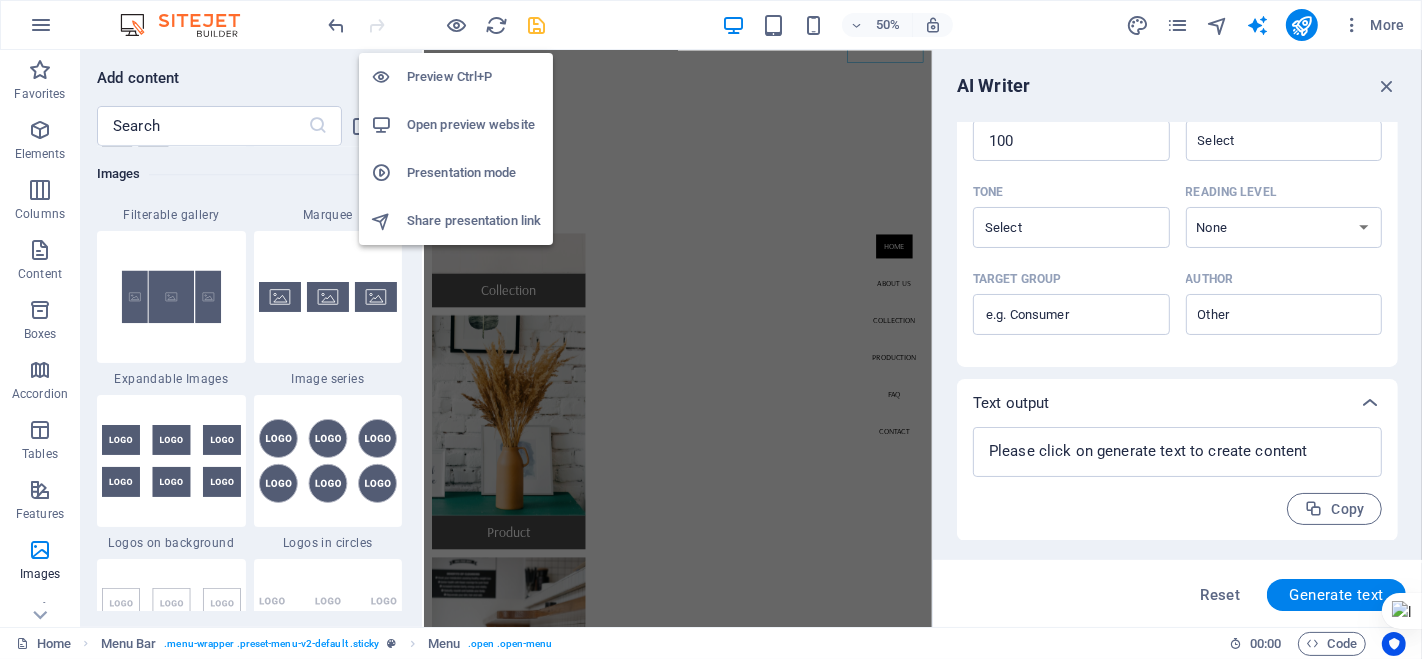 click on "Preview Ctrl+P" at bounding box center [456, 77] 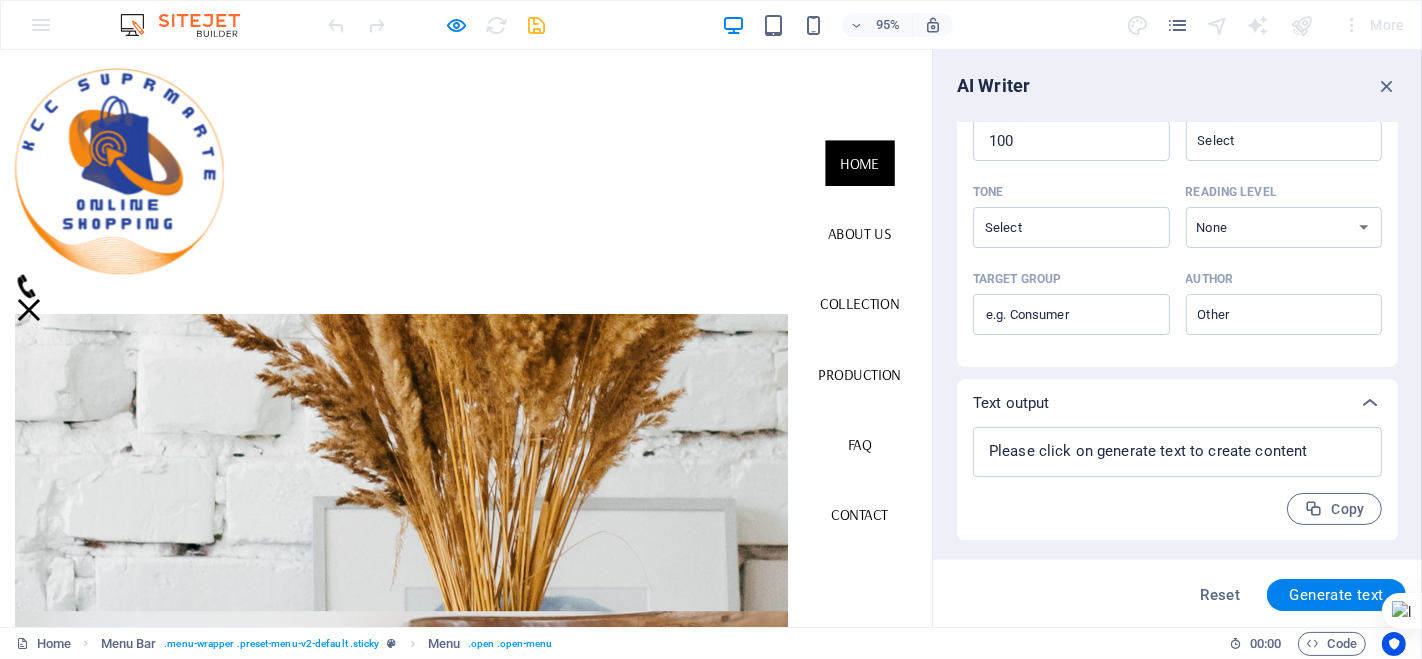 scroll, scrollTop: 1762, scrollLeft: 0, axis: vertical 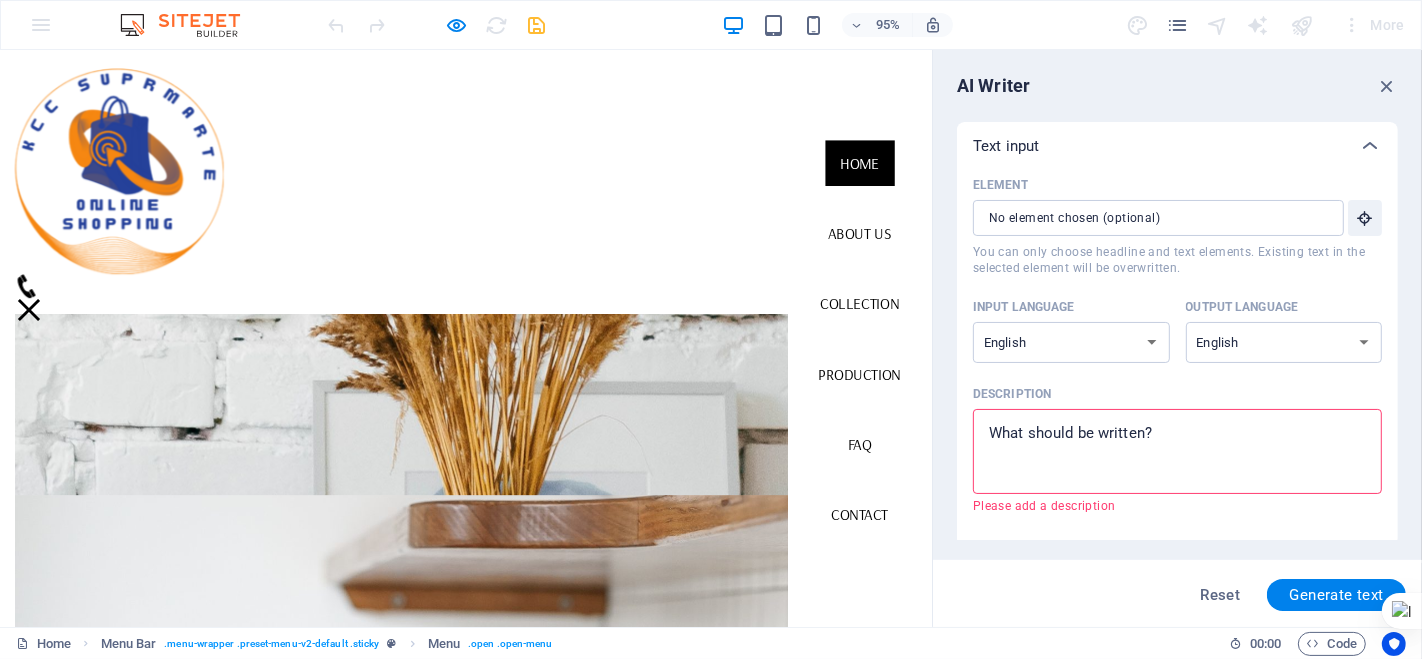 click on "AI Writer Text input Element ​ You can only choose headline and text elements. Existing text in the selected element will be overwritten. Input language Albanian Arabic Armenian Awadhi Azerbaijani Bashkir Basque Belarusian Bengali Bhojpuri Bosnian Brazilian Portuguese Bulgarian Cantonese (Yue) Catalan Chhattisgarhi Chinese Croatian Czech Danish Dogri Dutch English Estonian Faroese Finnish French Galician Georgian German Greek Gujarati Haryanvi Hindi Hungarian Indonesian Irish Italian Japanese Javanese Kannada Kashmiri Kazakh Konkani Korean Kyrgyz Latvian Lithuanian Macedonian Maithili Malay Maltese Mandarin Mandarin Chinese Marathi Marwari Min Nan Moldovan Mongolian Montenegrin Nepali Norwegian Oriya Pashto Persian (Farsi) Polish Portuguese Punjabi Rajasthani Romanian Russian Sanskrit Santali Serbian Sindhi Sinhala Slovak Slovene Slovenian Spanish Ukrainian Urdu Uzbek Vietnamese Welsh Wu Output language Albanian Arabic Armenian Awadhi Azerbaijani Bashkir Basque Belarusian Bengali Bhojpuri Bosnian Bulgarian" at bounding box center (1177, 338) 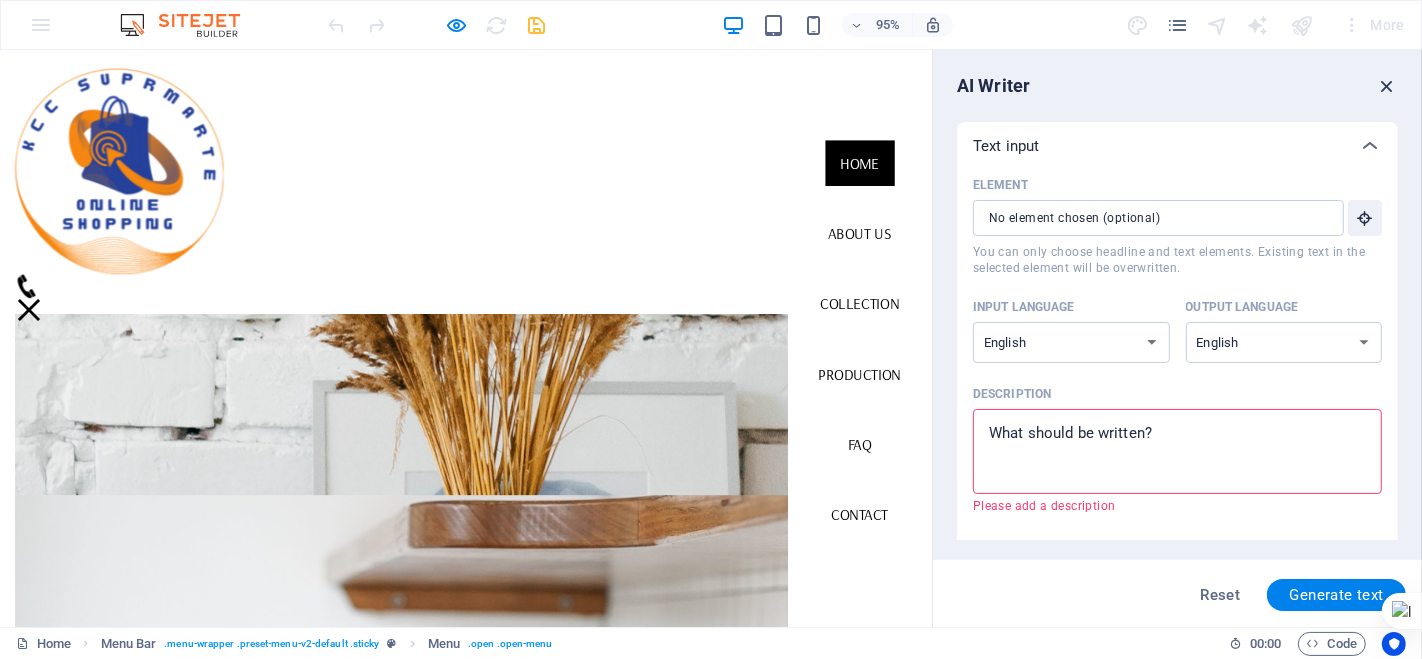 click at bounding box center (1387, 86) 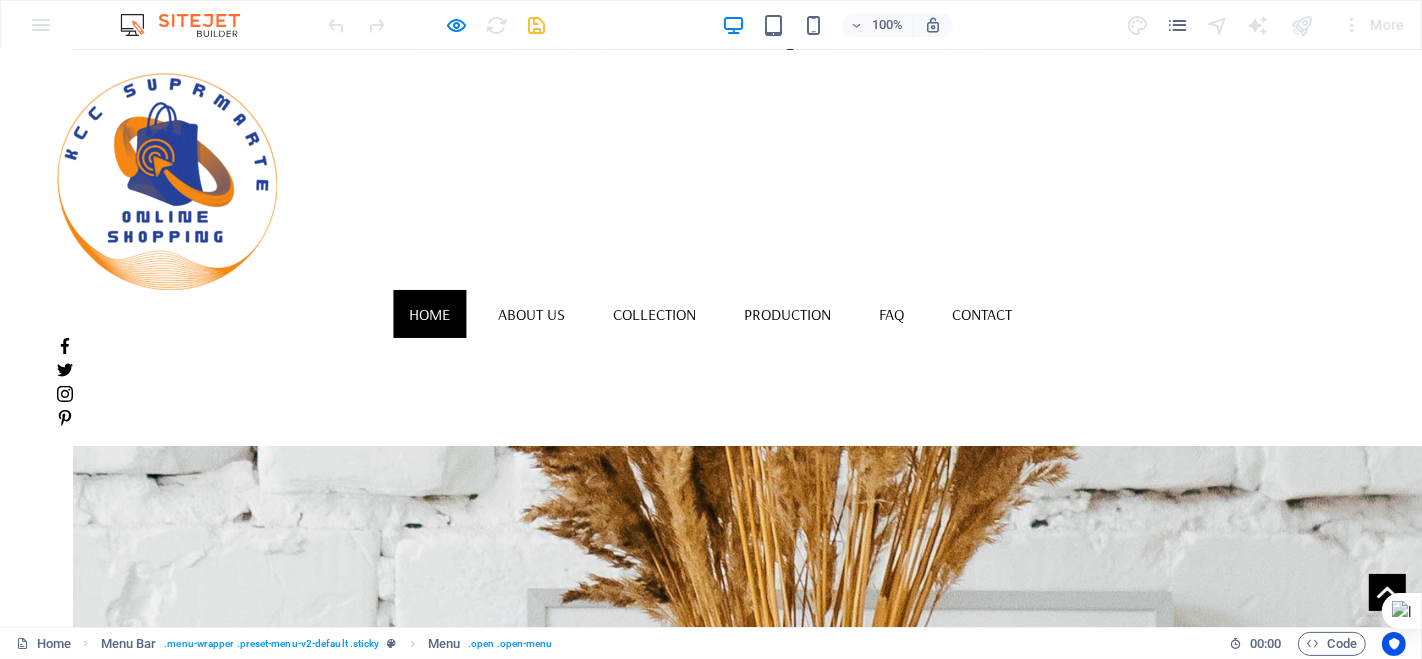 scroll, scrollTop: 1394, scrollLeft: 0, axis: vertical 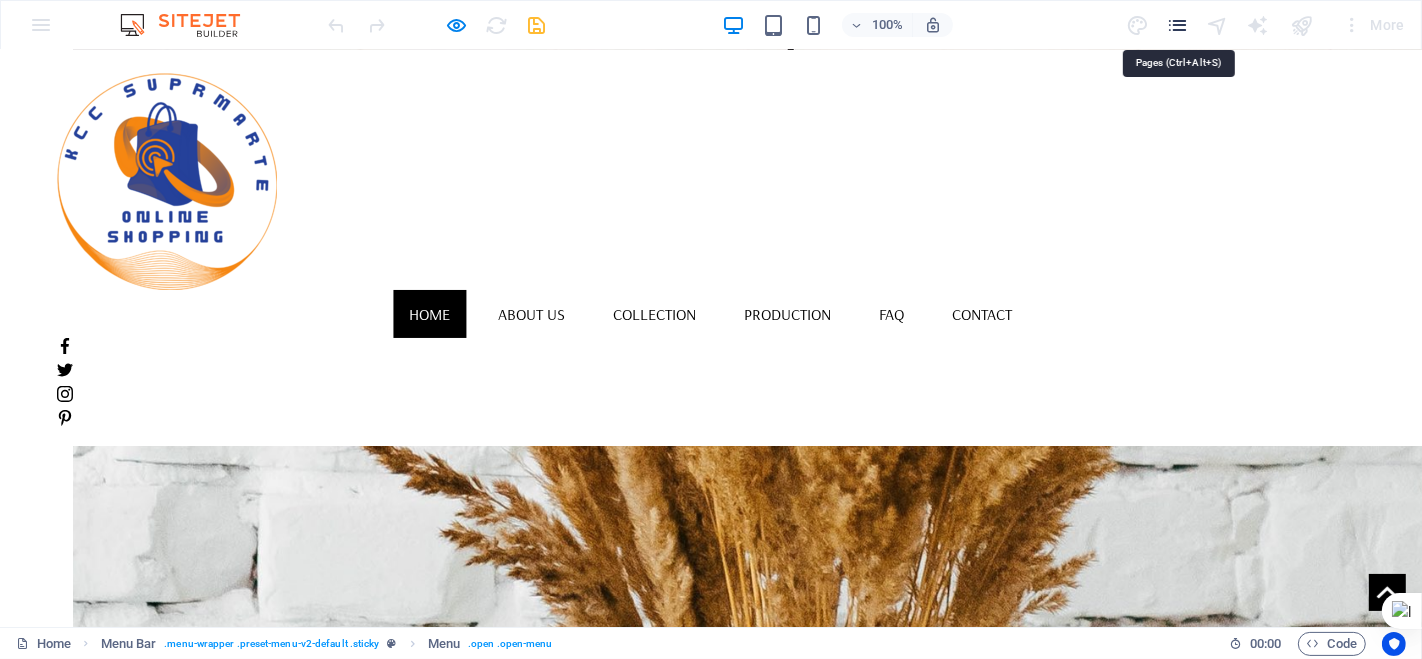 click at bounding box center [1177, 25] 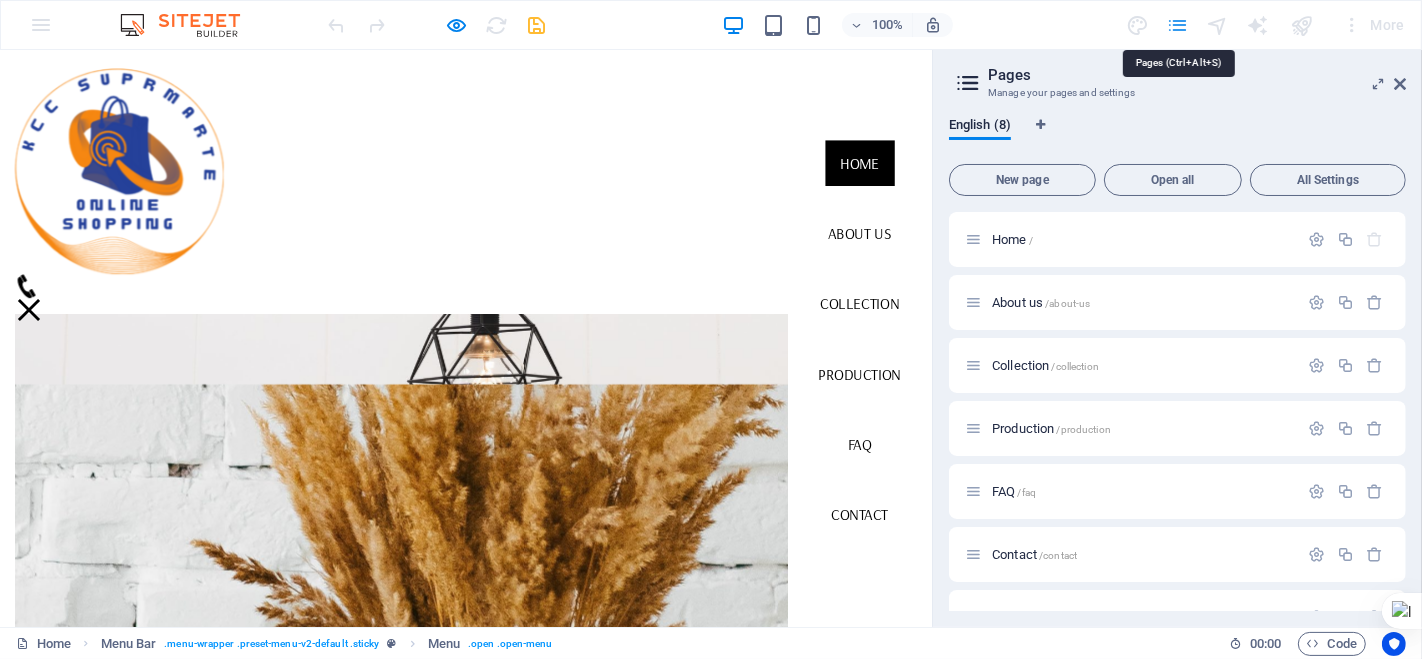 scroll, scrollTop: 1386, scrollLeft: 0, axis: vertical 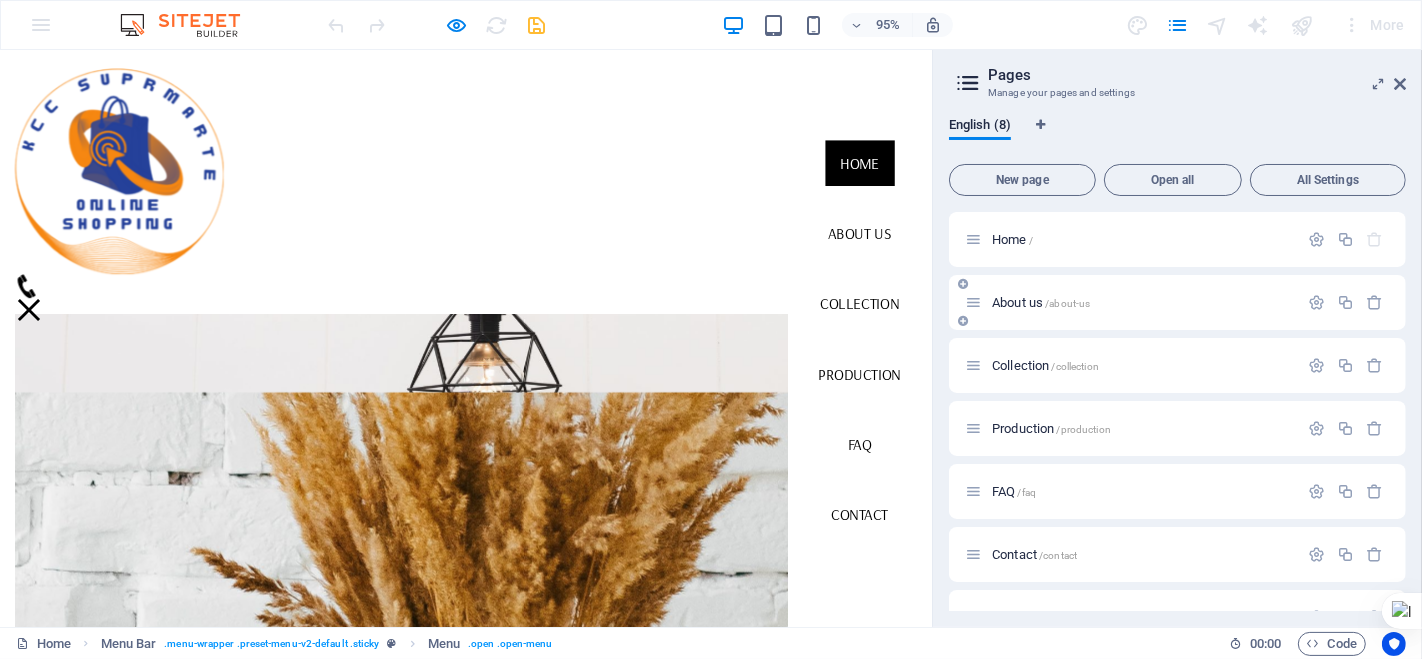 click on "About us /about-us" at bounding box center [1177, 302] 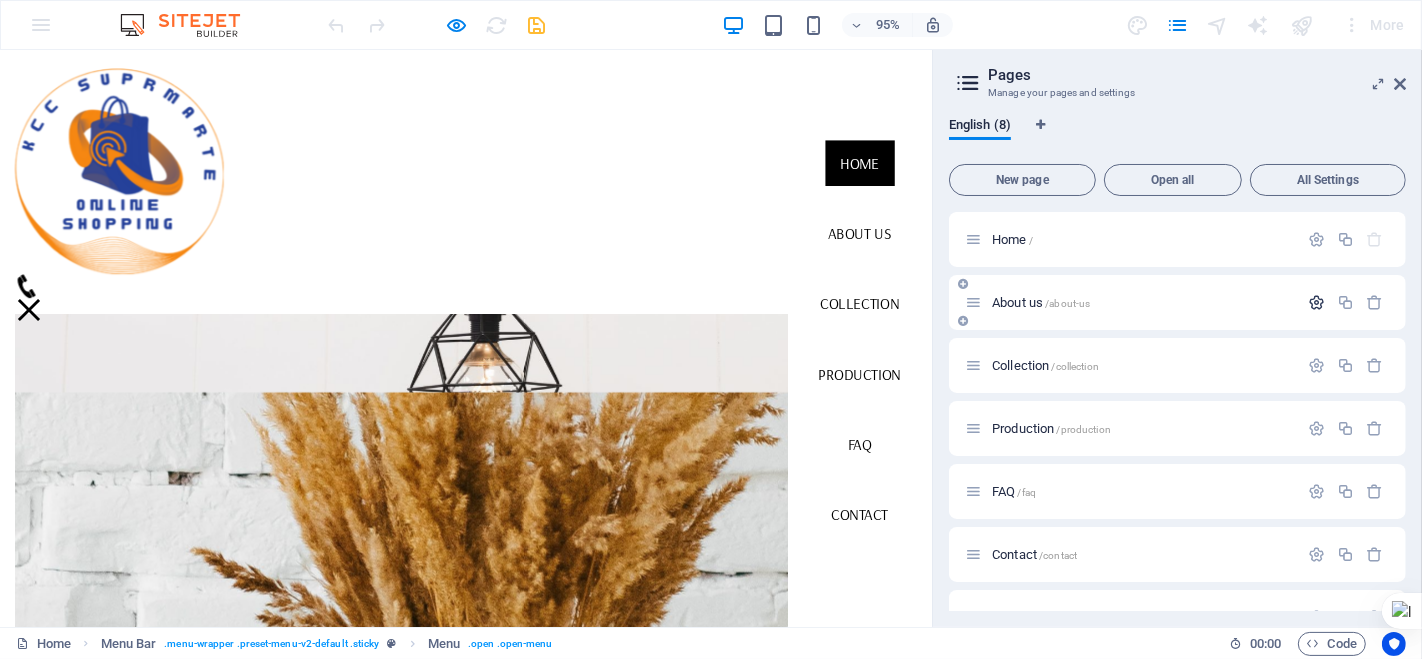 click at bounding box center (1316, 302) 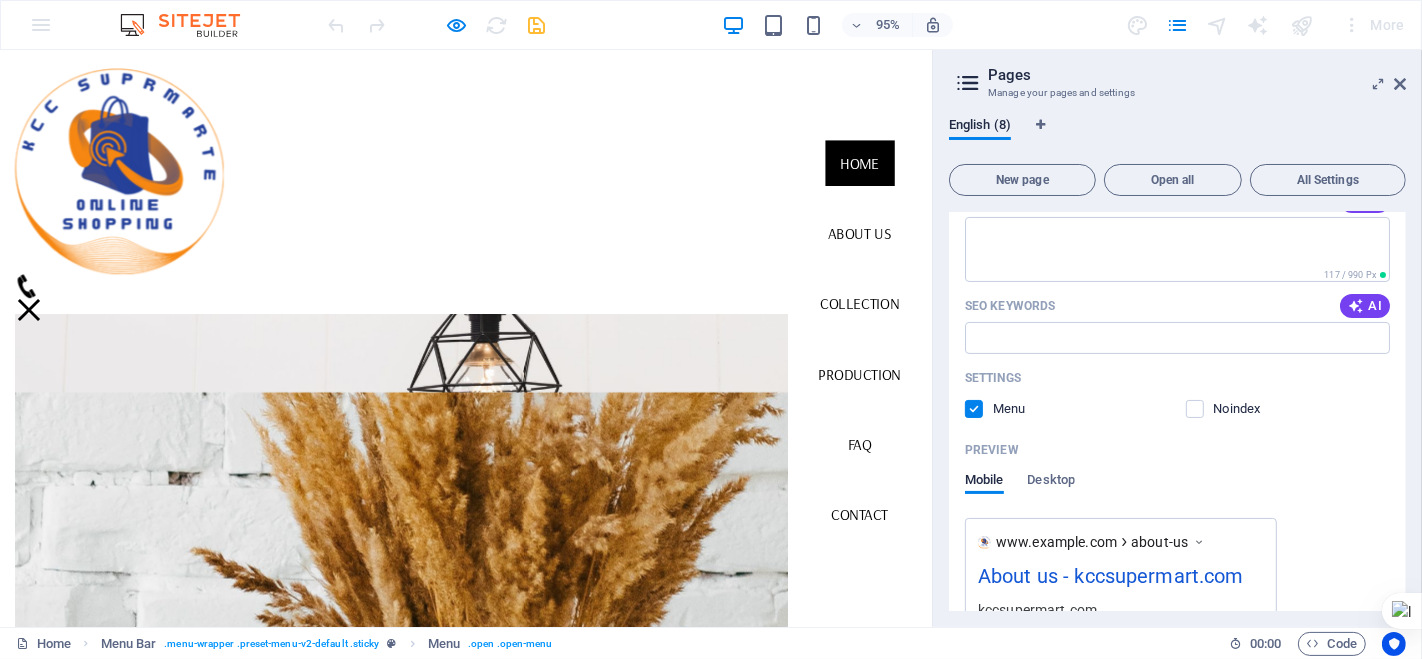 scroll, scrollTop: 405, scrollLeft: 0, axis: vertical 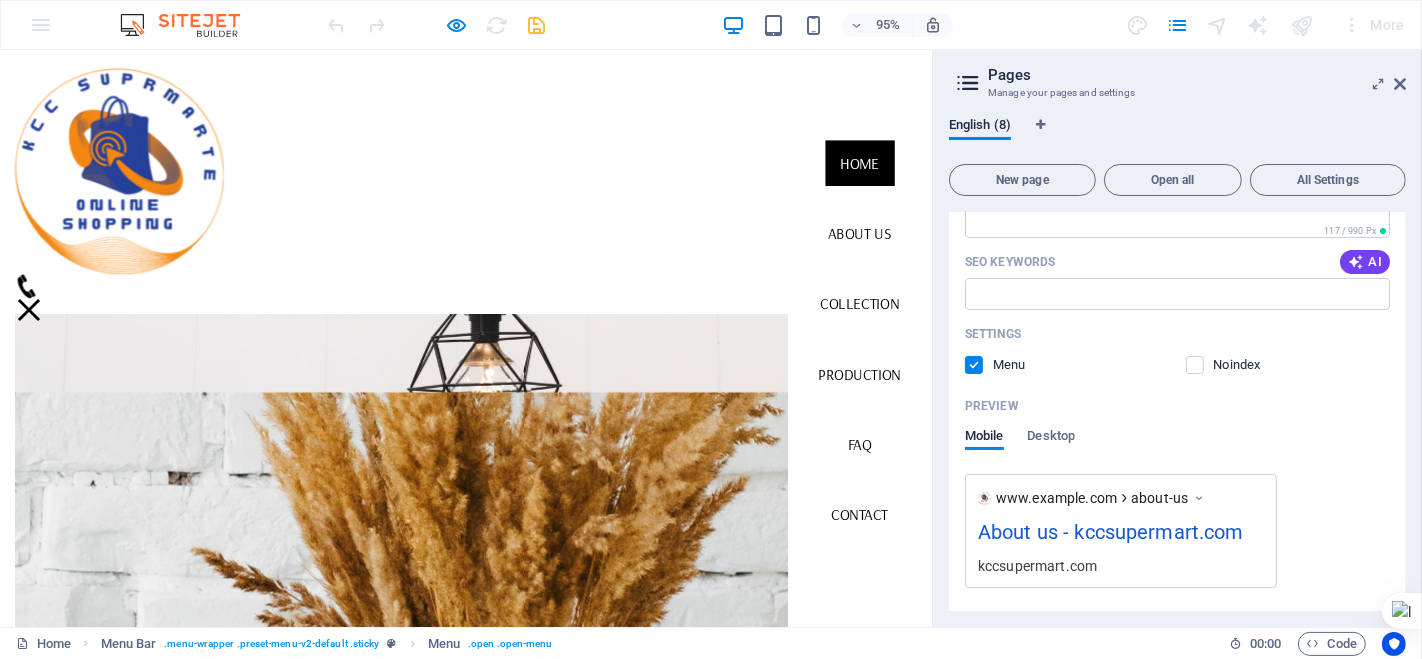 click on "kccsupermart.com" at bounding box center (1121, 565) 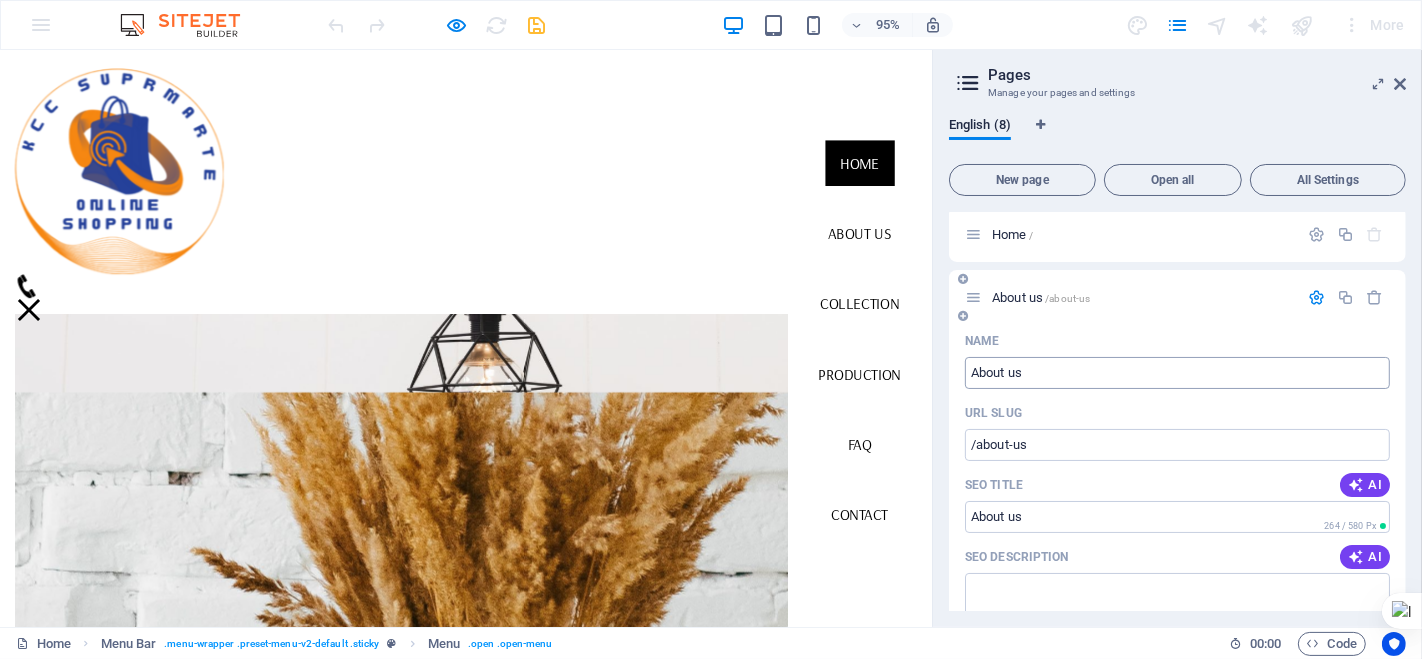 scroll, scrollTop: 0, scrollLeft: 0, axis: both 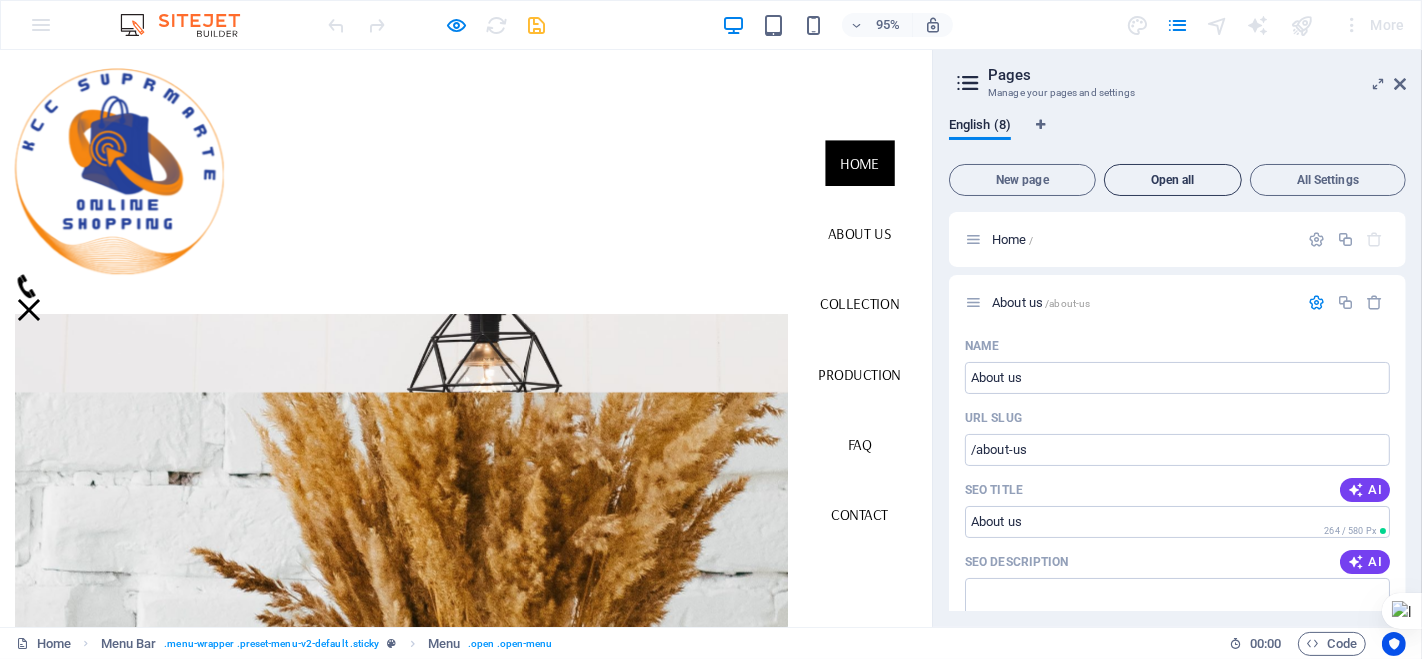 click on "Open all" at bounding box center [1173, 180] 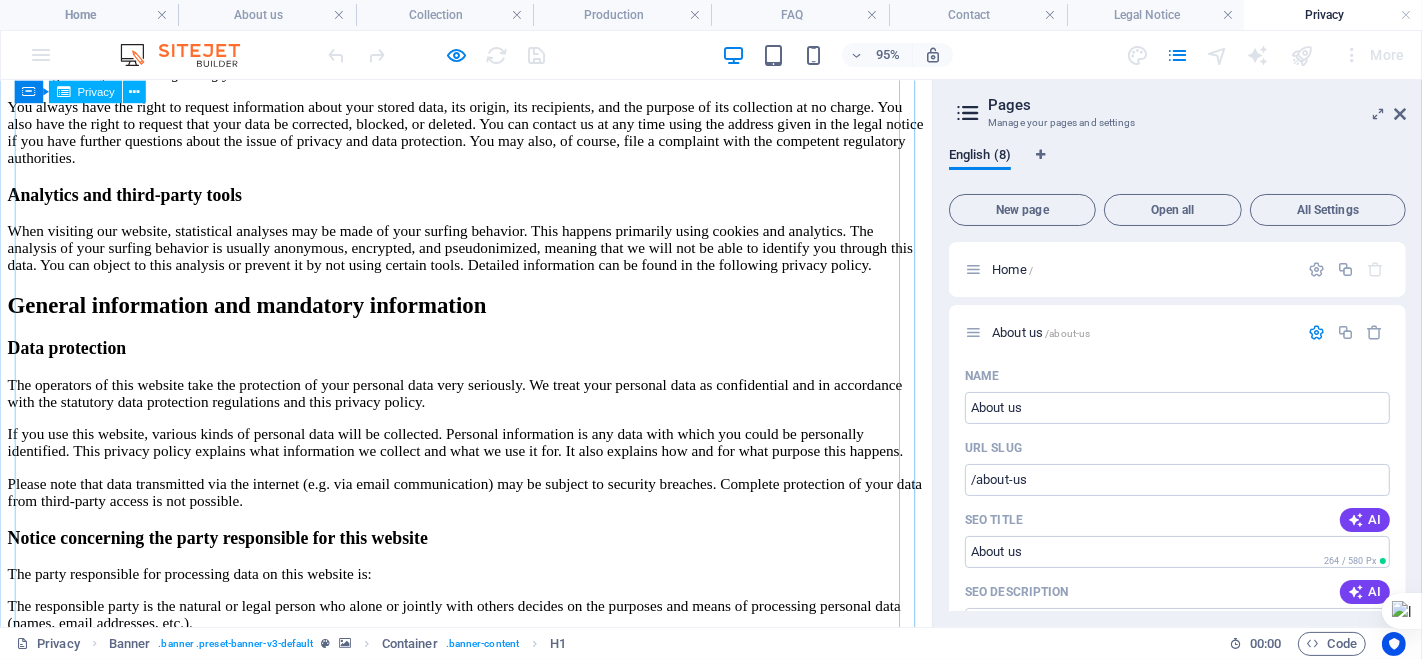 scroll, scrollTop: 0, scrollLeft: 0, axis: both 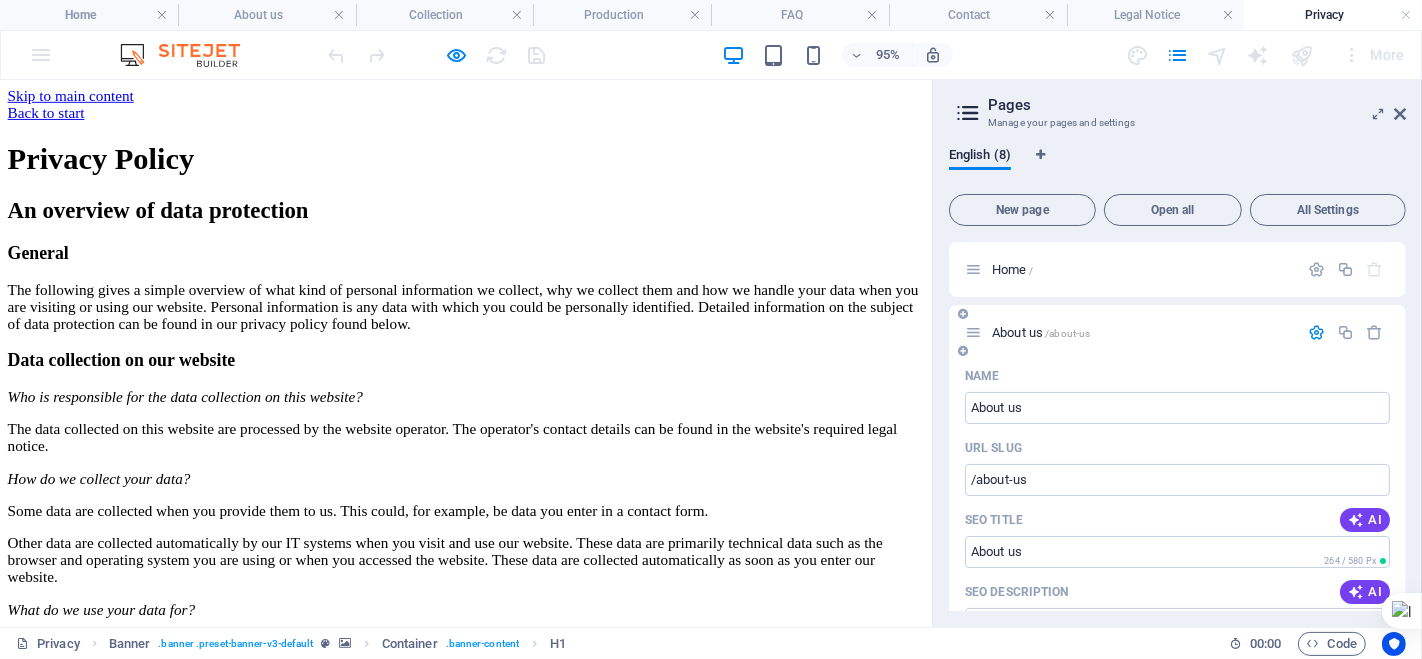 click on "About us /about-us" at bounding box center (1041, 332) 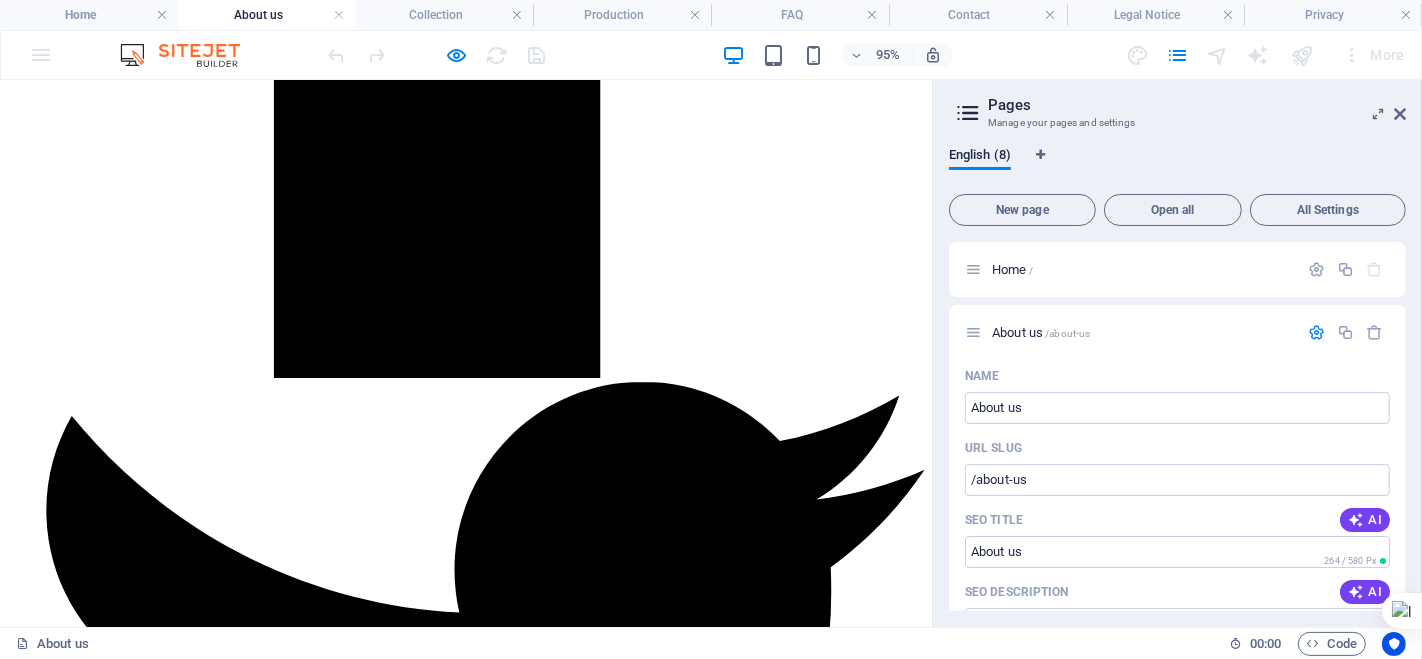 scroll, scrollTop: 1685, scrollLeft: 0, axis: vertical 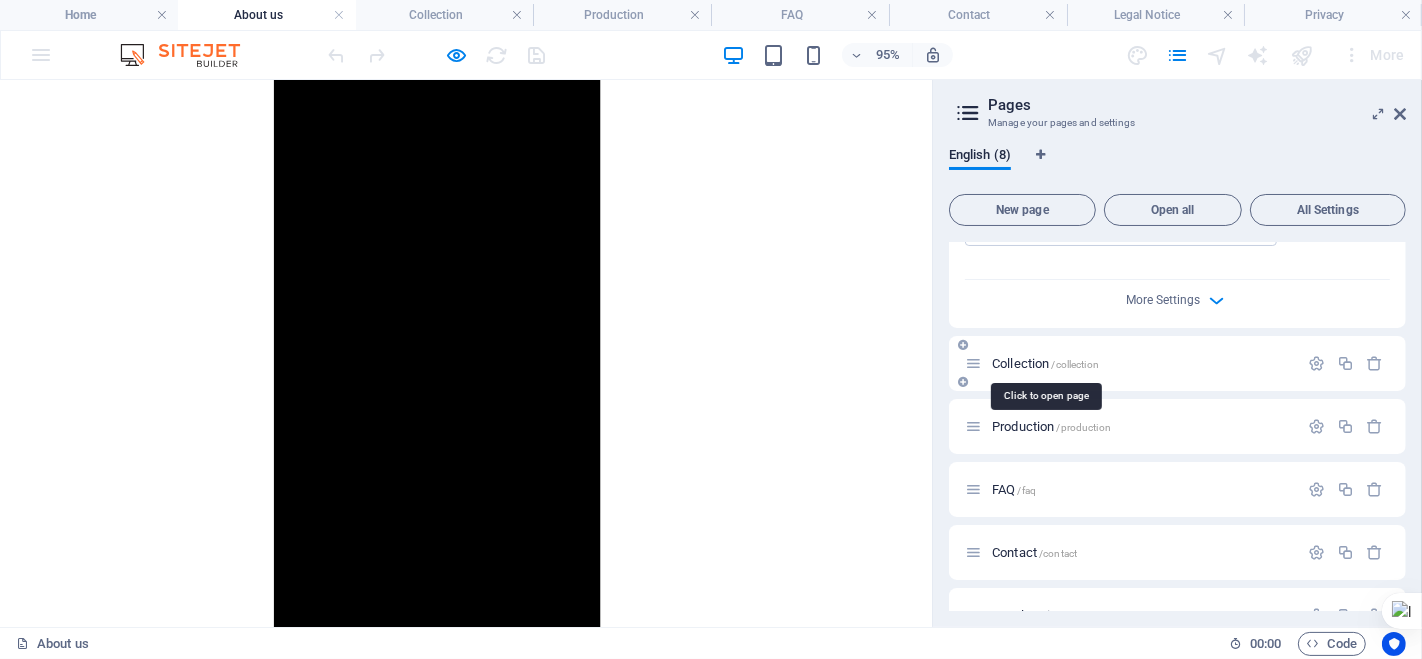 click on "Collection /collection" at bounding box center (1045, 363) 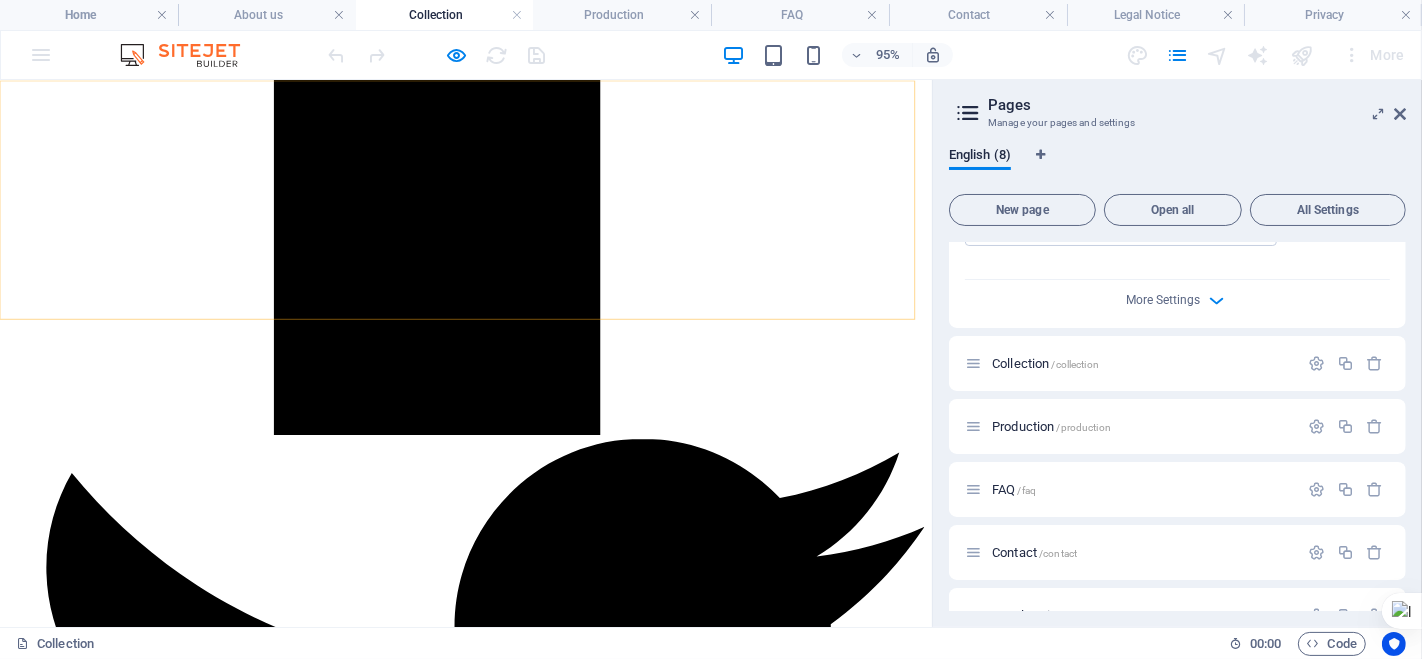 scroll, scrollTop: 2444, scrollLeft: 0, axis: vertical 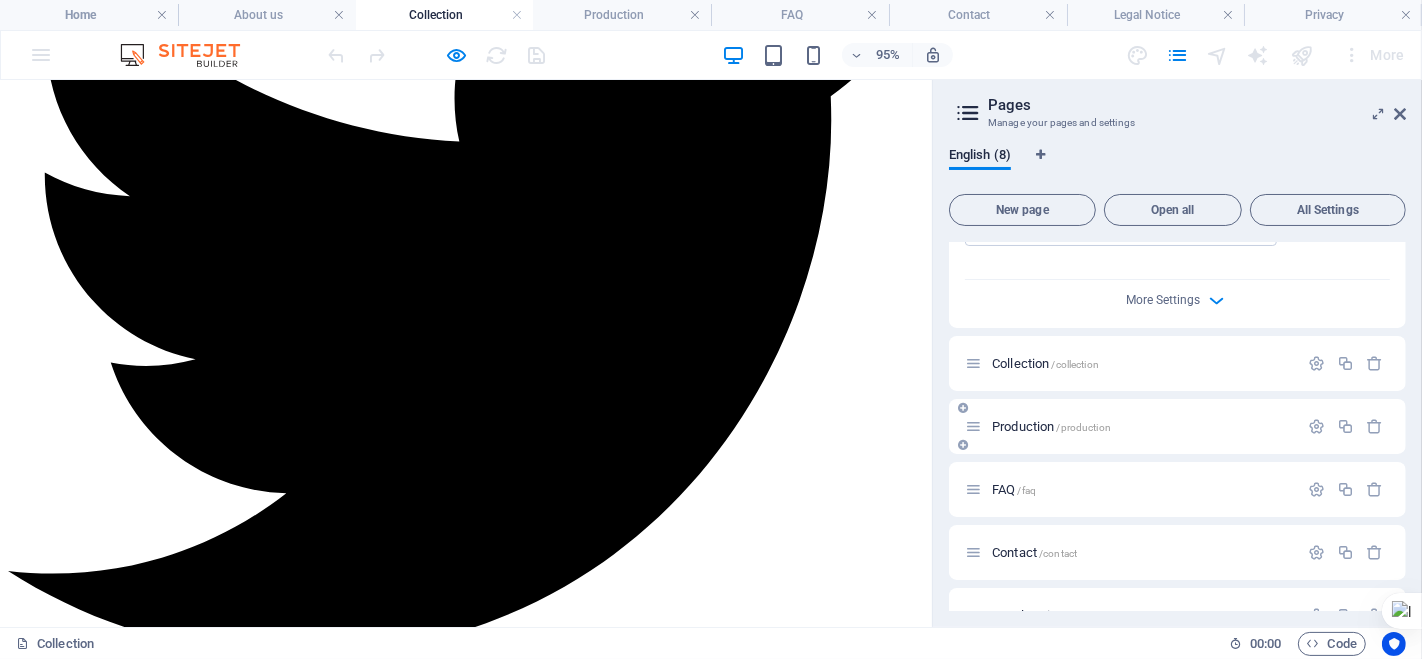 click on "Production /production" at bounding box center [1051, 426] 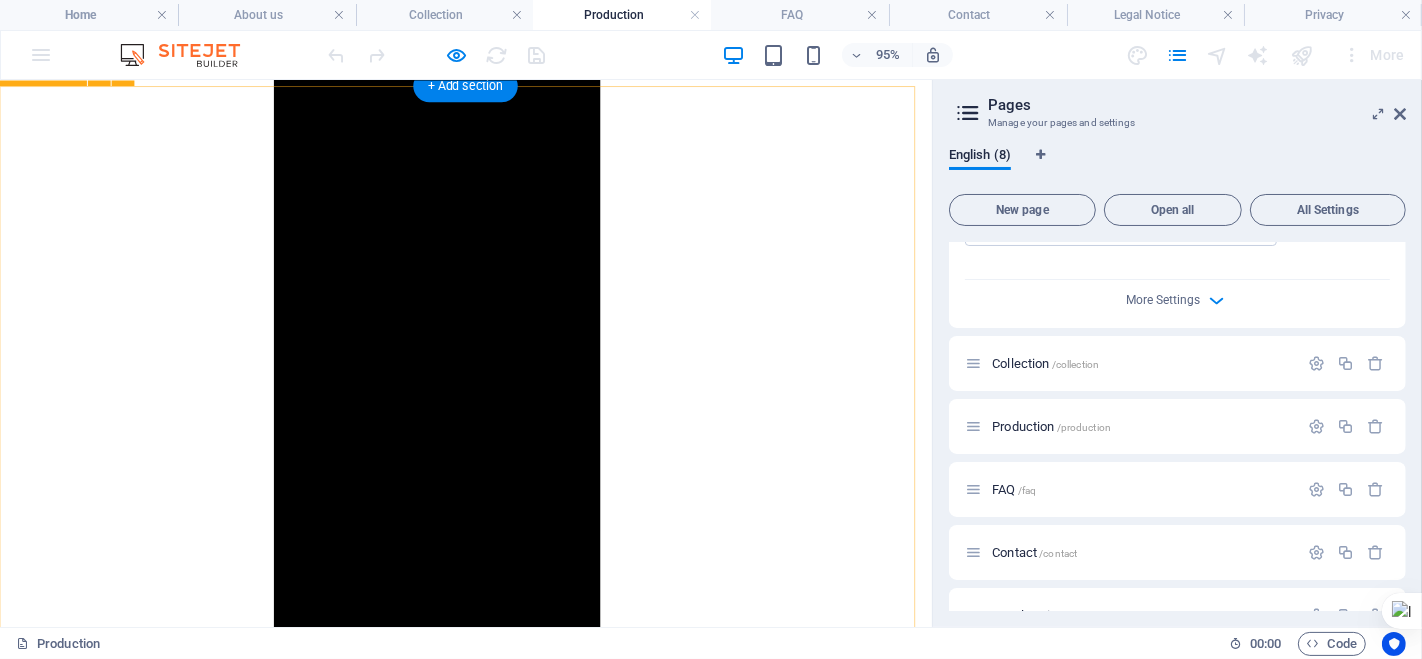 scroll, scrollTop: 1807, scrollLeft: 0, axis: vertical 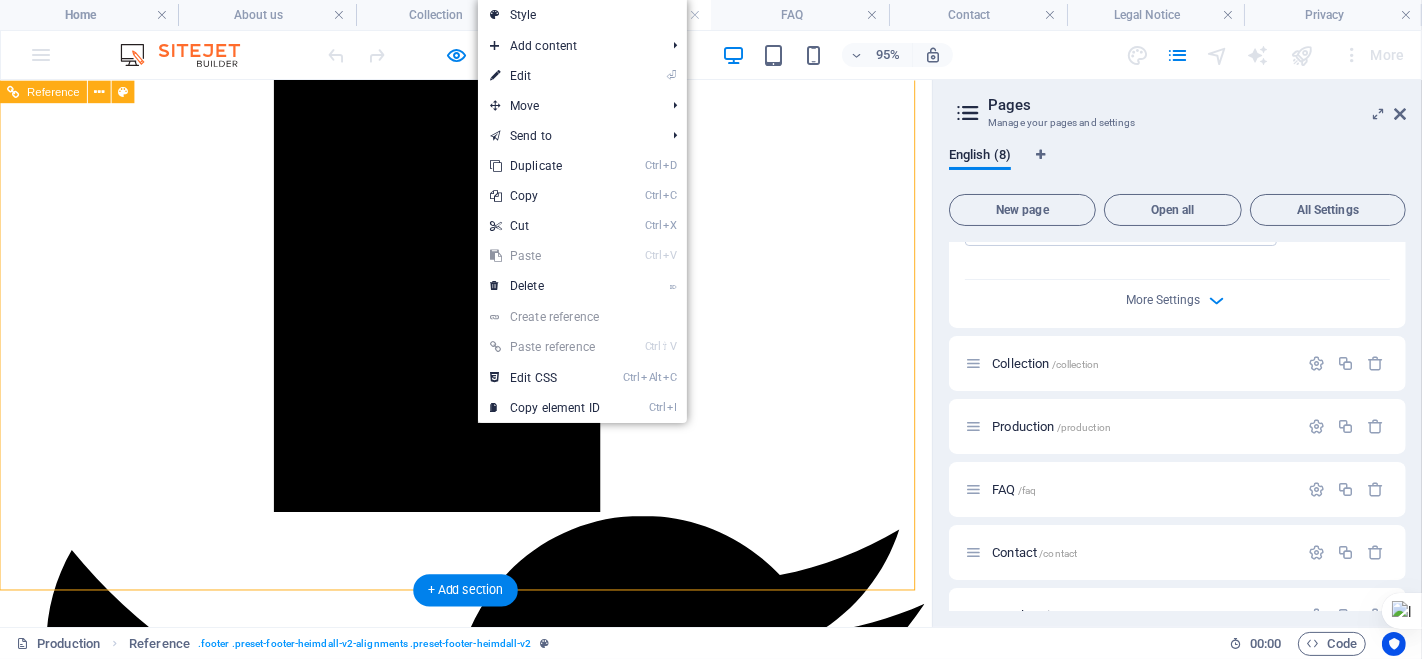 click at bounding box center [490, 15719] 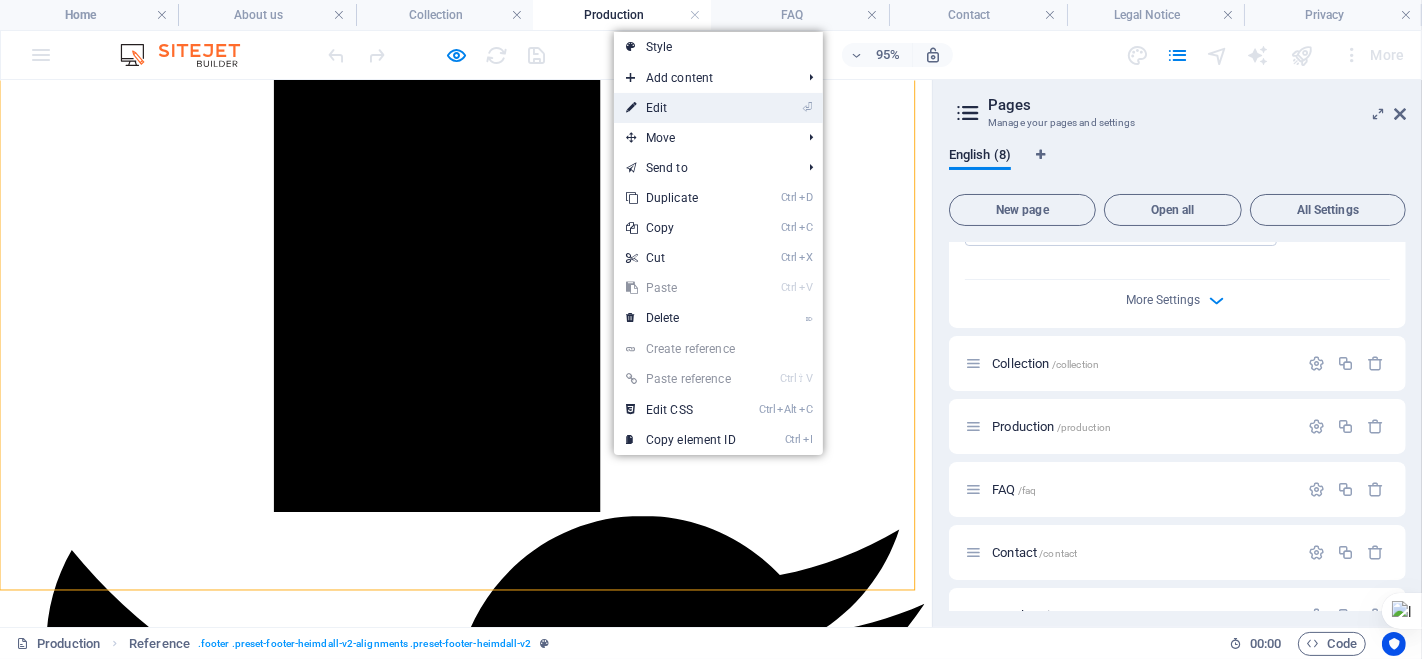 click on "⏎  Edit" at bounding box center (681, 108) 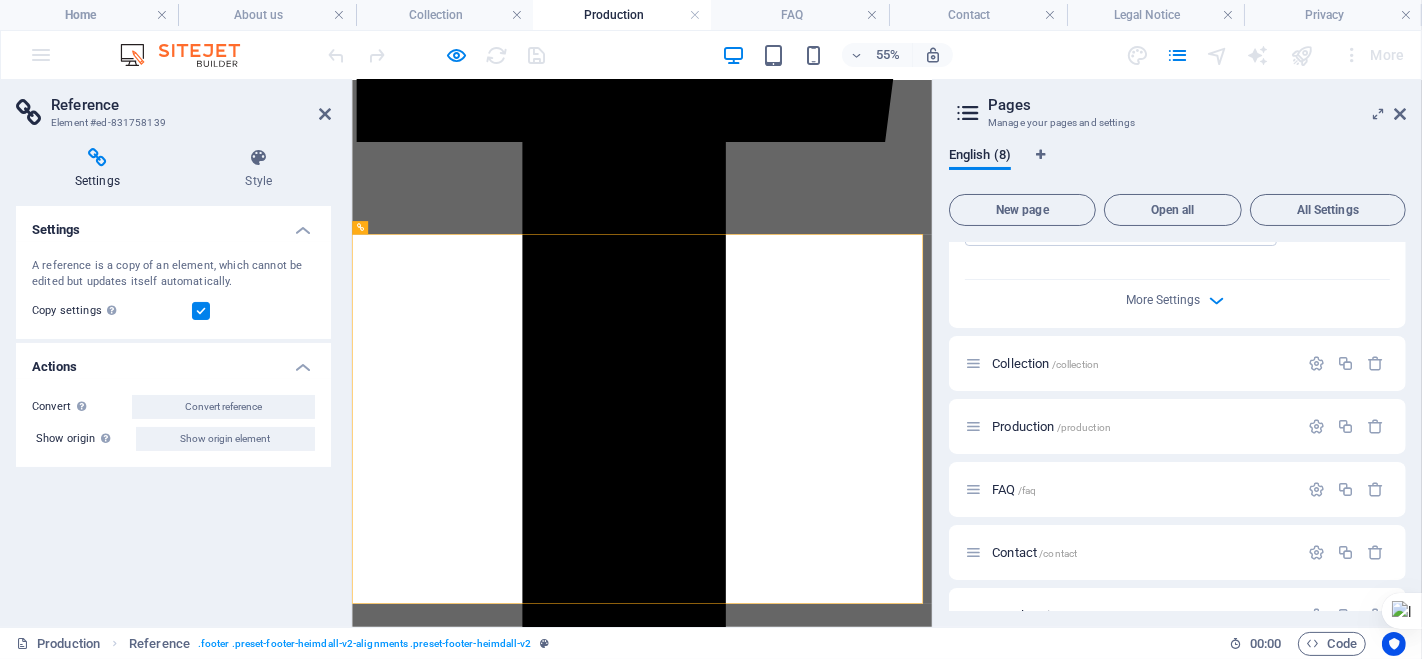 click at bounding box center [97, 158] 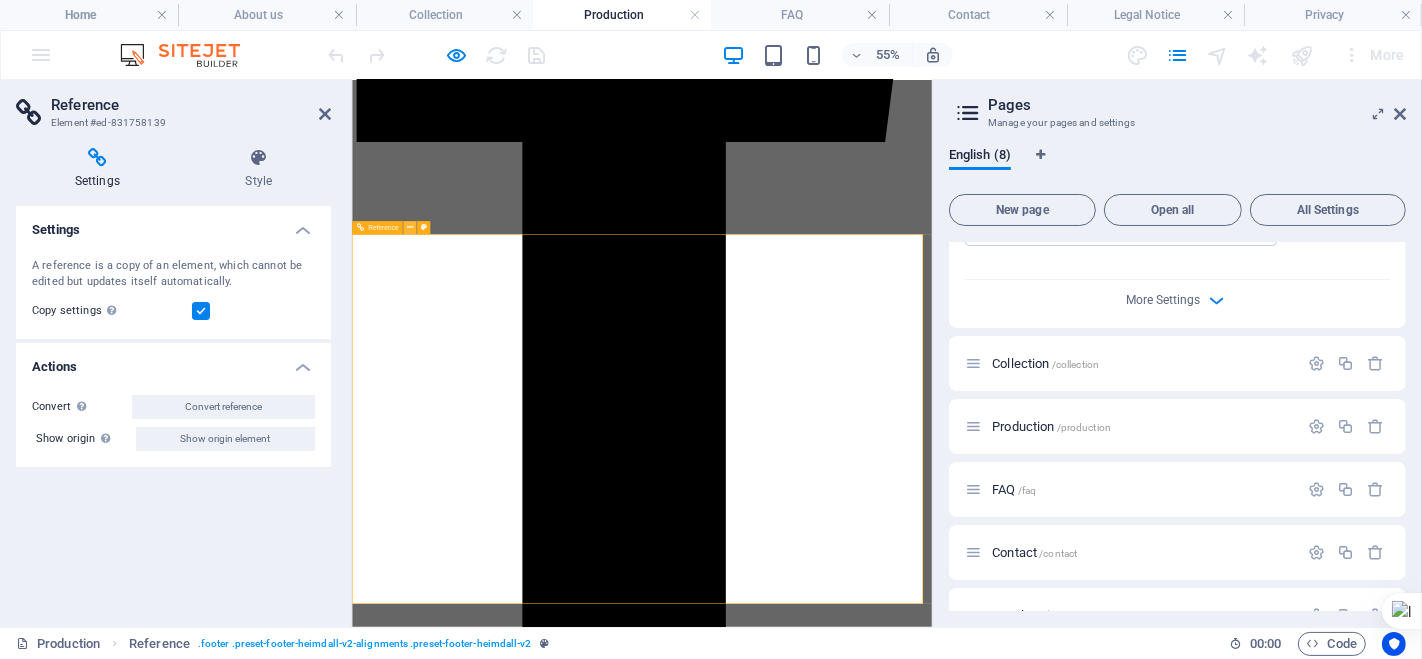 click at bounding box center (410, 228) 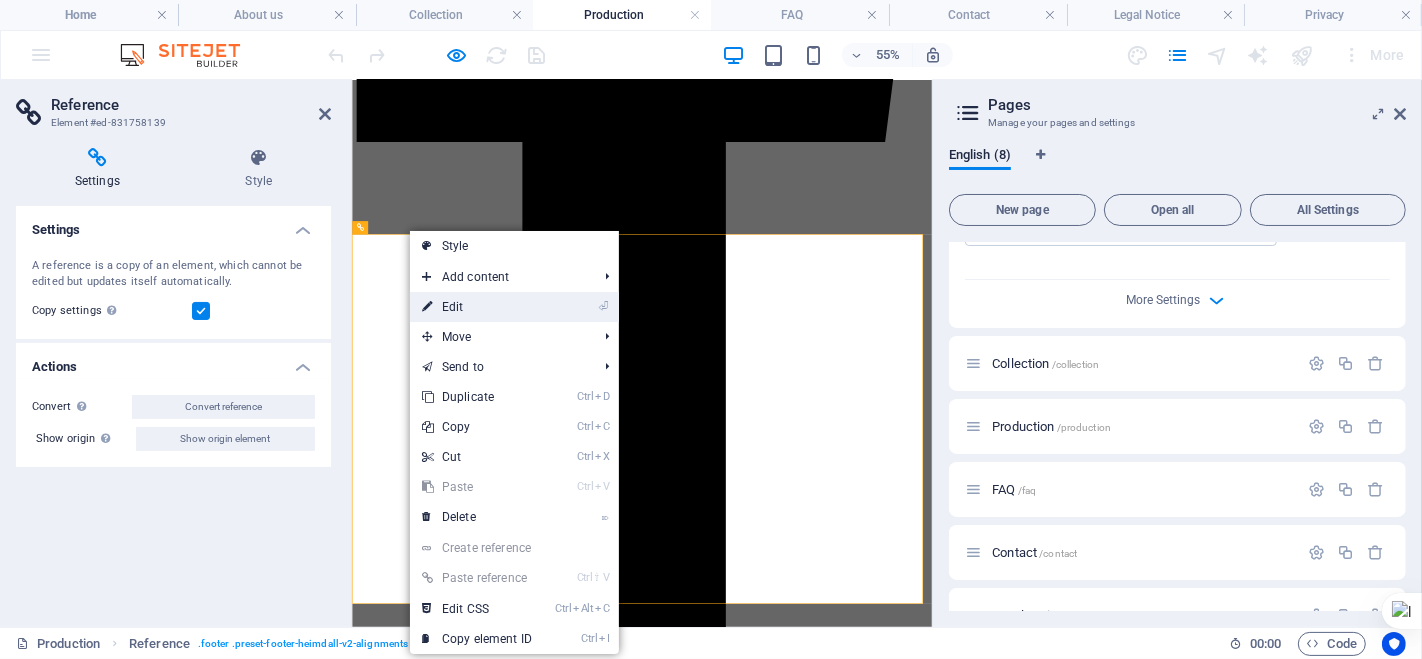 click on "⏎  Edit" at bounding box center (477, 307) 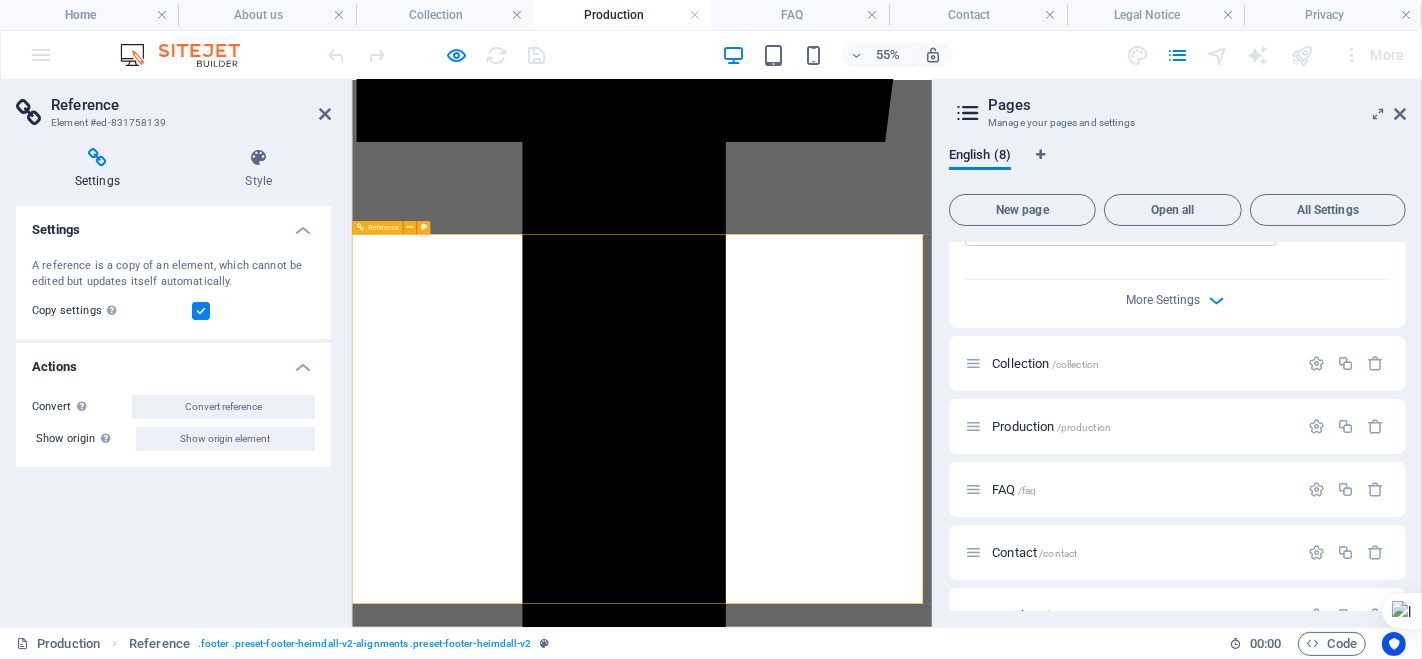 click at bounding box center (878, 17438) 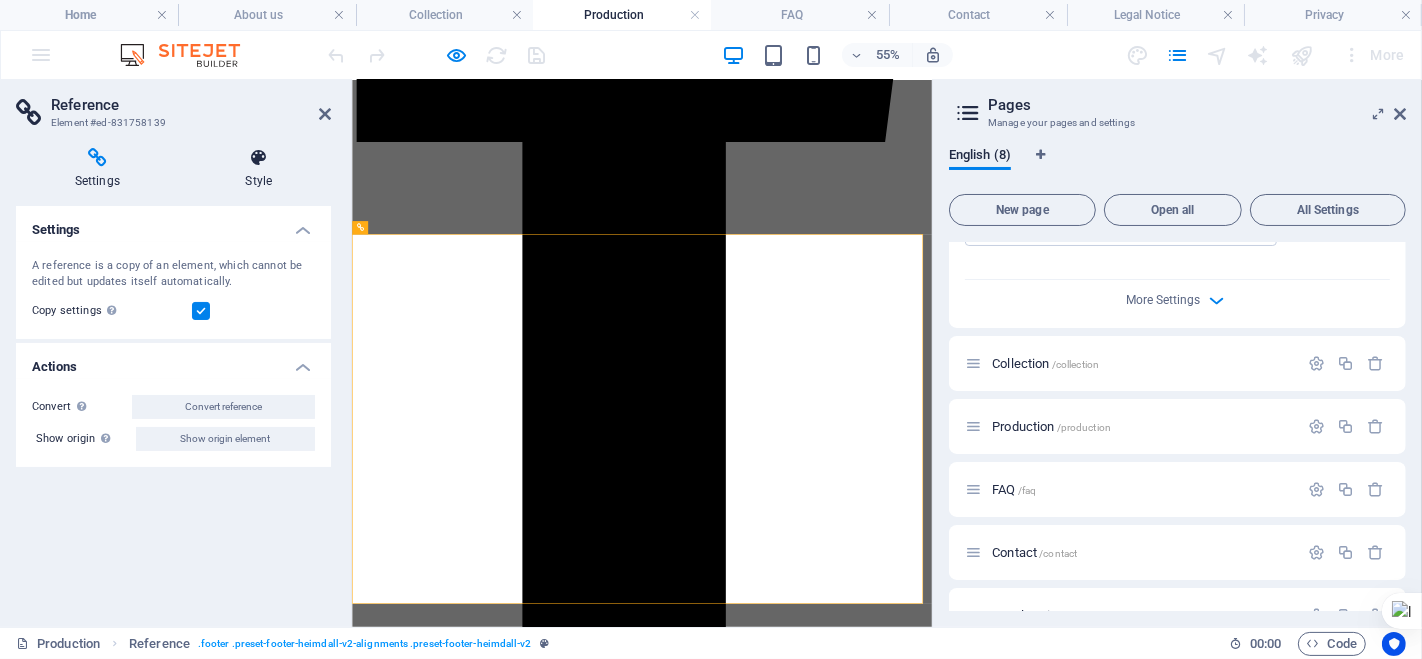 click on "Style" at bounding box center (259, 169) 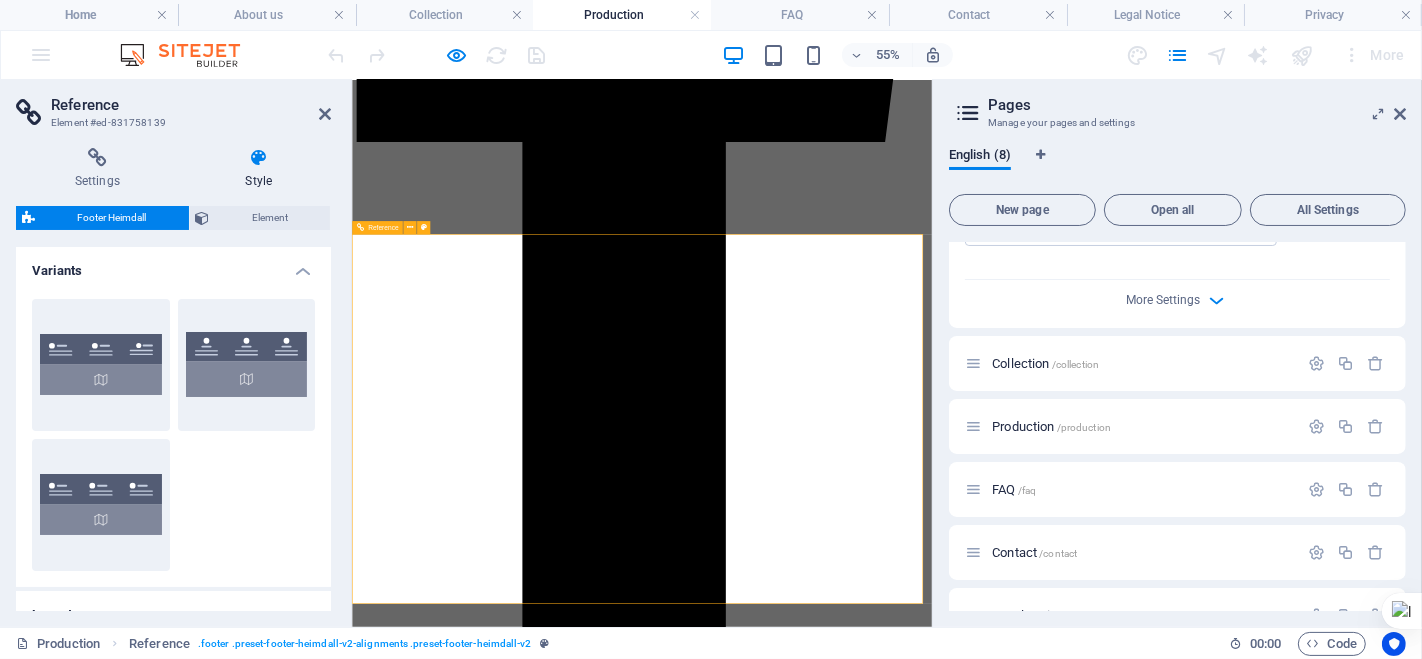 click at bounding box center (878, 17438) 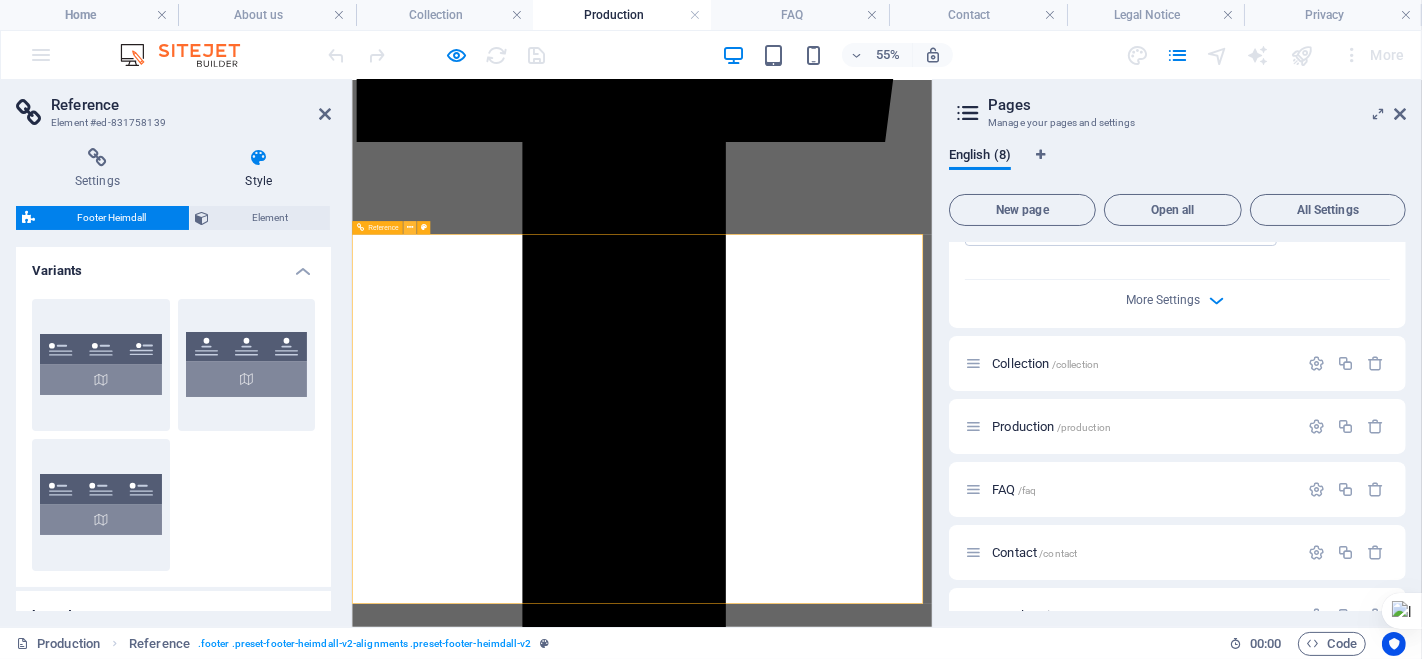 click at bounding box center (409, 227) 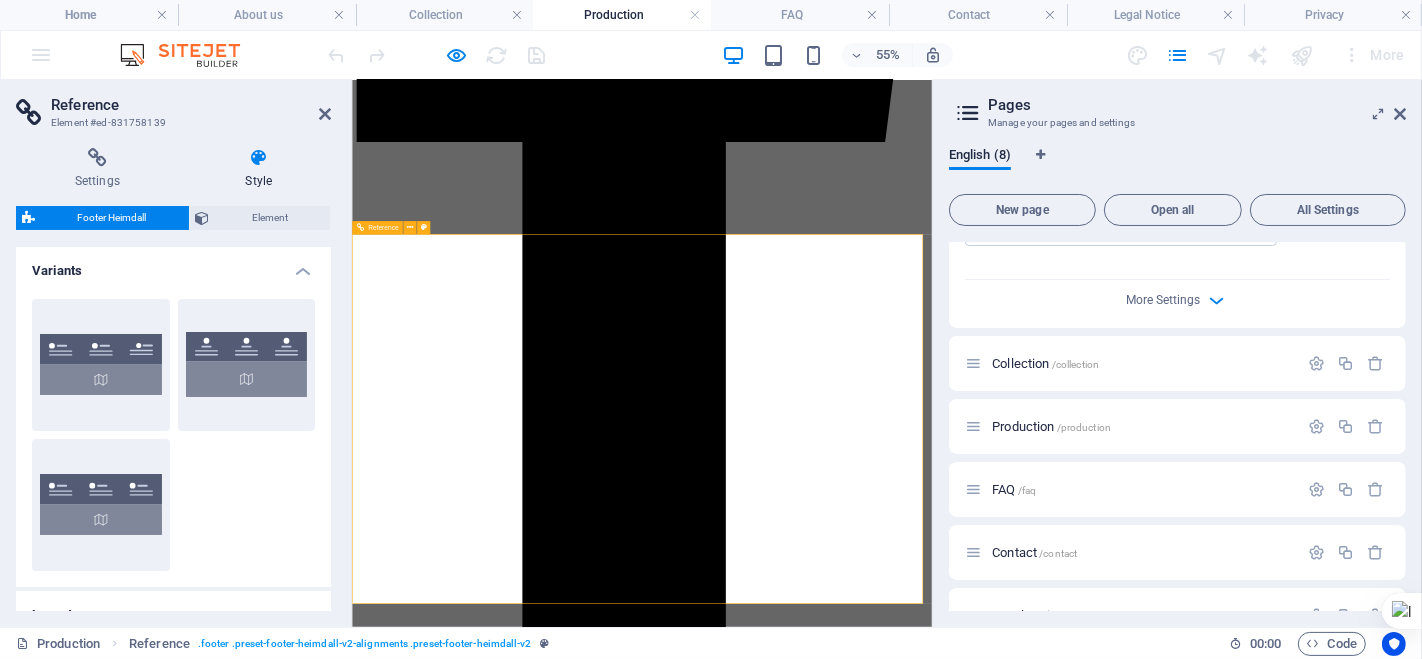 click on "Contact kccmall.apartments@[DOMAIN] Legal Notice  |  Privacy Policy" at bounding box center [878, 11512] 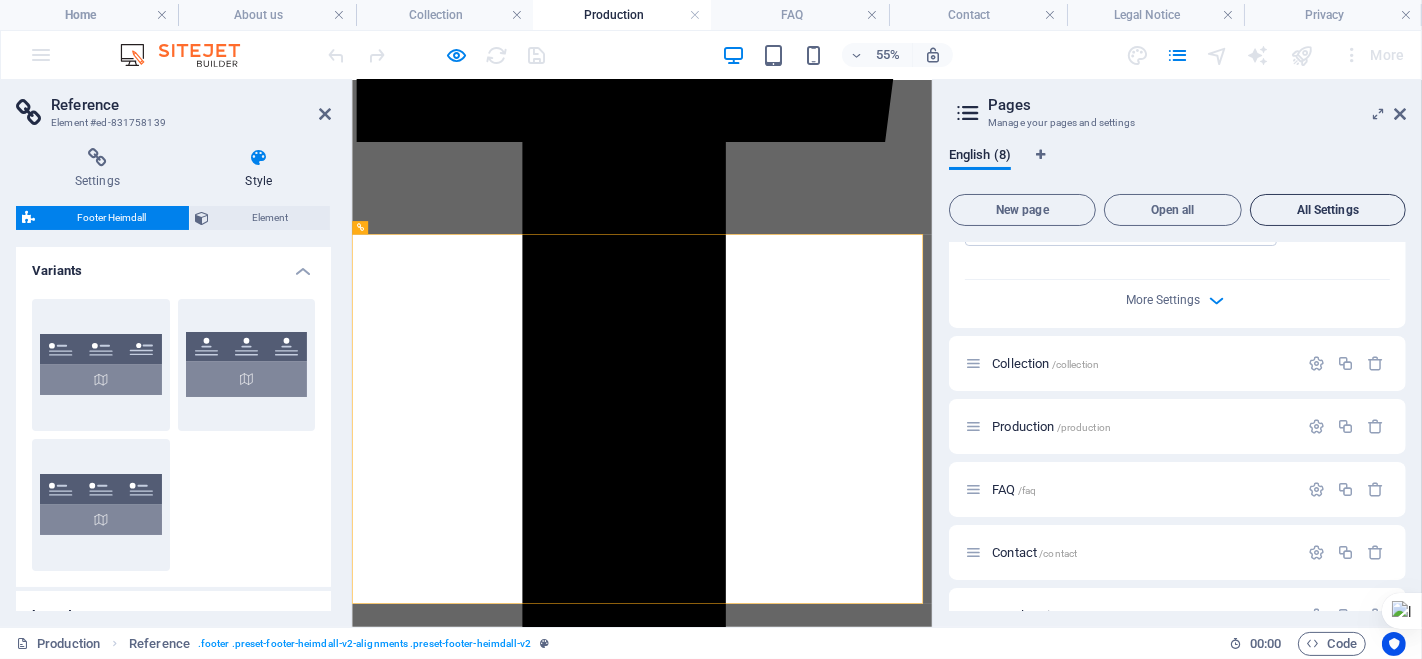 click on "All Settings" at bounding box center (1328, 210) 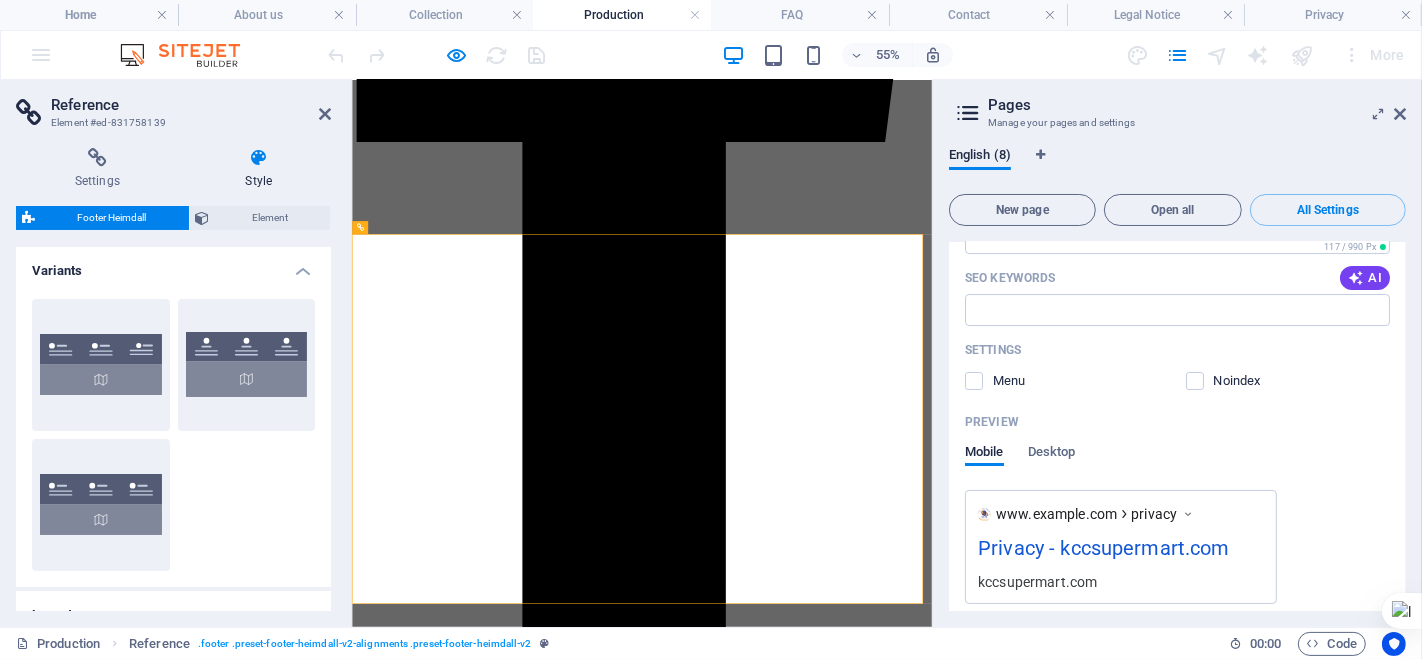 scroll, scrollTop: 6147, scrollLeft: 0, axis: vertical 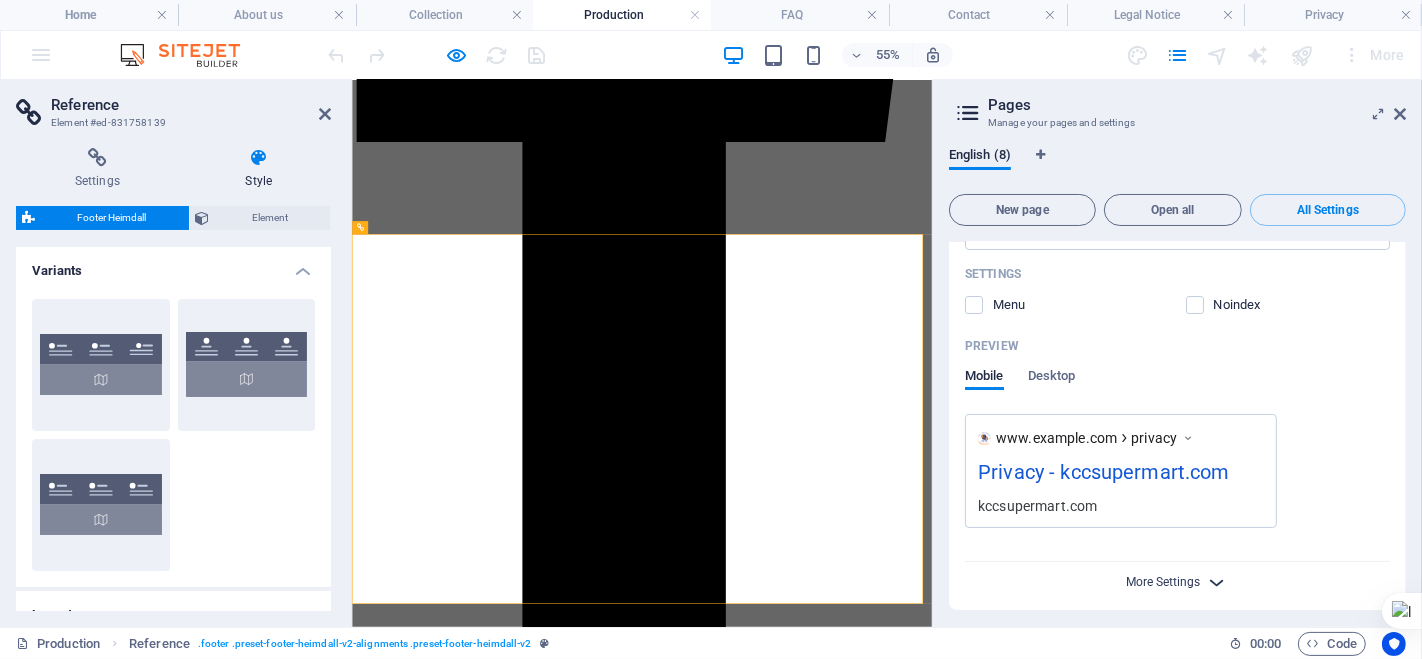 click on "More Settings" at bounding box center (1164, 582) 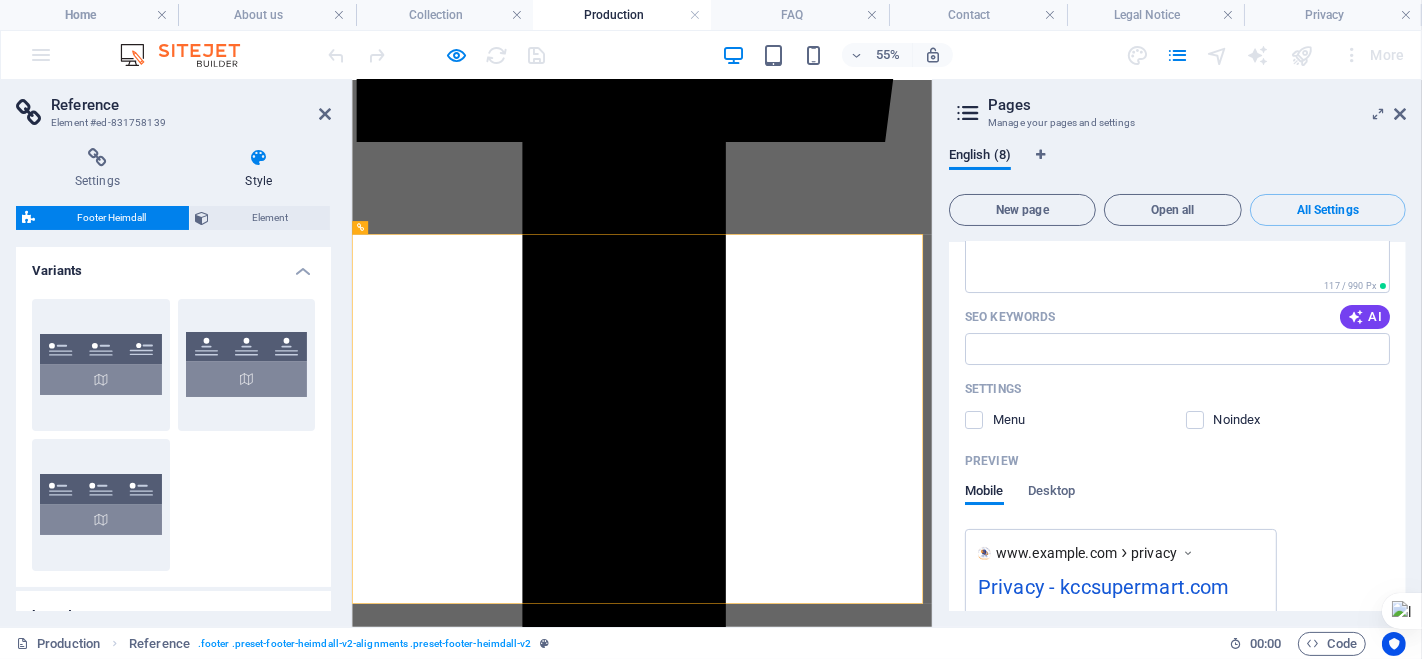 scroll, scrollTop: 5989, scrollLeft: 0, axis: vertical 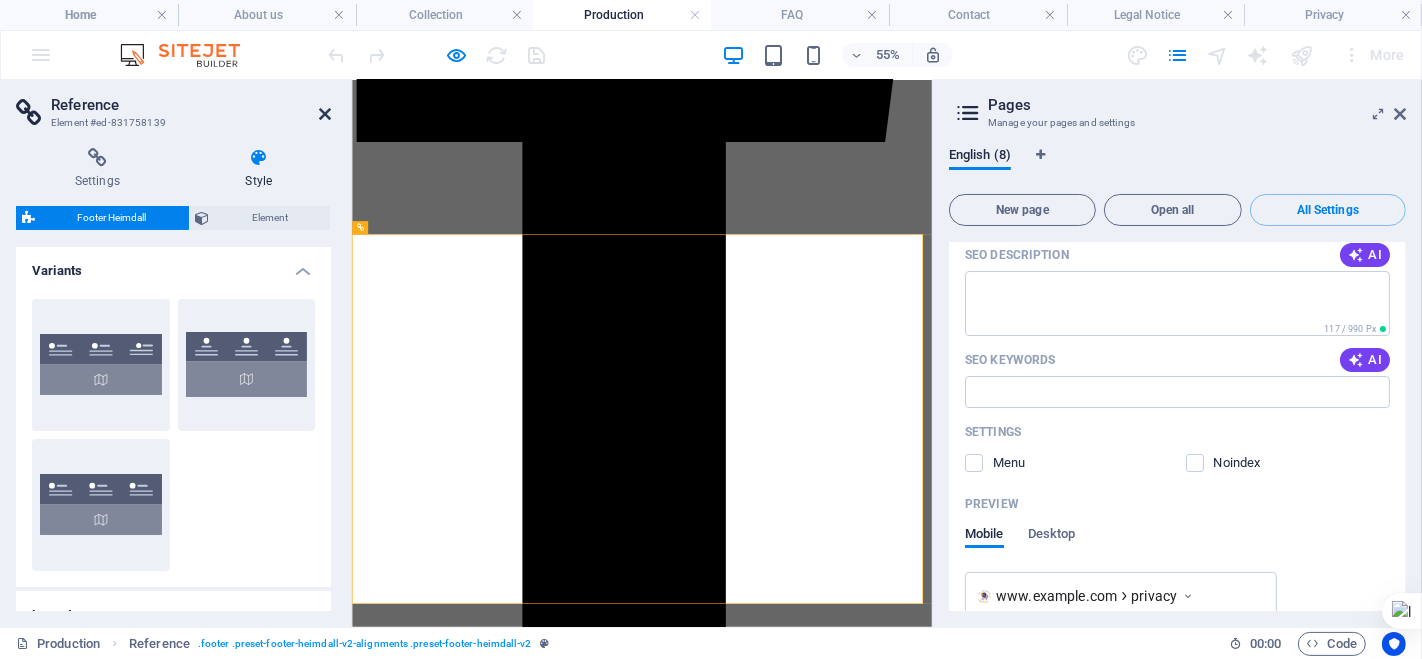 click at bounding box center [325, 114] 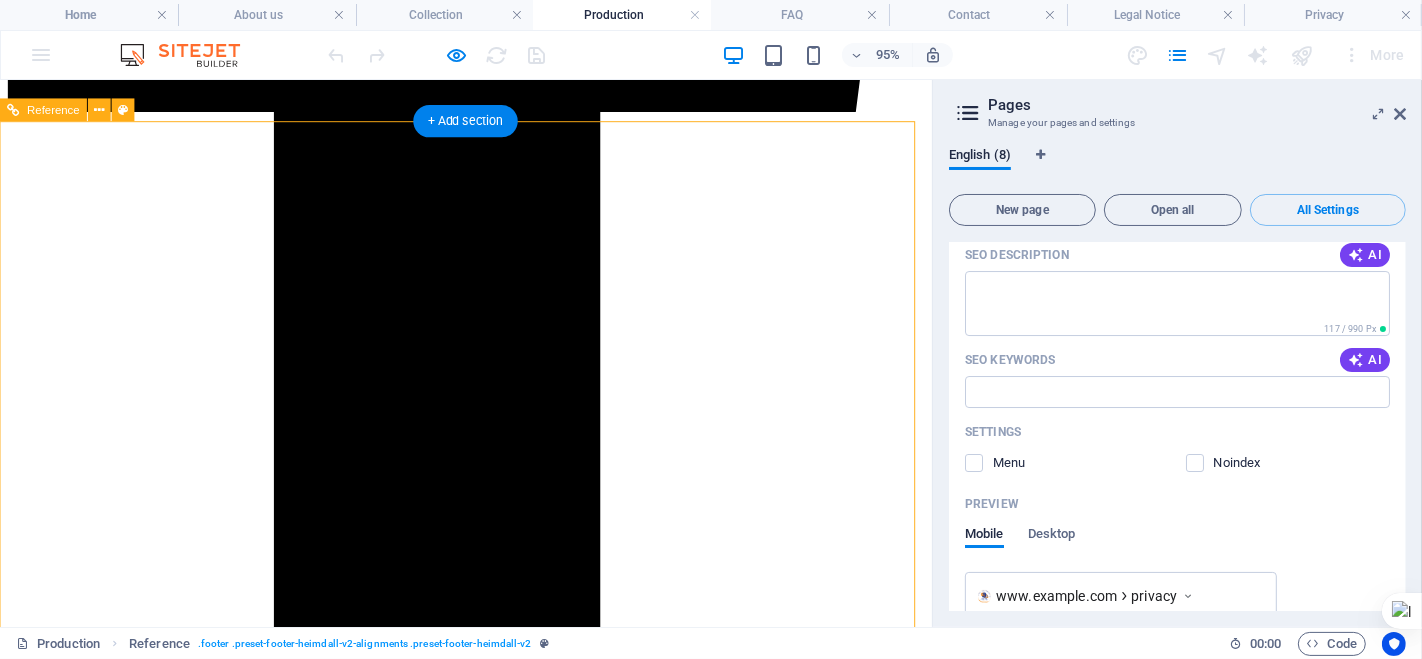 scroll, scrollTop: 1807, scrollLeft: 0, axis: vertical 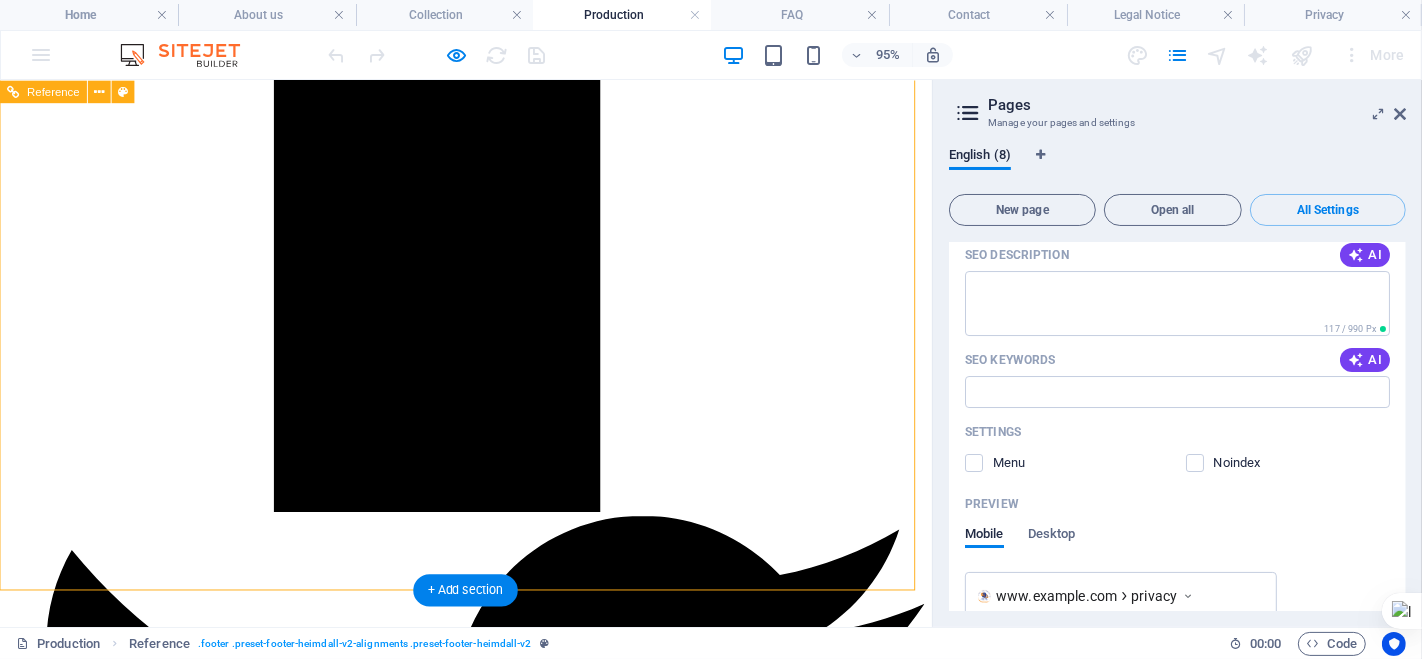 click at bounding box center (490, 15719) 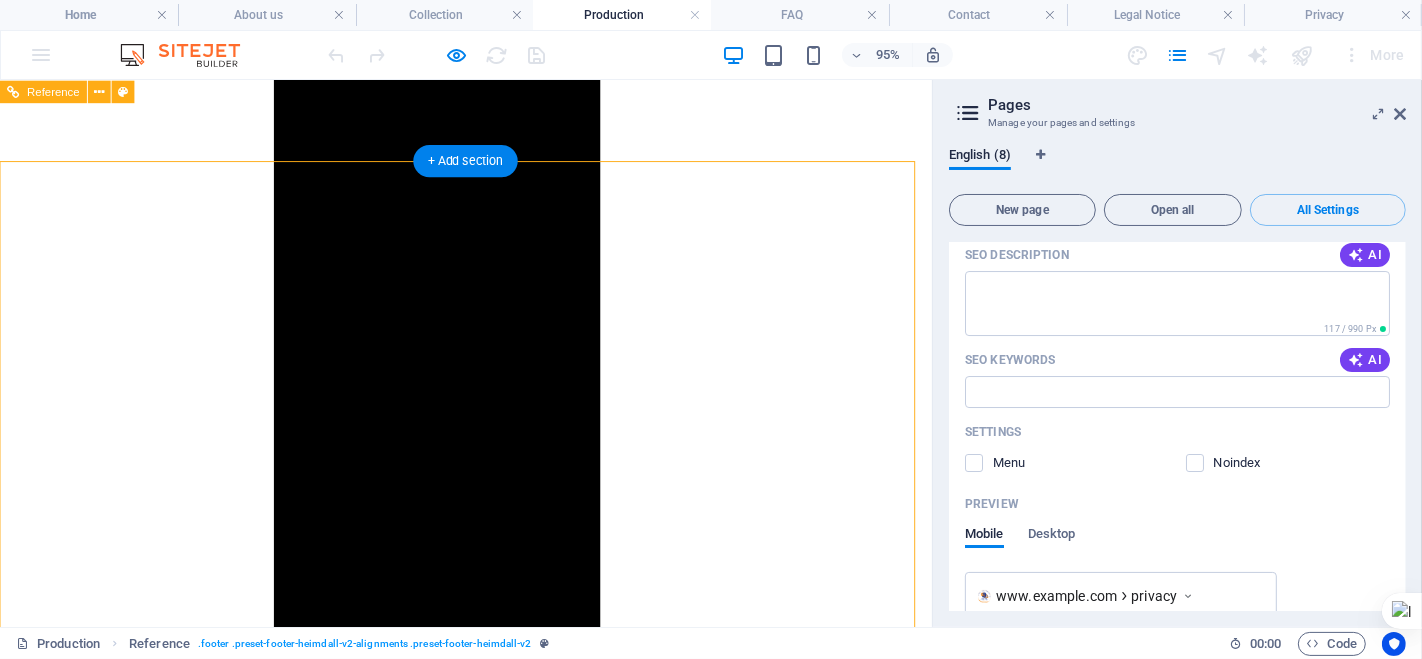 scroll, scrollTop: 1585, scrollLeft: 0, axis: vertical 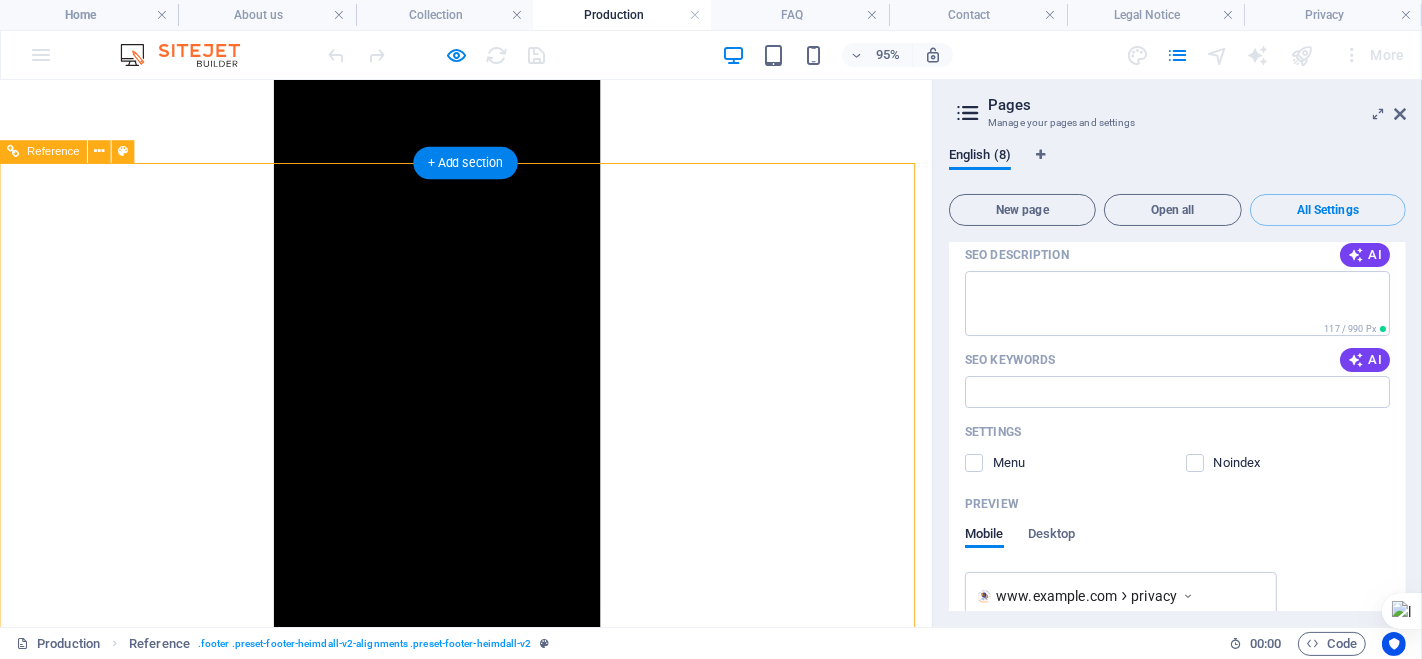 click at bounding box center [490, 15941] 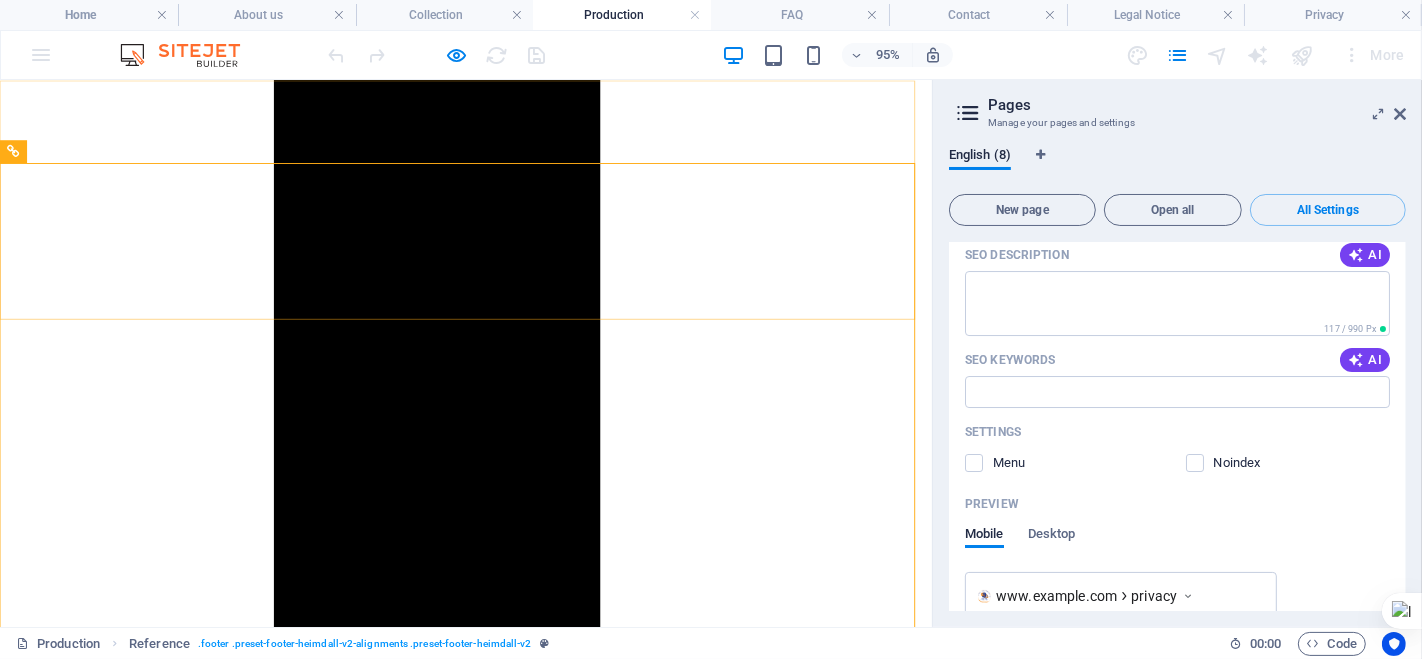 click at bounding box center (490, 5041) 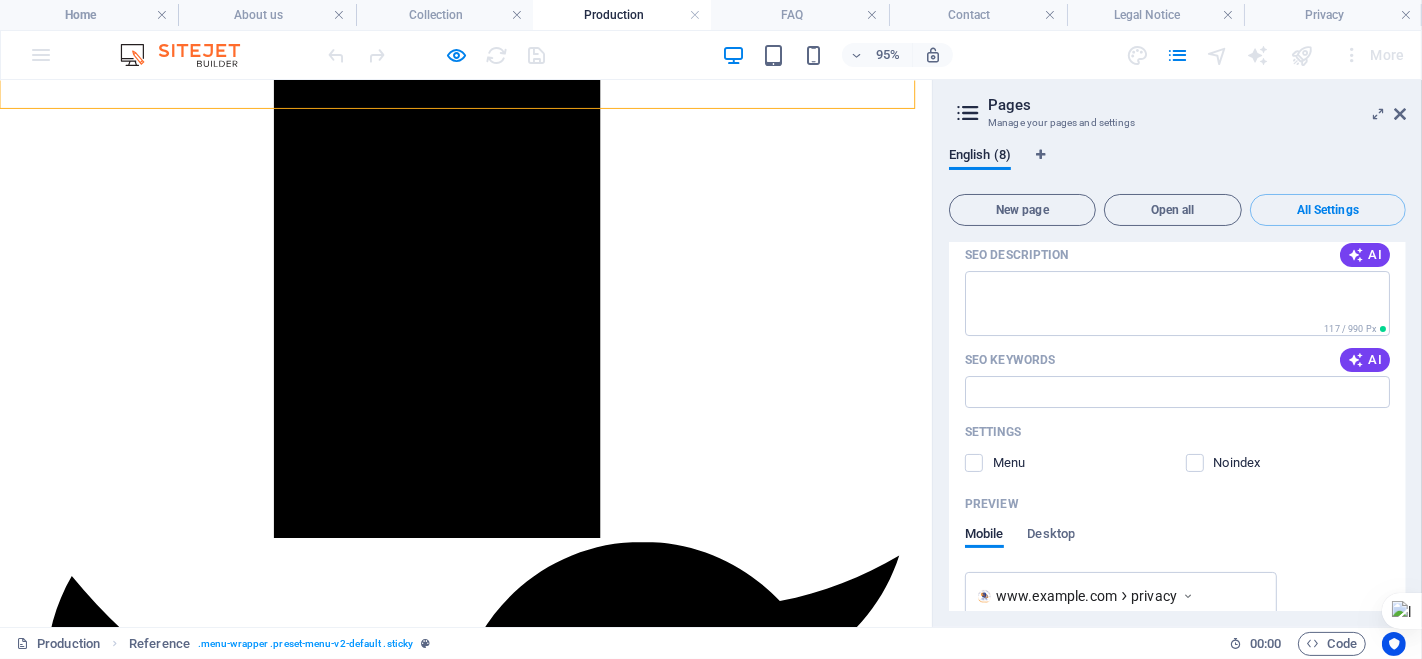 scroll, scrollTop: 1807, scrollLeft: 0, axis: vertical 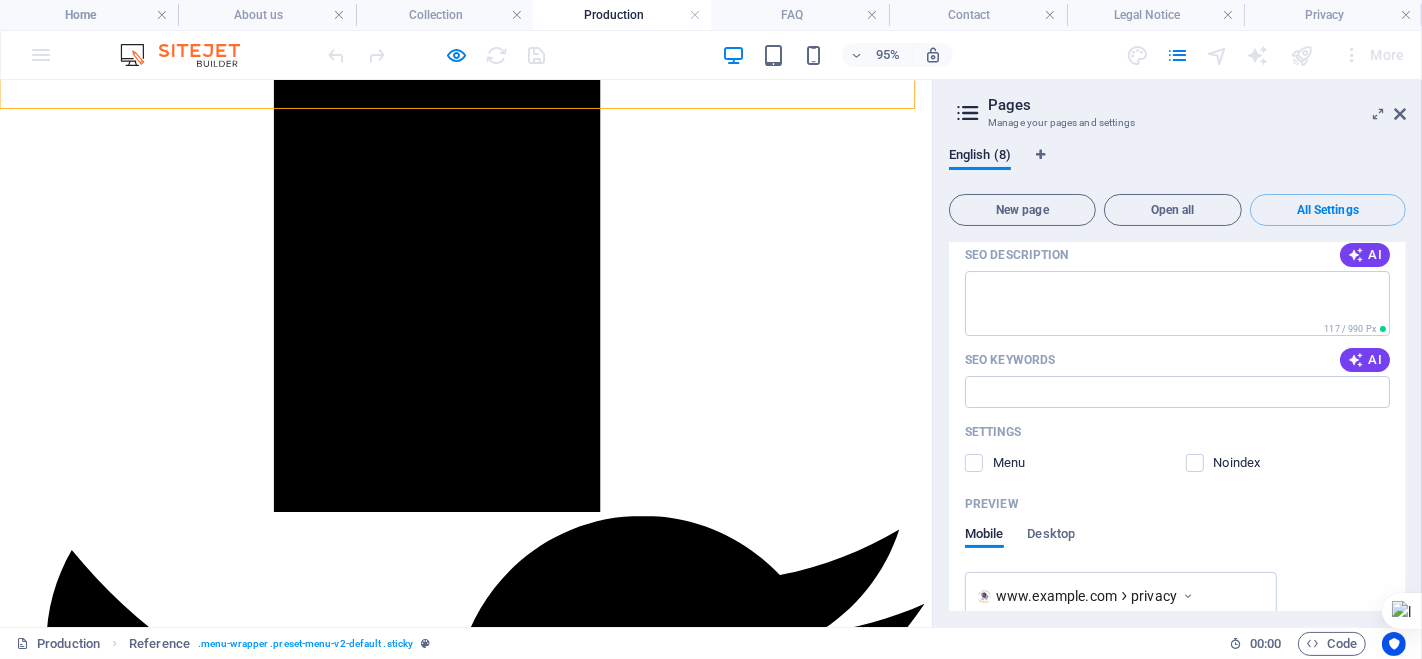 click on "Home About us Collection Production FAQ Contact" at bounding box center [490, -1408] 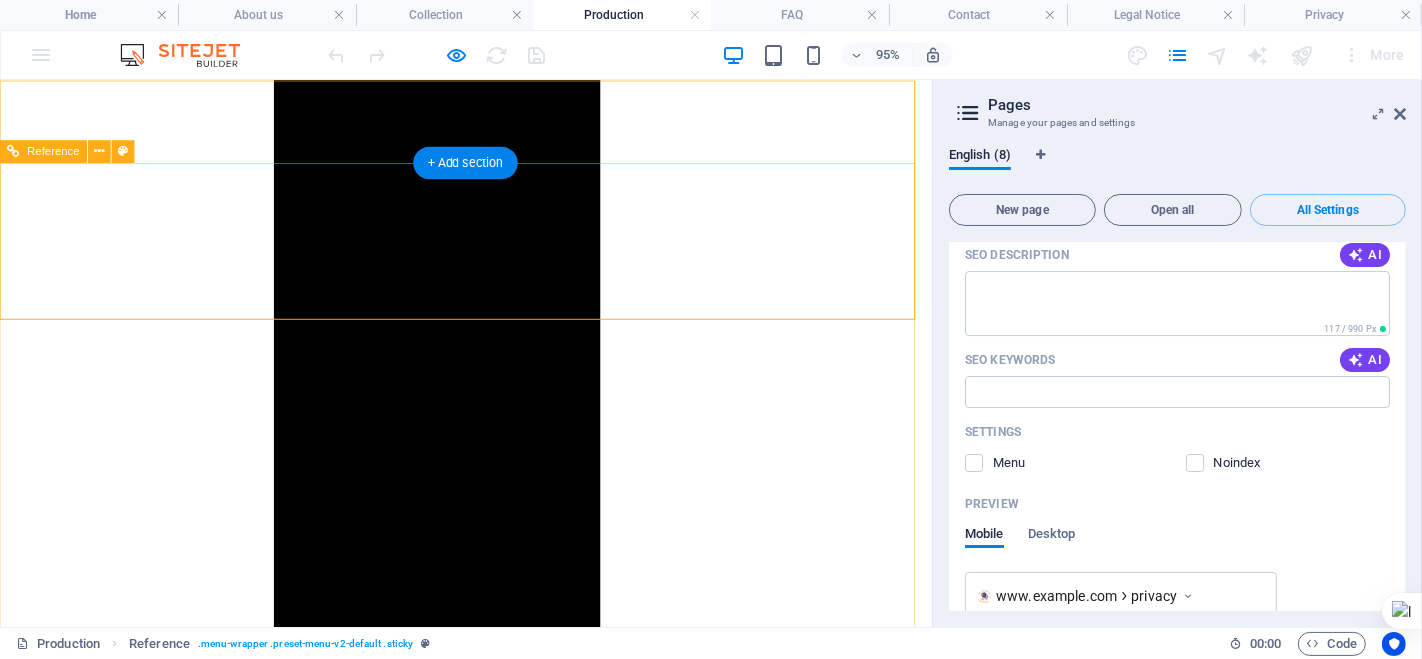 scroll, scrollTop: 1807, scrollLeft: 0, axis: vertical 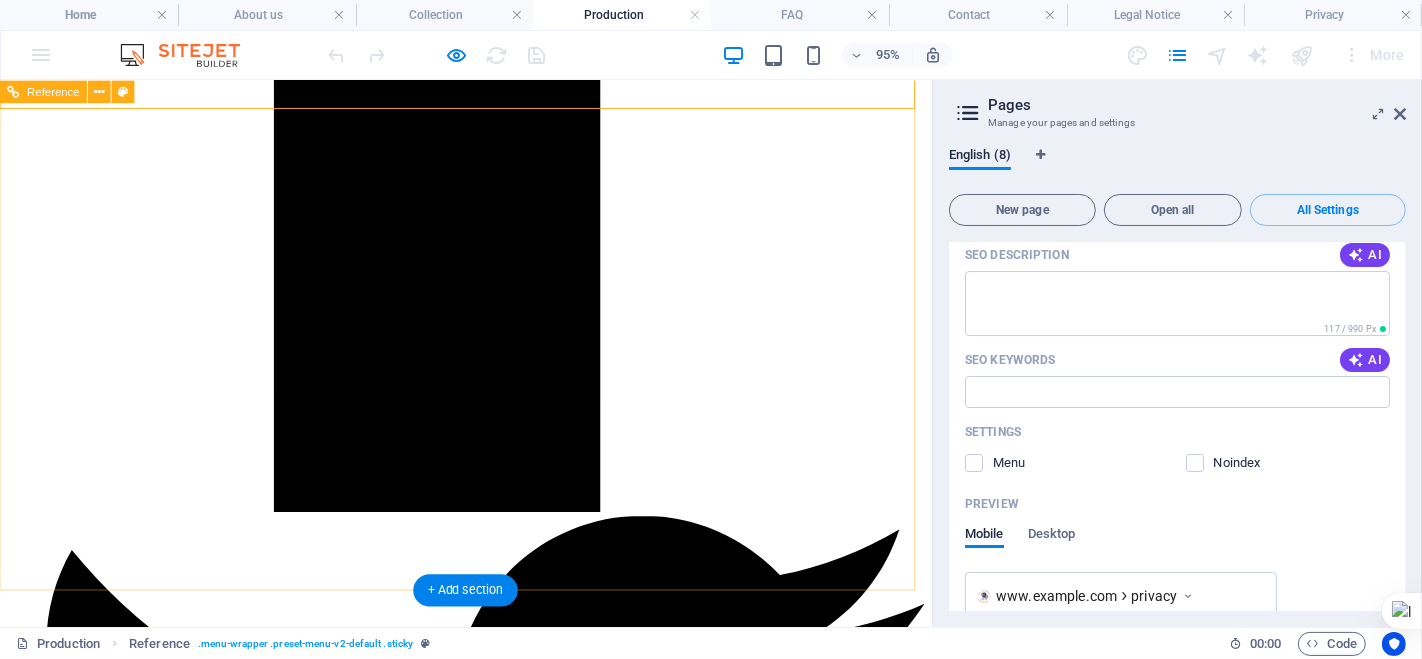 click at bounding box center [490, 15719] 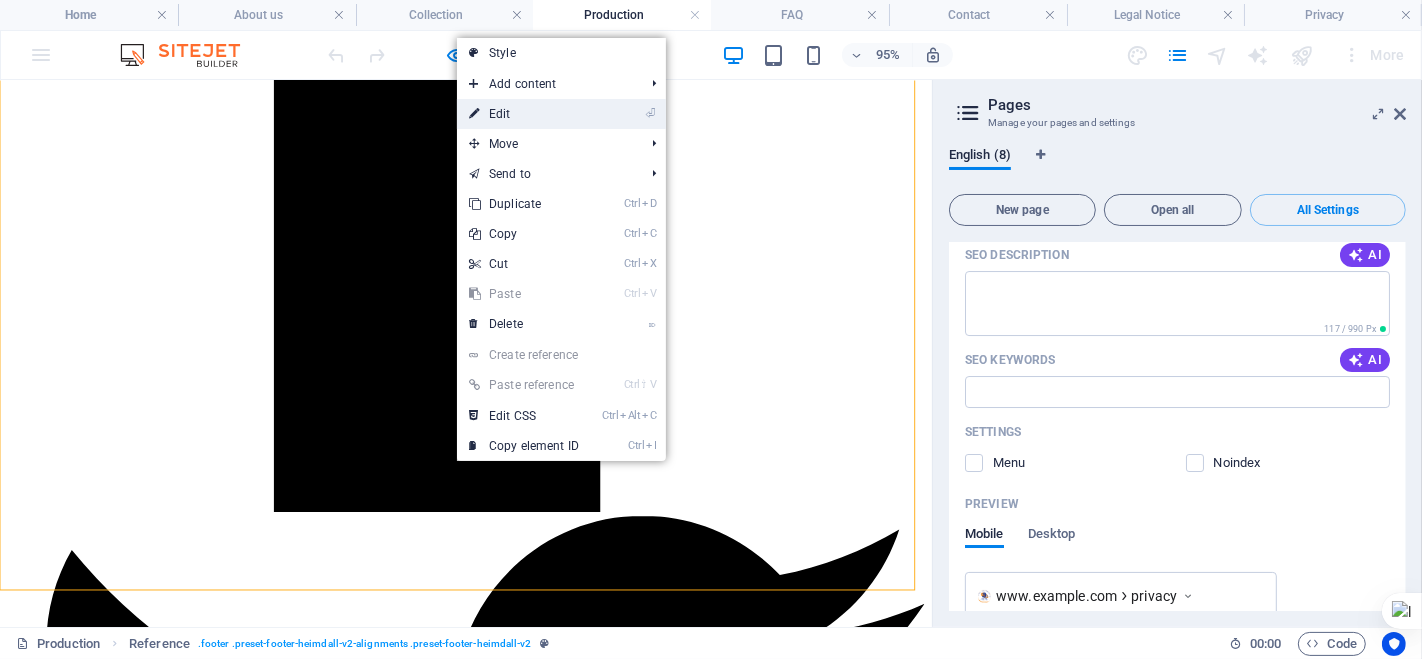 click on "⏎  Edit" at bounding box center [524, 114] 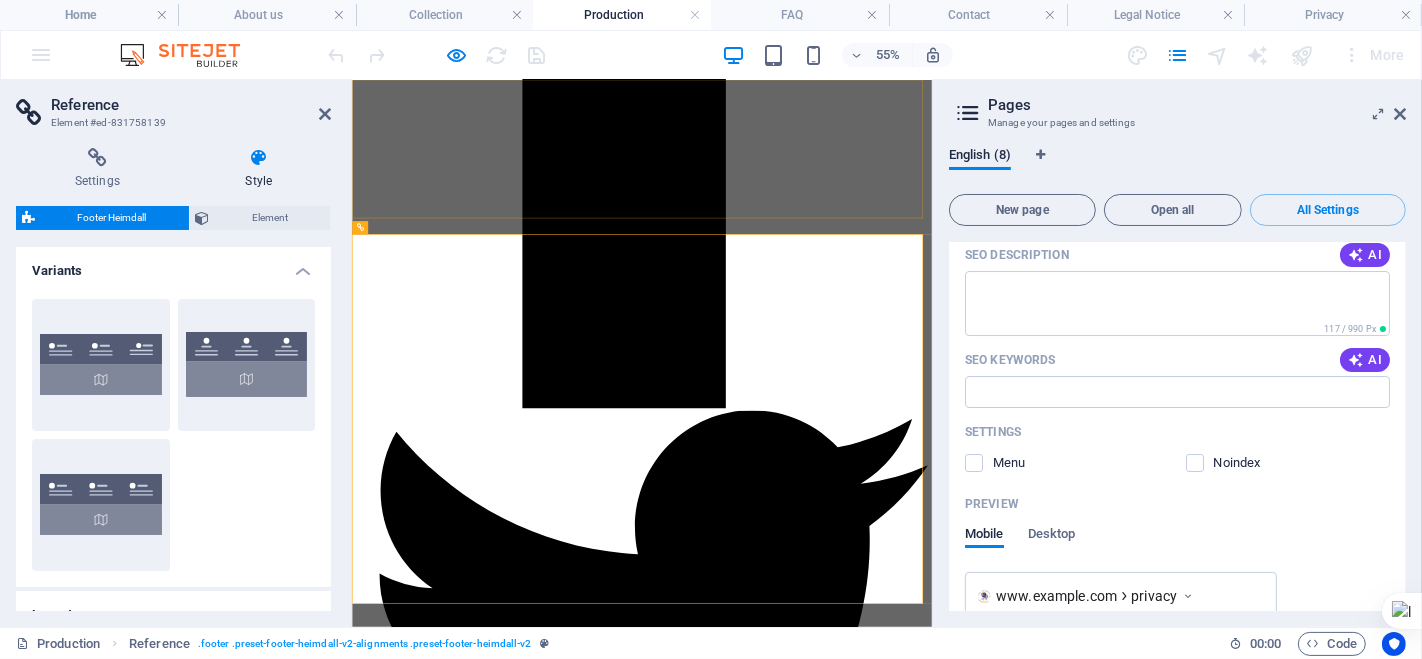 scroll, scrollTop: 1391, scrollLeft: 0, axis: vertical 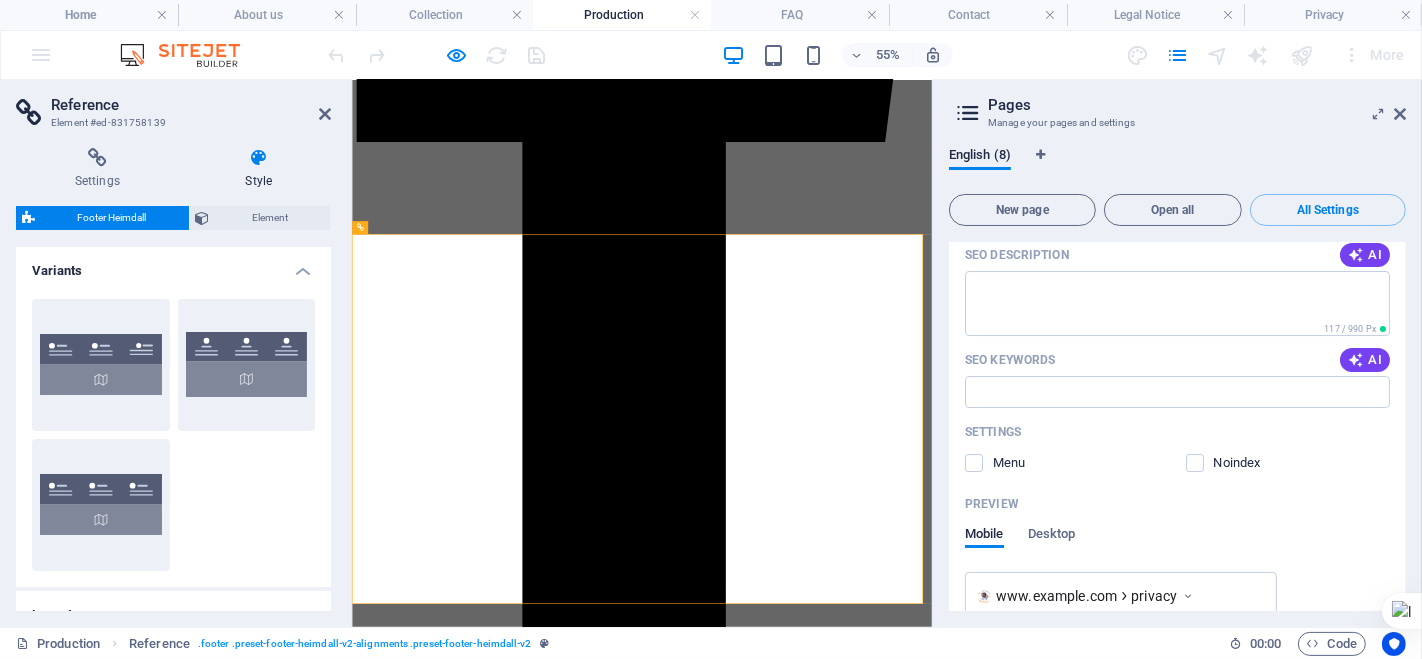 click on "Aligned" at bounding box center [101, 365] 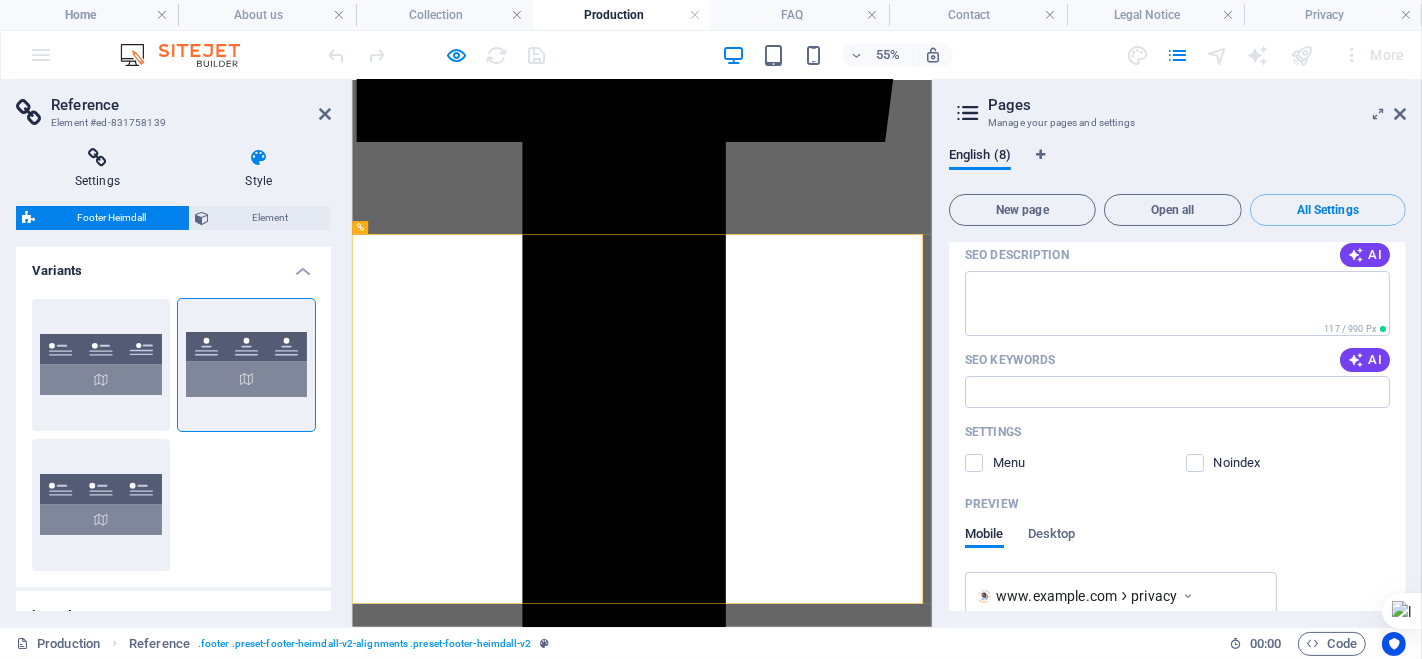 scroll, scrollTop: 0, scrollLeft: 0, axis: both 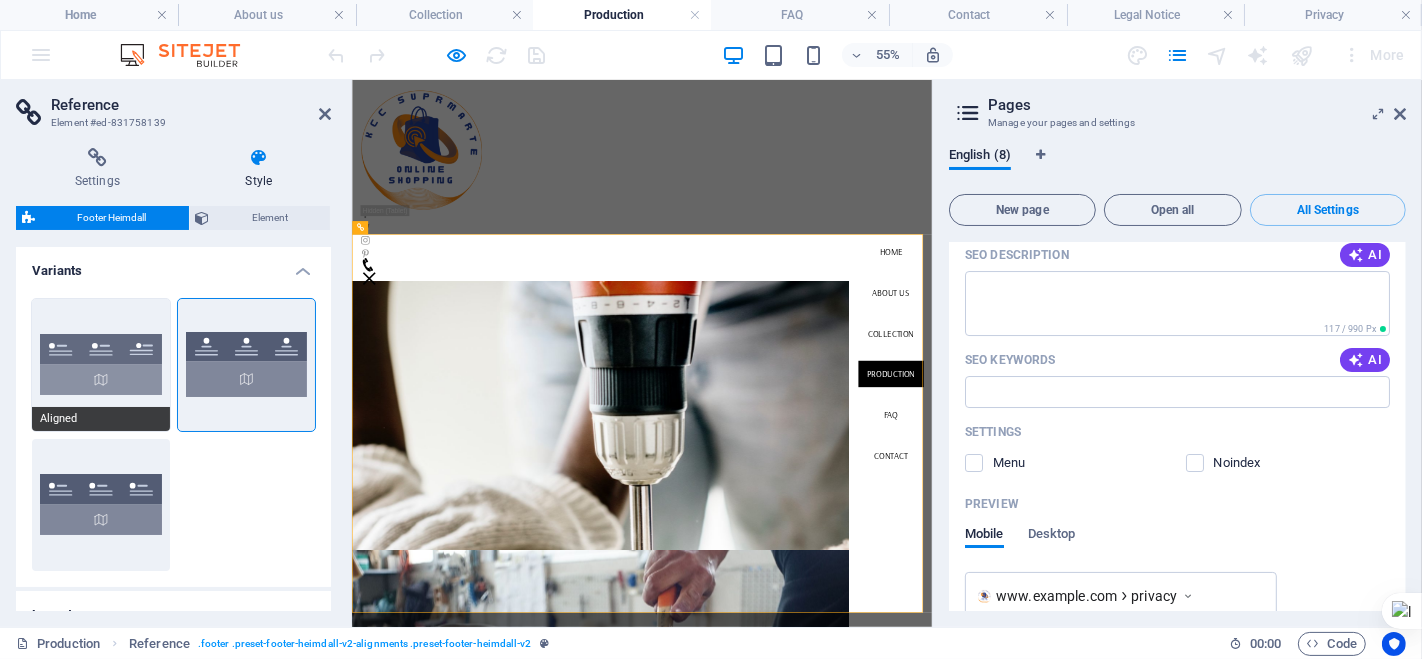 click on "Aligned" at bounding box center (101, 365) 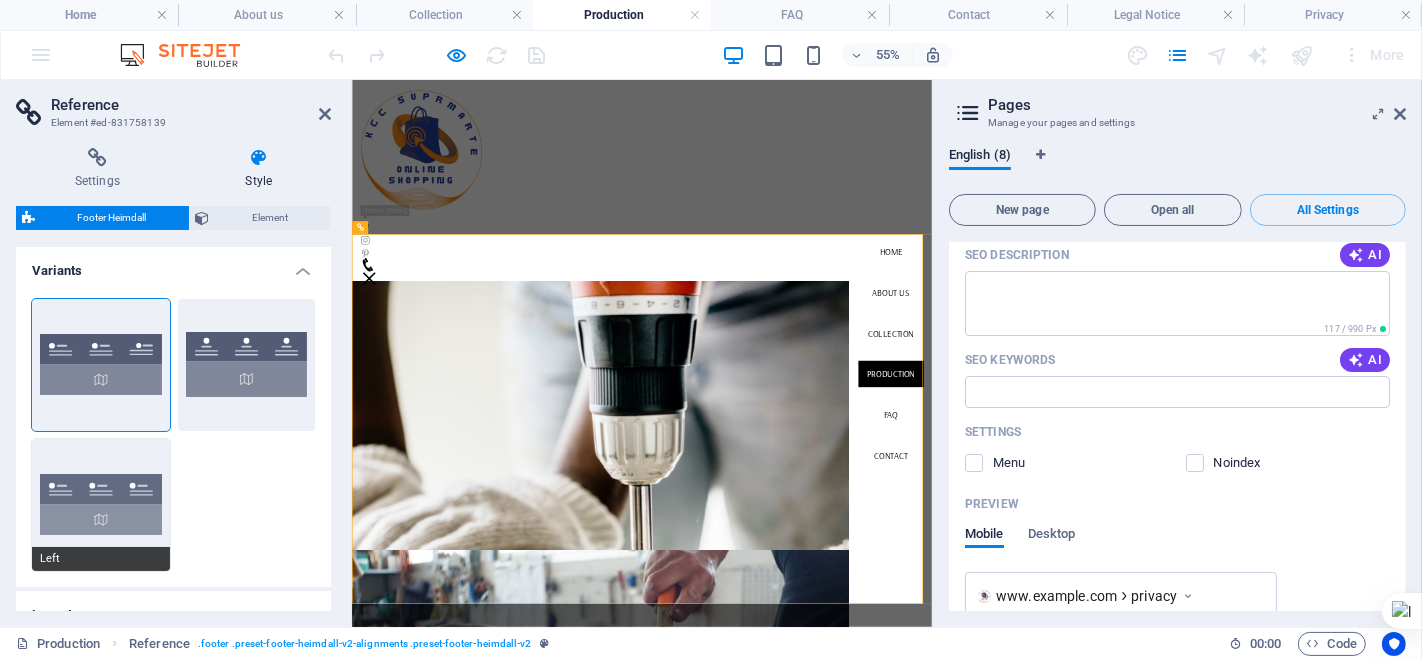 click on "Left" at bounding box center [101, 505] 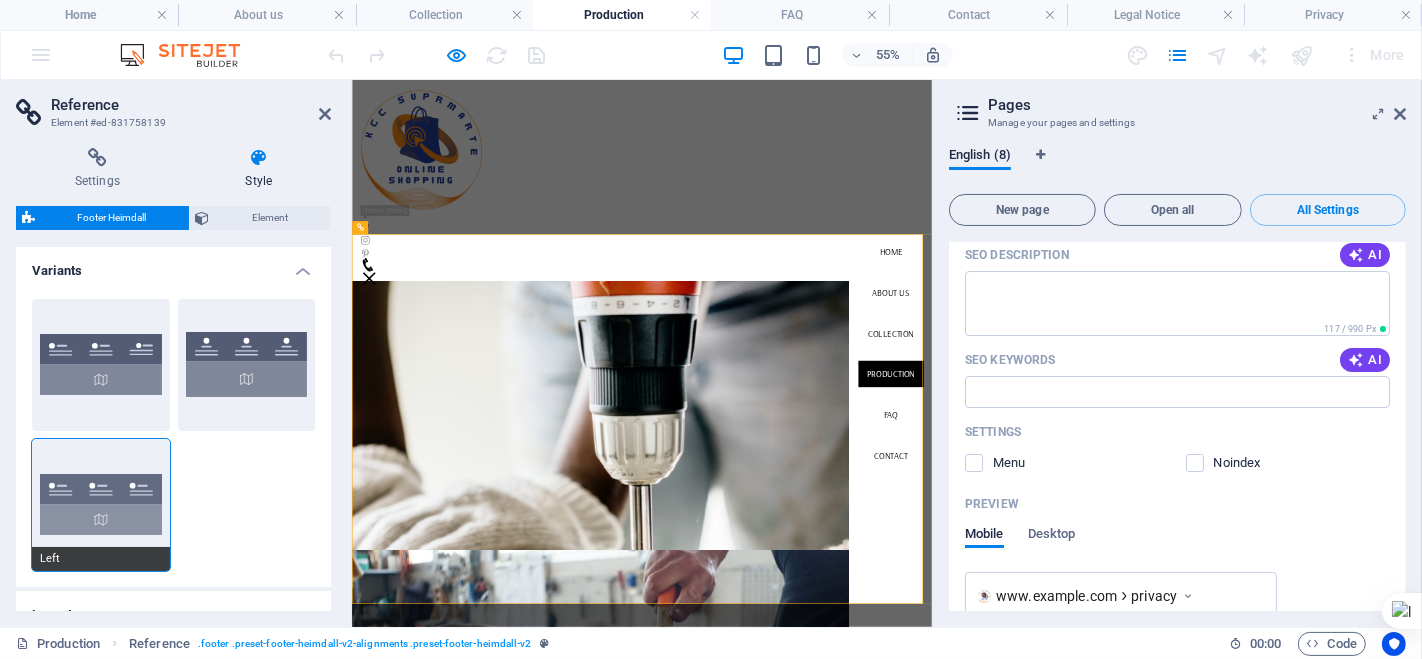 type on "1" 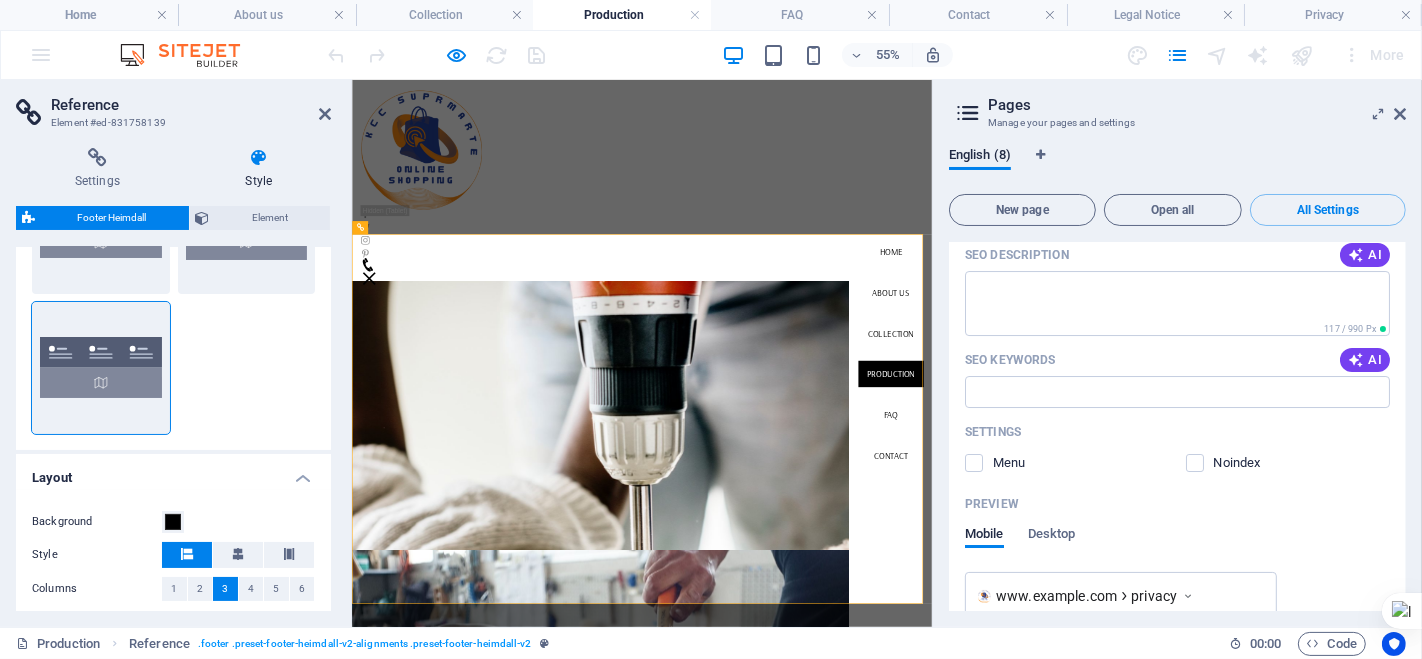 scroll, scrollTop: 0, scrollLeft: 0, axis: both 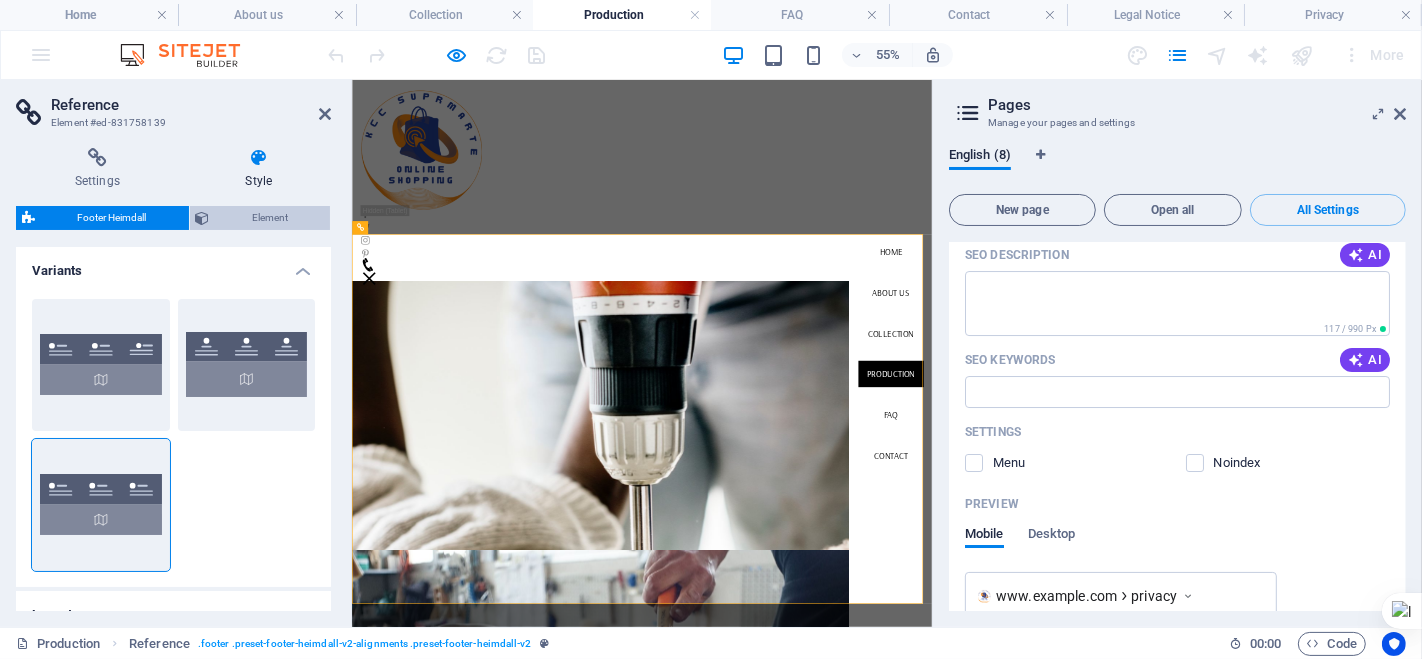 click on "Element" at bounding box center [270, 218] 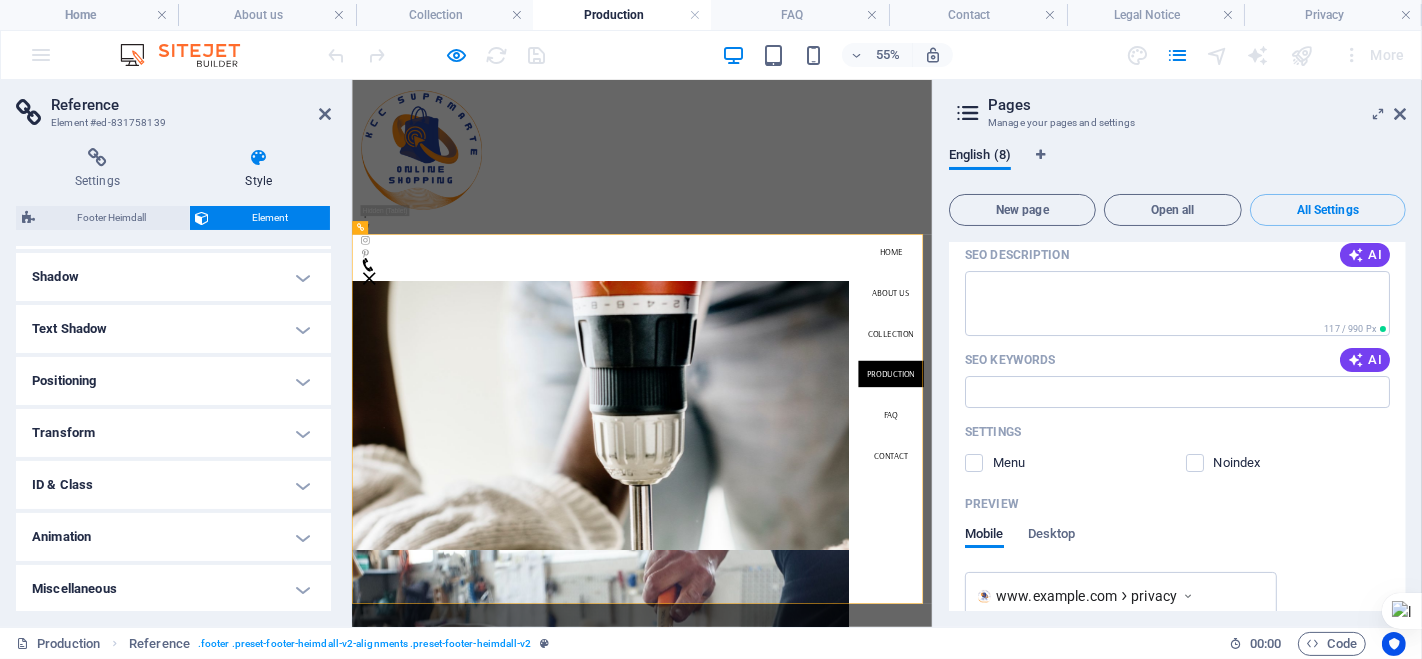 scroll, scrollTop: 265, scrollLeft: 0, axis: vertical 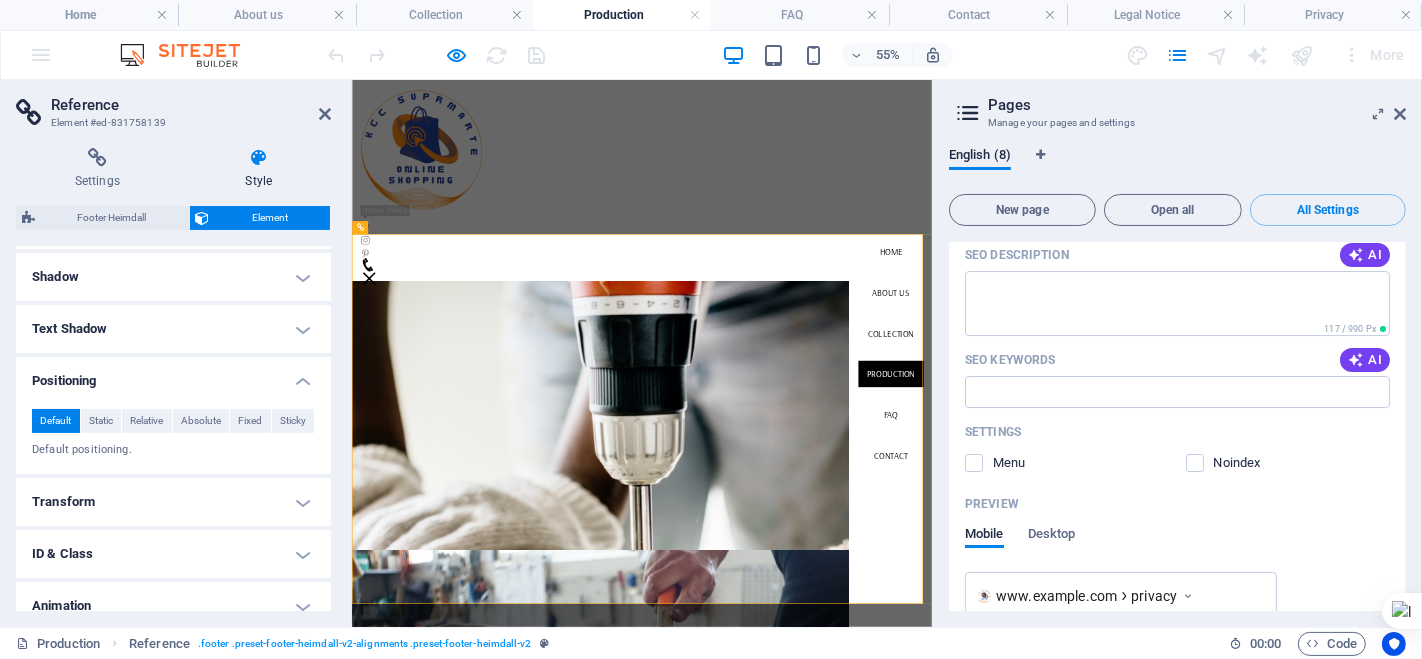 click on "Positioning" at bounding box center [173, 375] 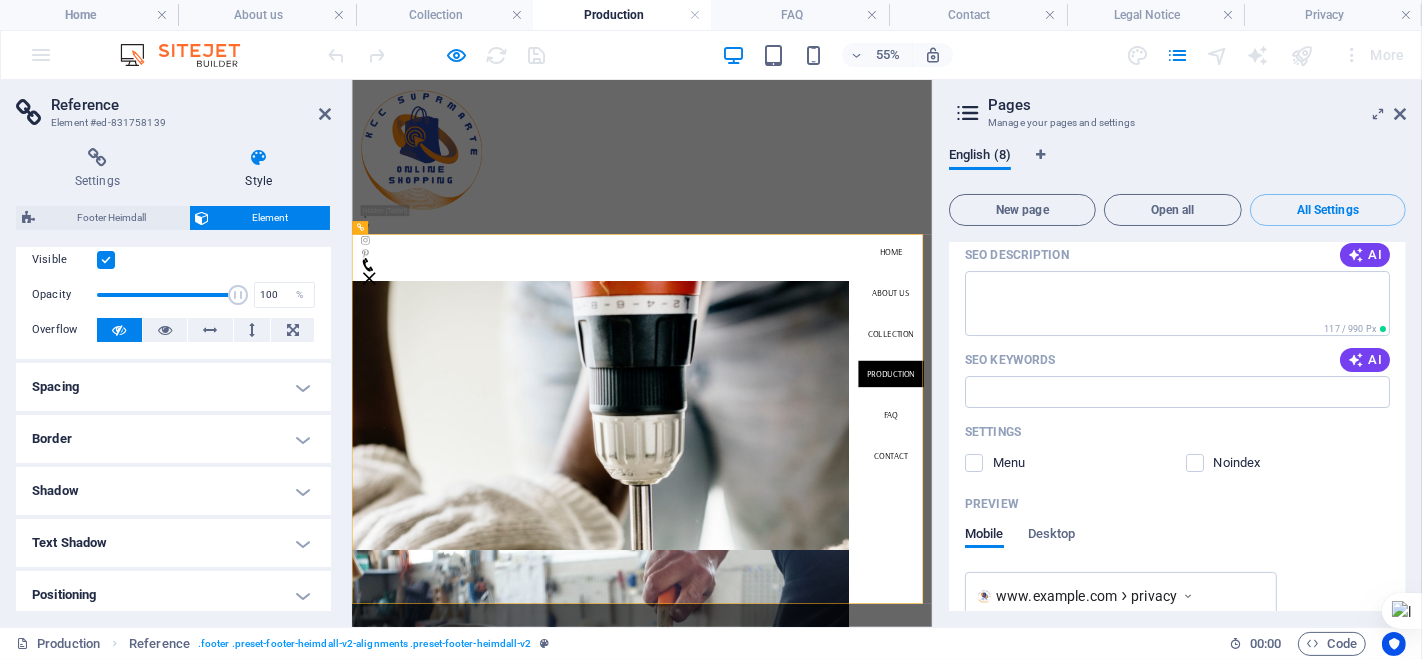 scroll, scrollTop: 0, scrollLeft: 0, axis: both 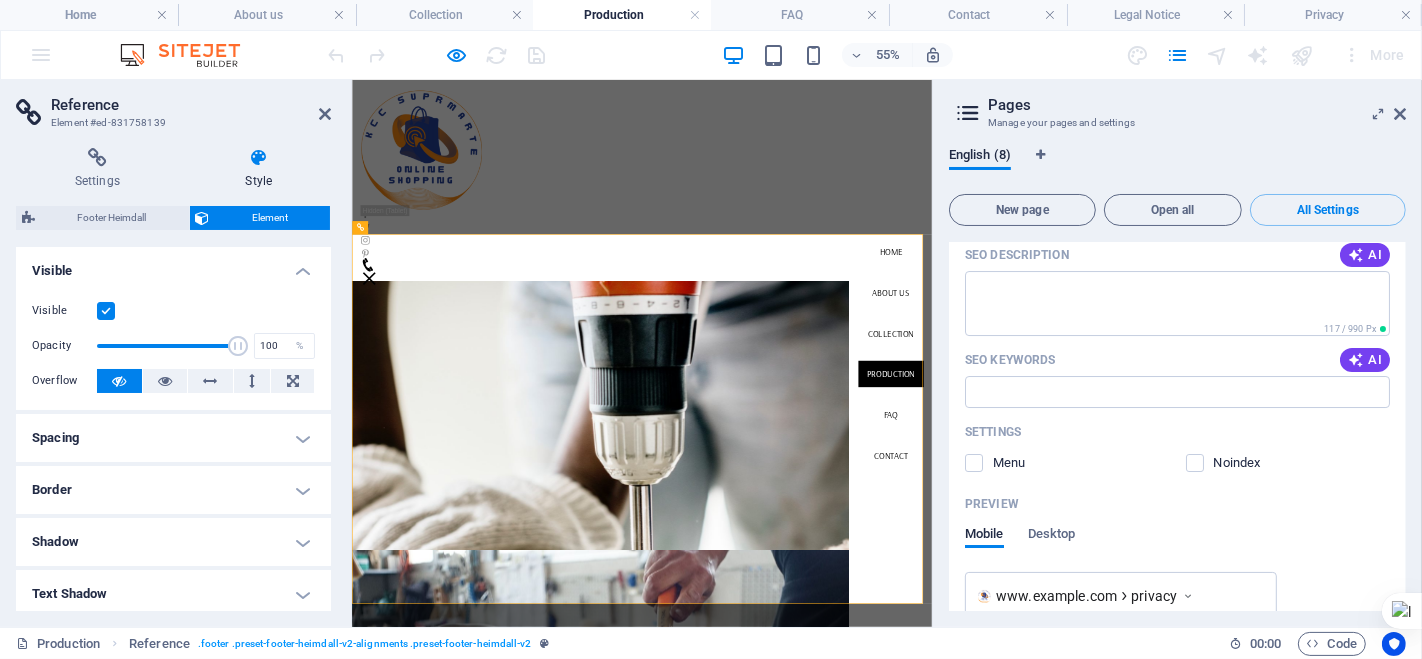 click on "Reference" at bounding box center [191, 105] 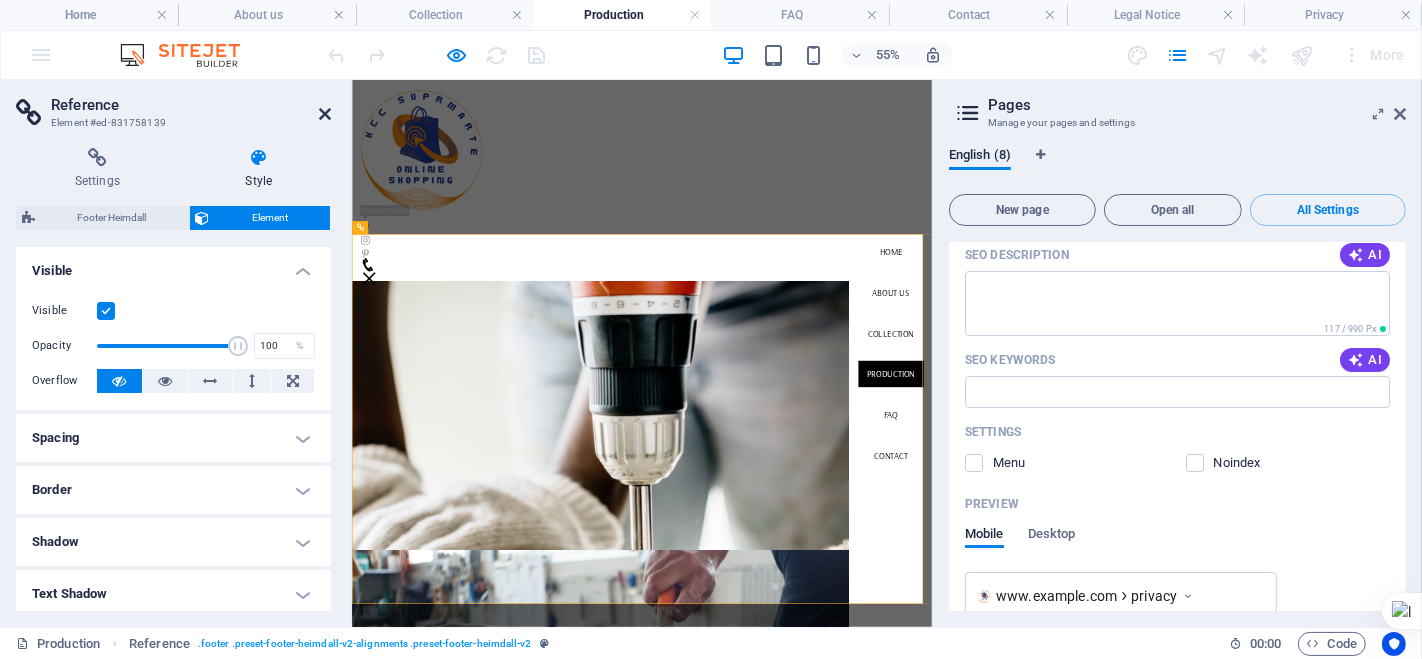 click at bounding box center (325, 114) 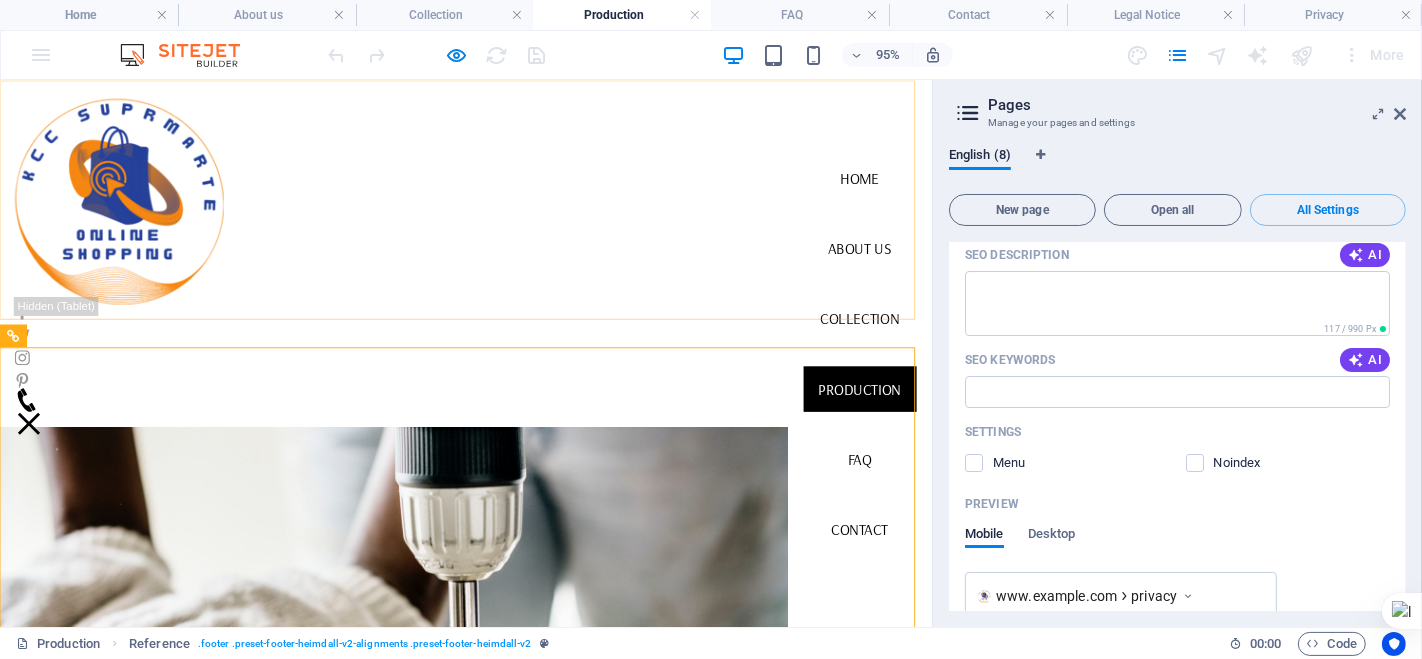 scroll, scrollTop: 1807, scrollLeft: 0, axis: vertical 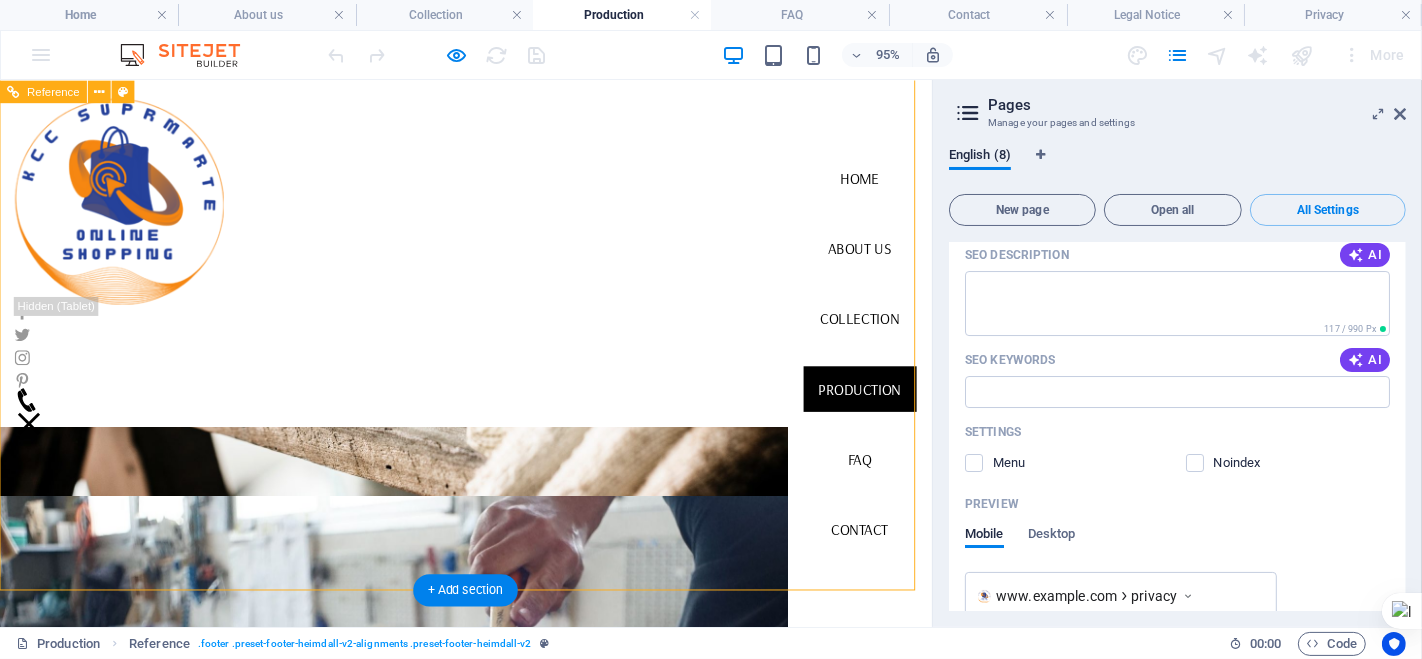 click at bounding box center (490, 2441) 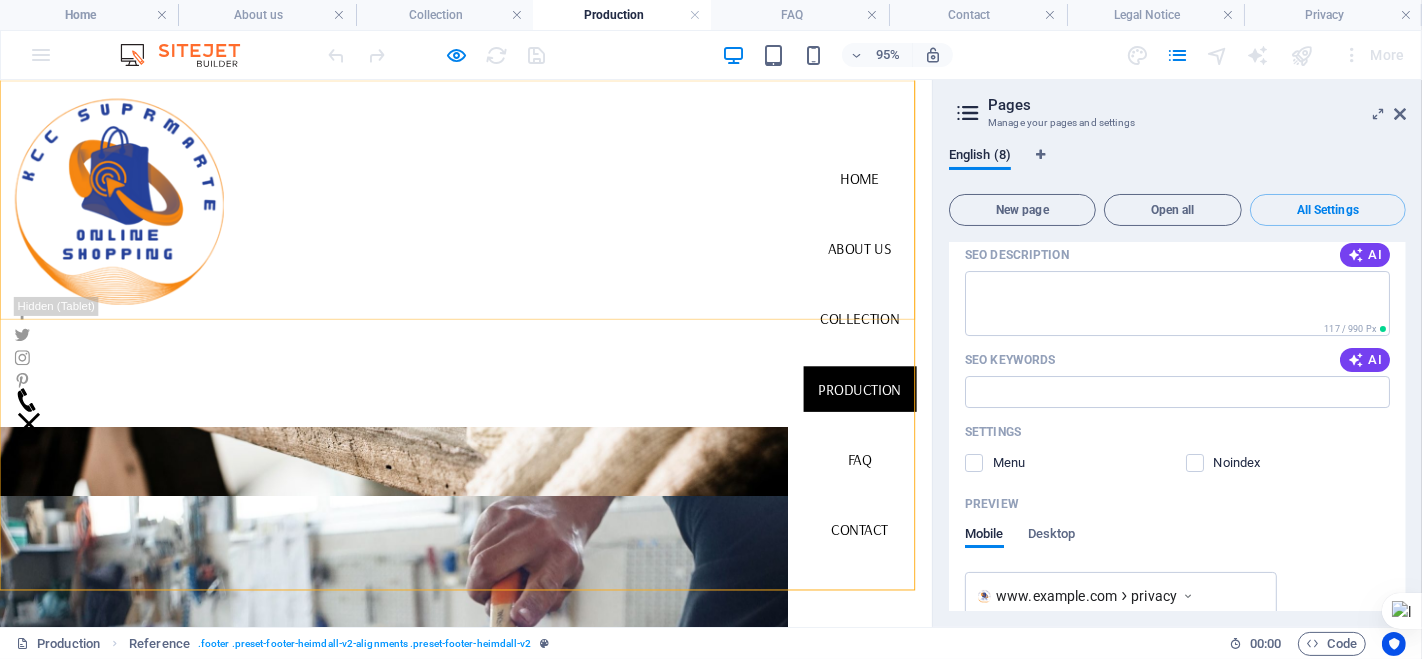 click at bounding box center [31, 440] 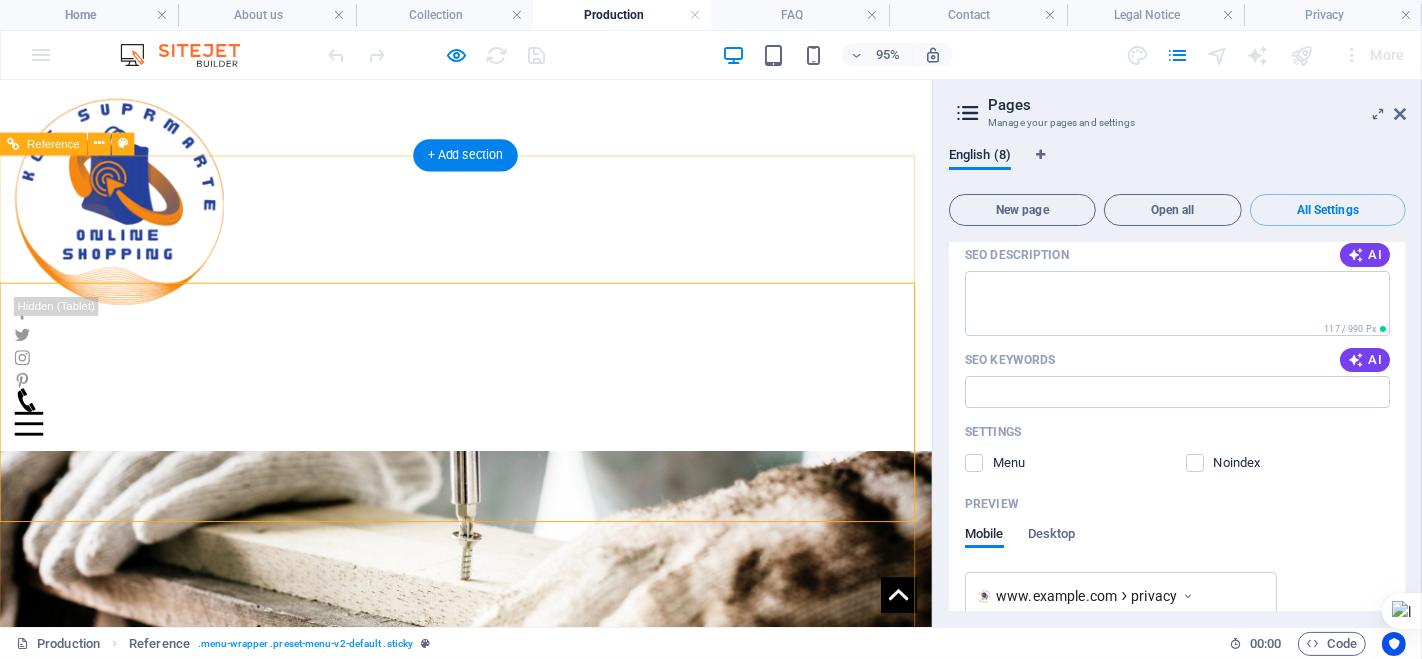 scroll, scrollTop: 1807, scrollLeft: 0, axis: vertical 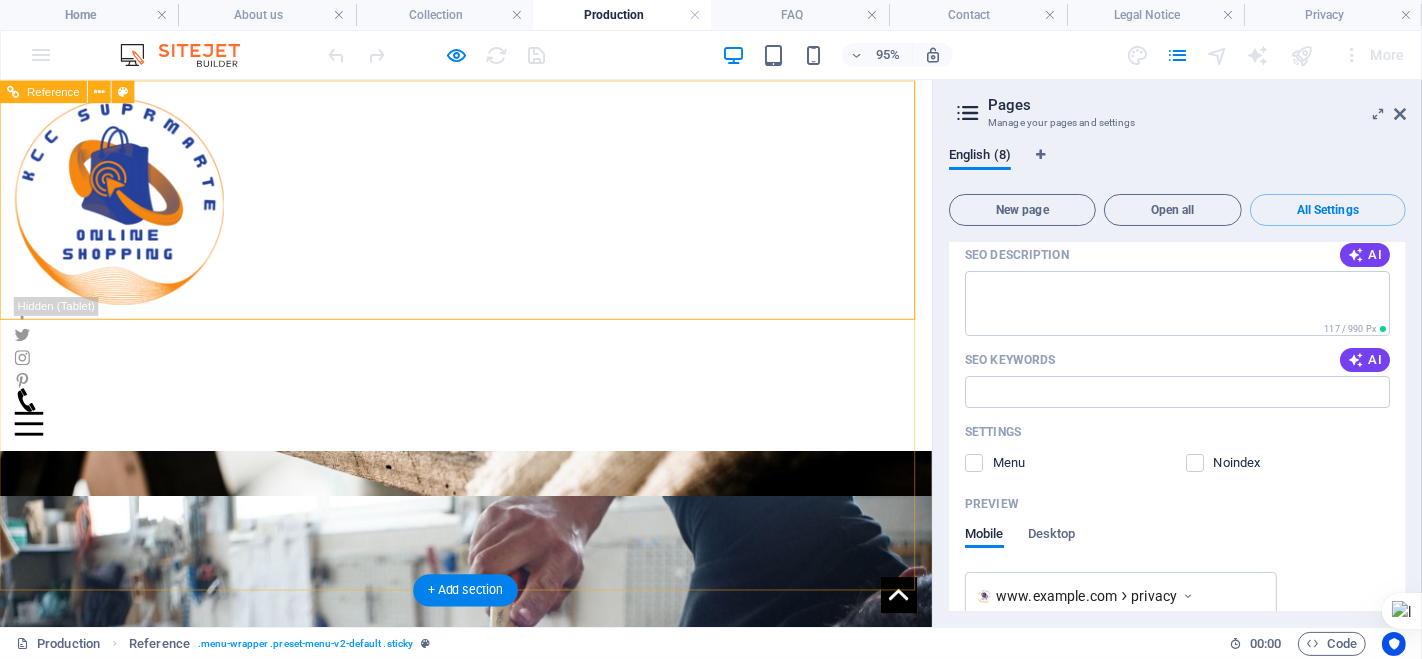 click at bounding box center (490, 2441) 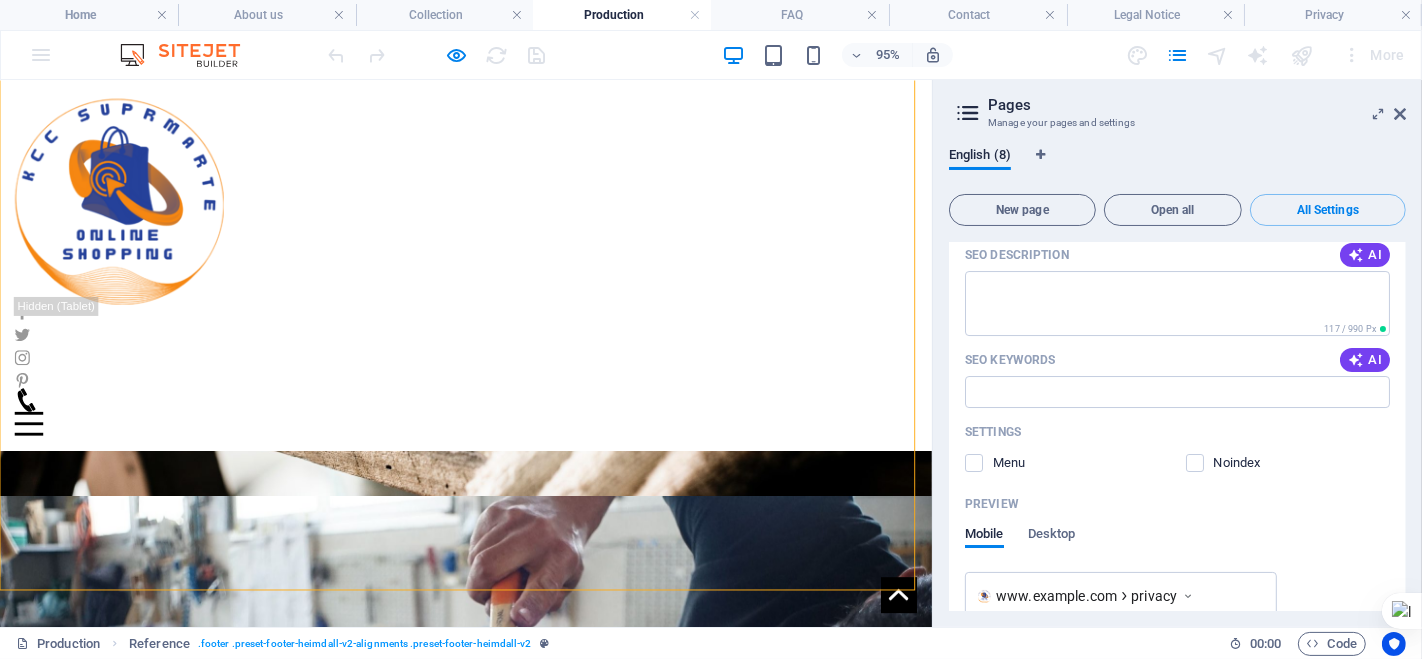 click on "Mobile Desktop" at bounding box center [1177, 545] 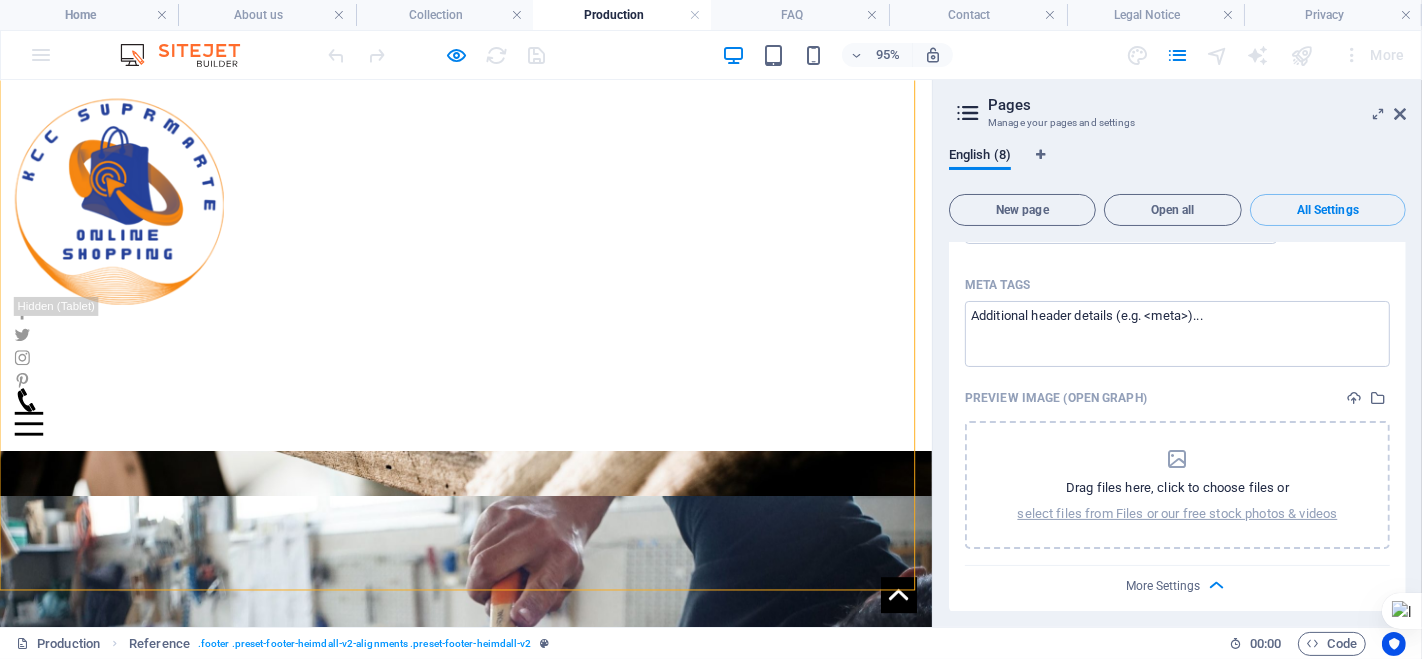 scroll, scrollTop: 6434, scrollLeft: 0, axis: vertical 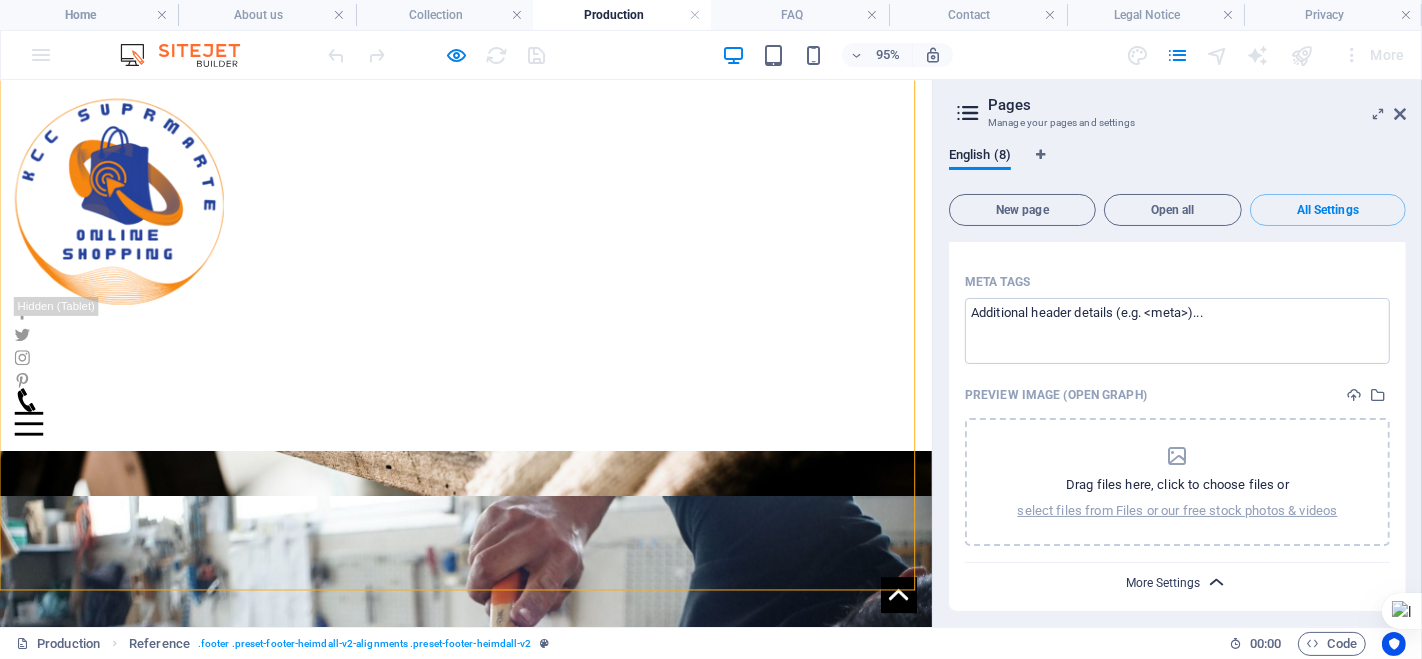 click on "More Settings" at bounding box center [1164, 583] 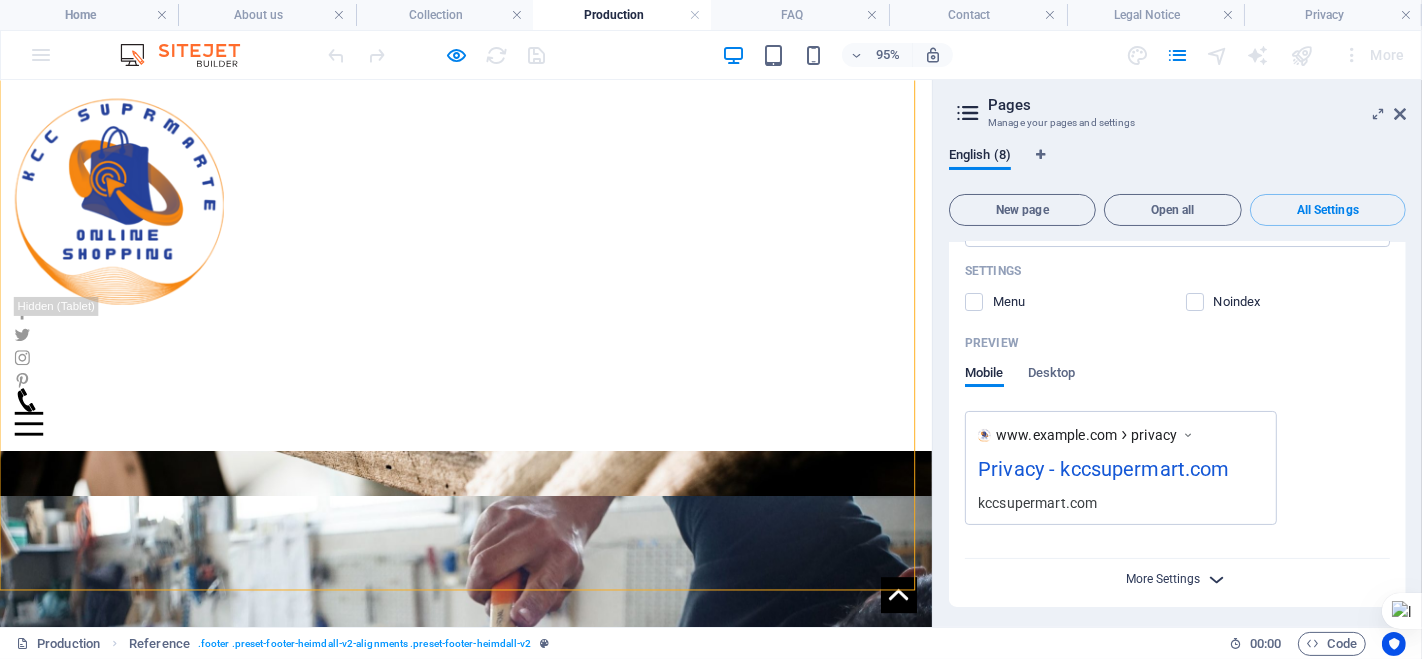 scroll, scrollTop: 6147, scrollLeft: 0, axis: vertical 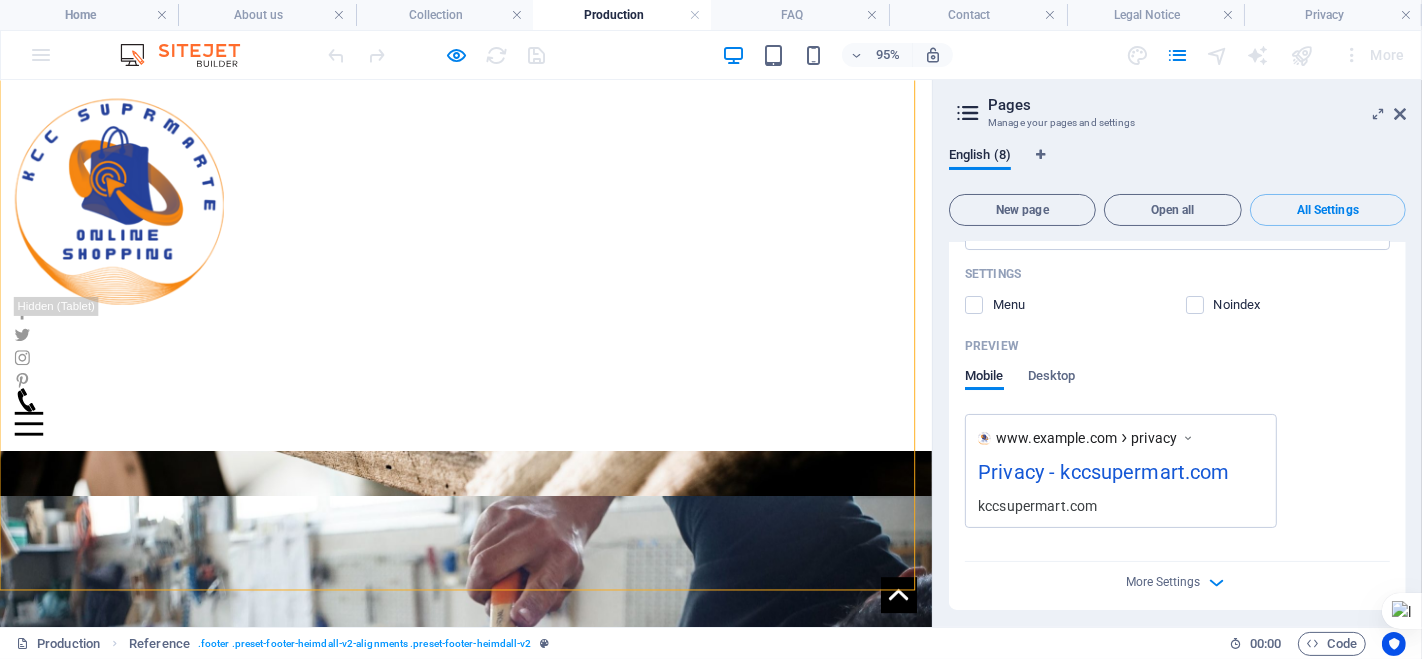 click at bounding box center [1400, 114] 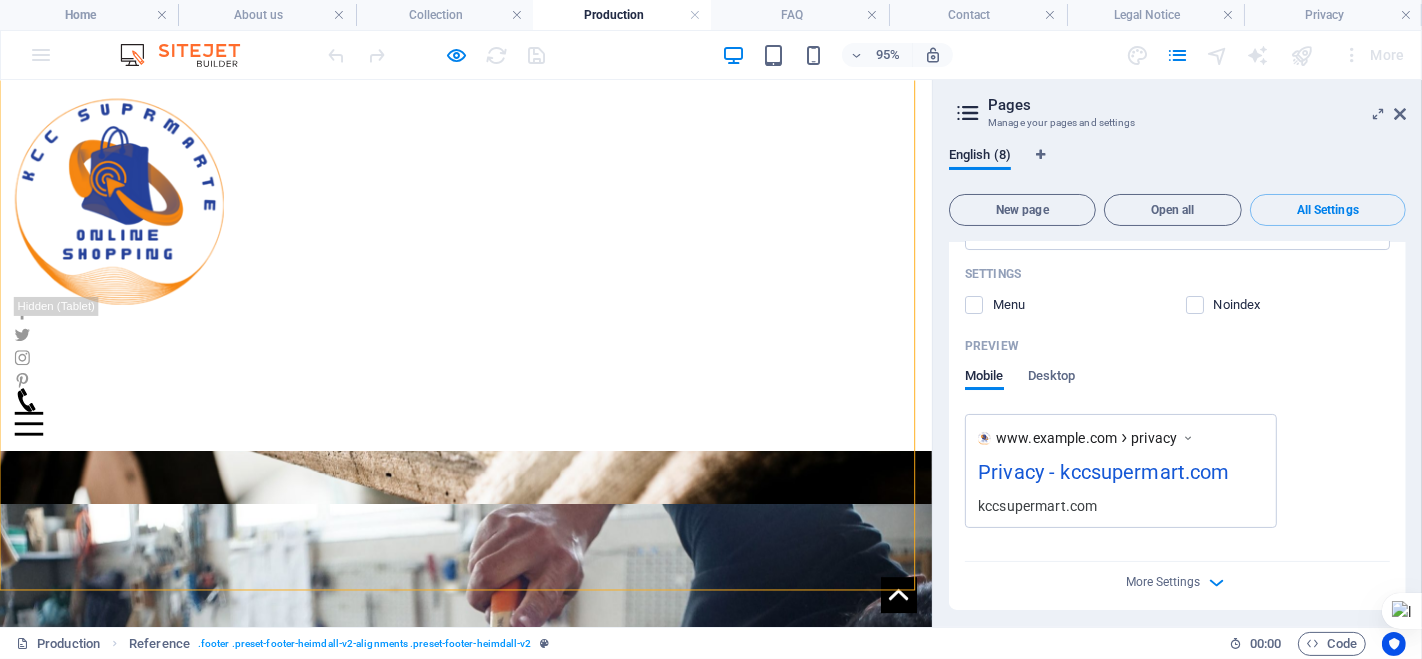 click on "Home About us Collection Production FAQ Contact" at bounding box center (490, 274) 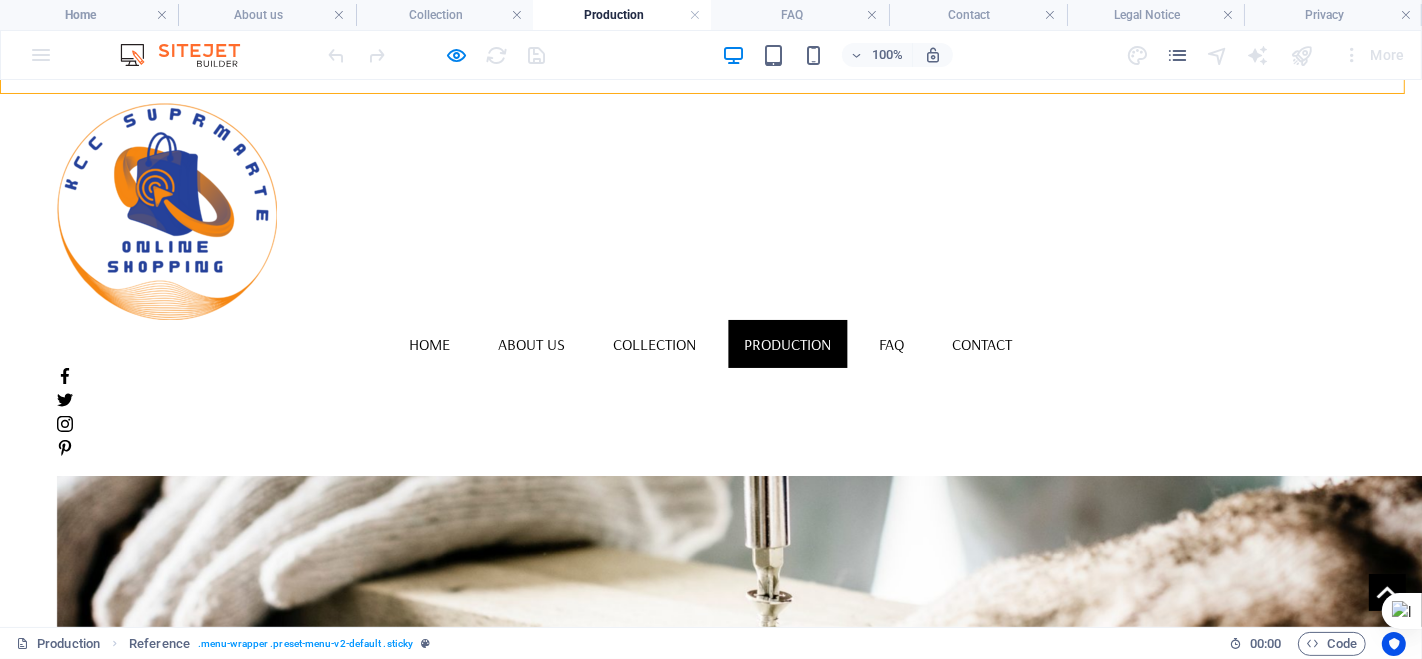 scroll, scrollTop: 2113, scrollLeft: 0, axis: vertical 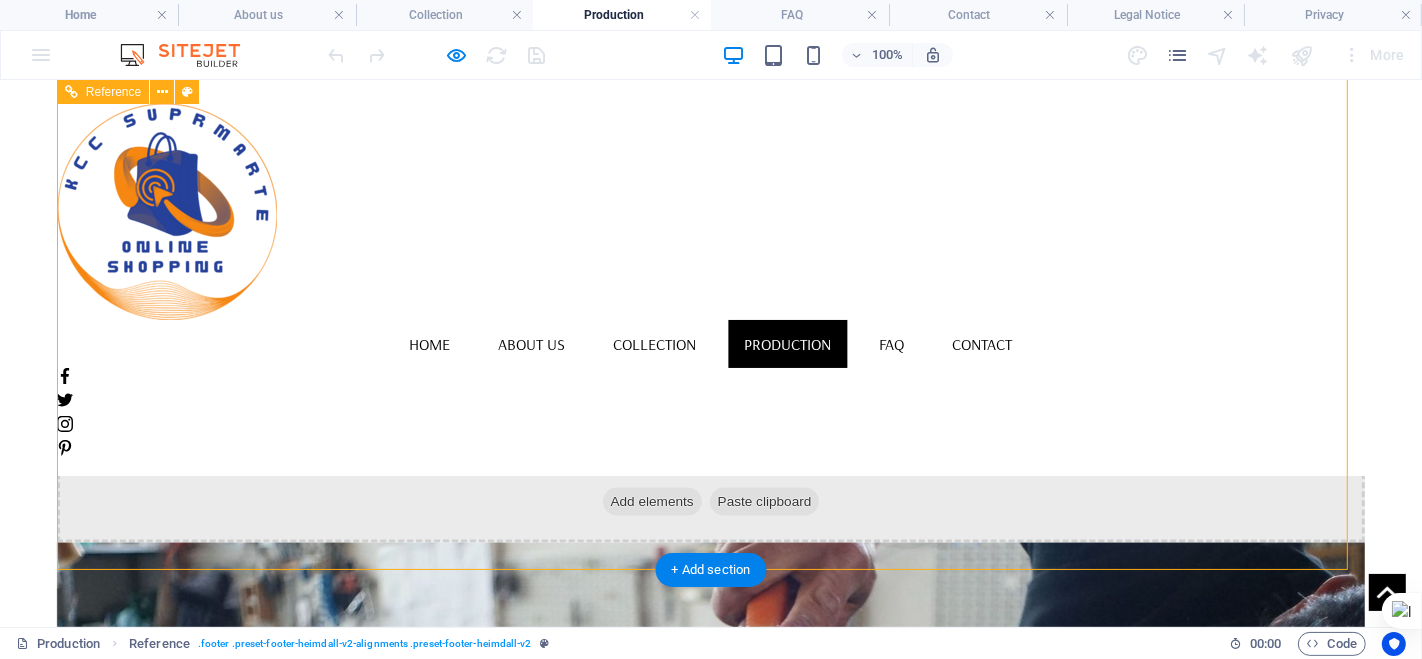 click at bounding box center (711, 2589) 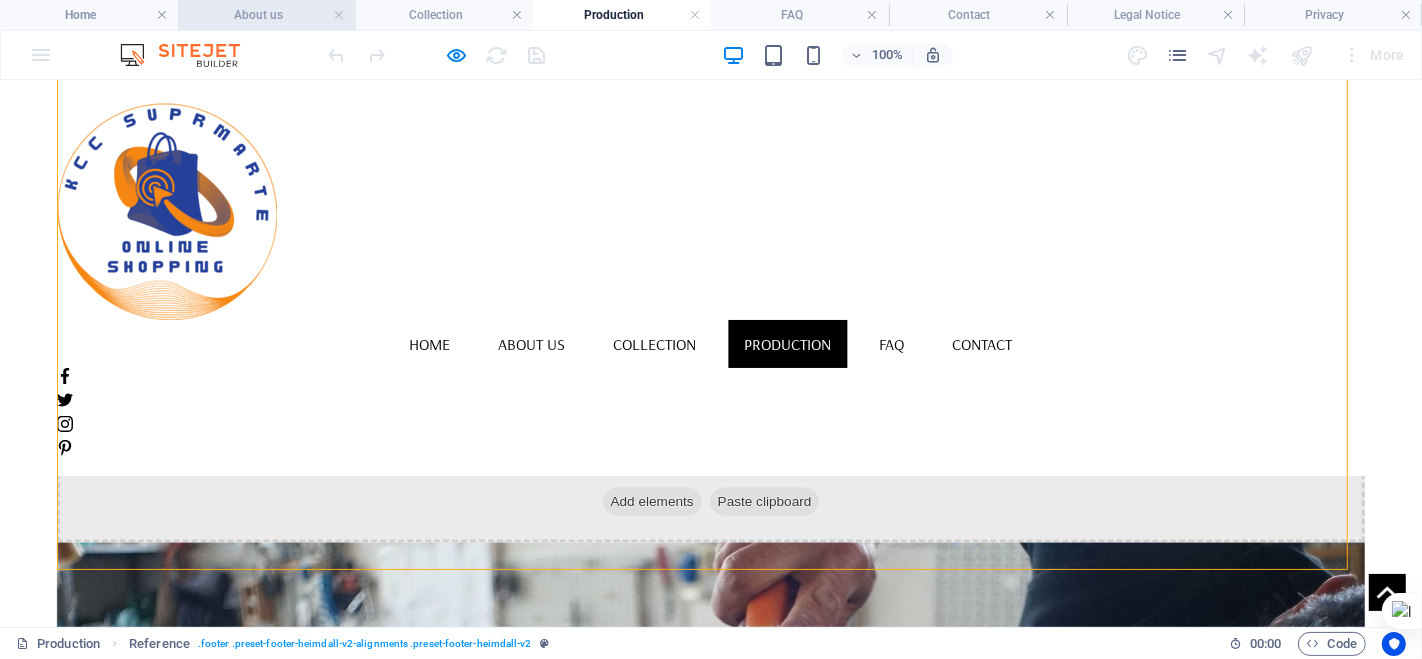 click on "About us" at bounding box center (267, 15) 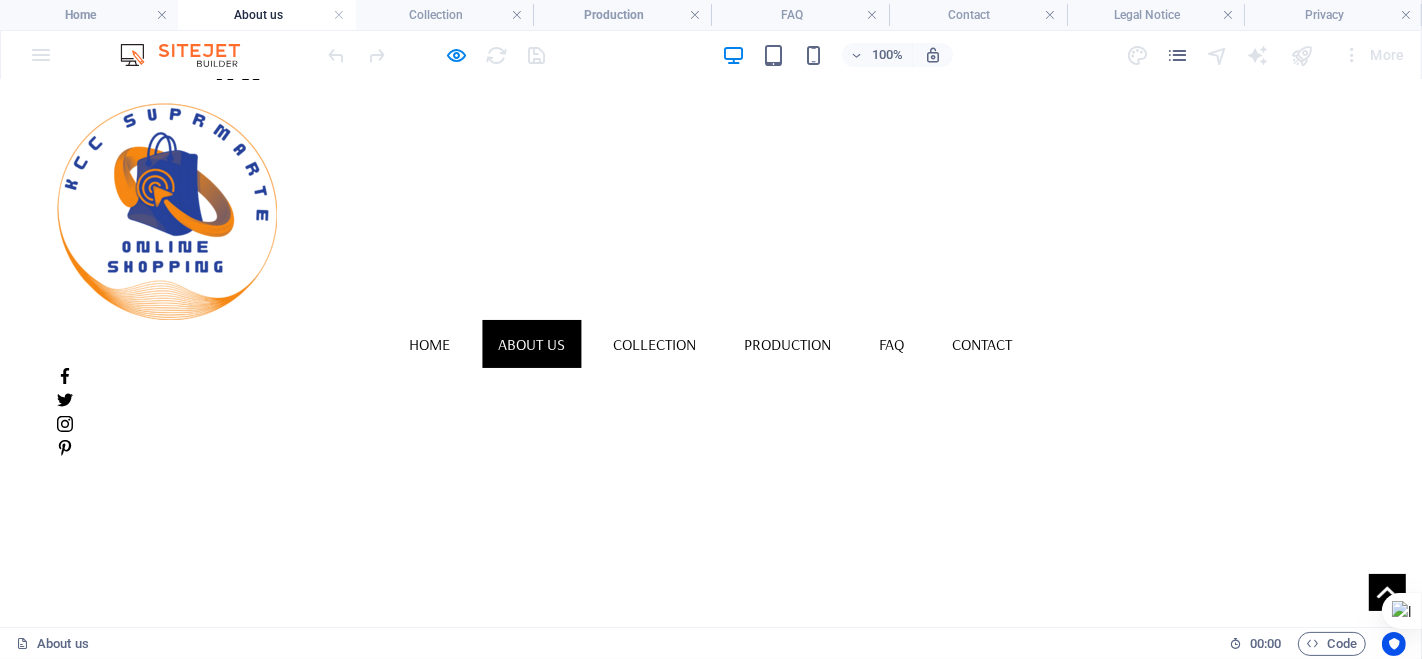 scroll, scrollTop: 3193, scrollLeft: 0, axis: vertical 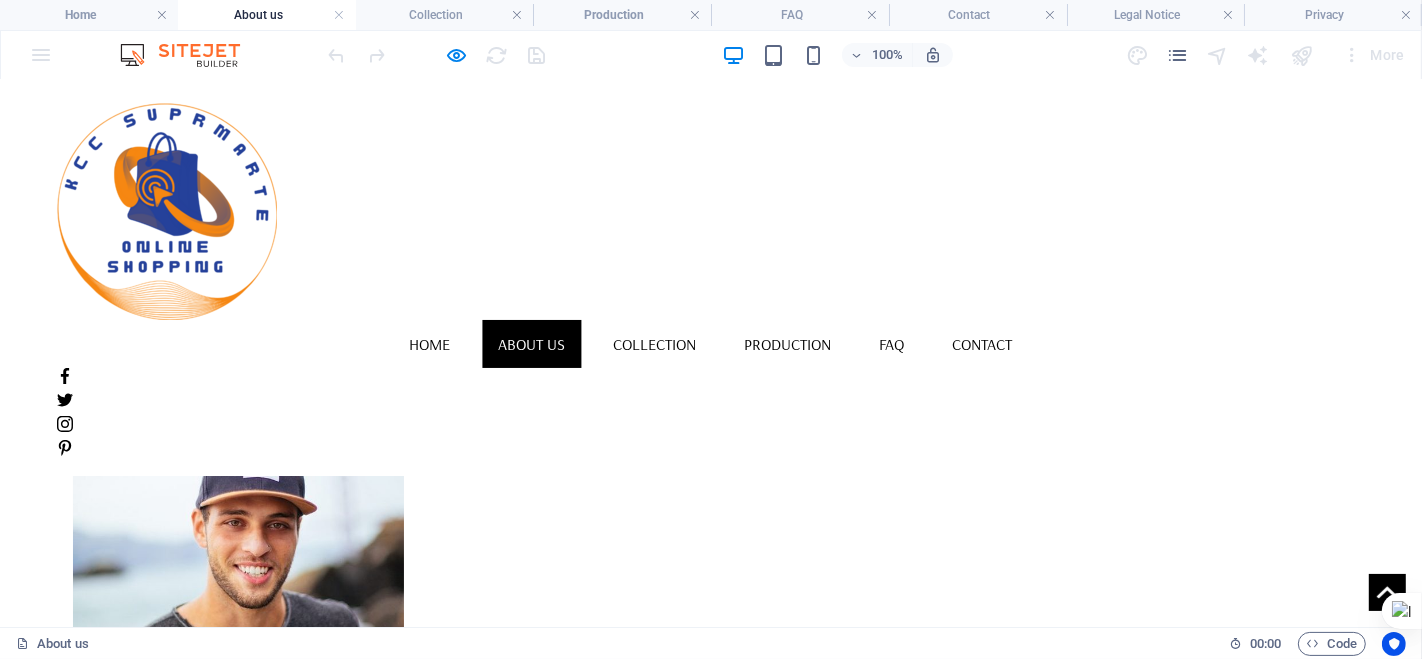 click at bounding box center [711, 4260] 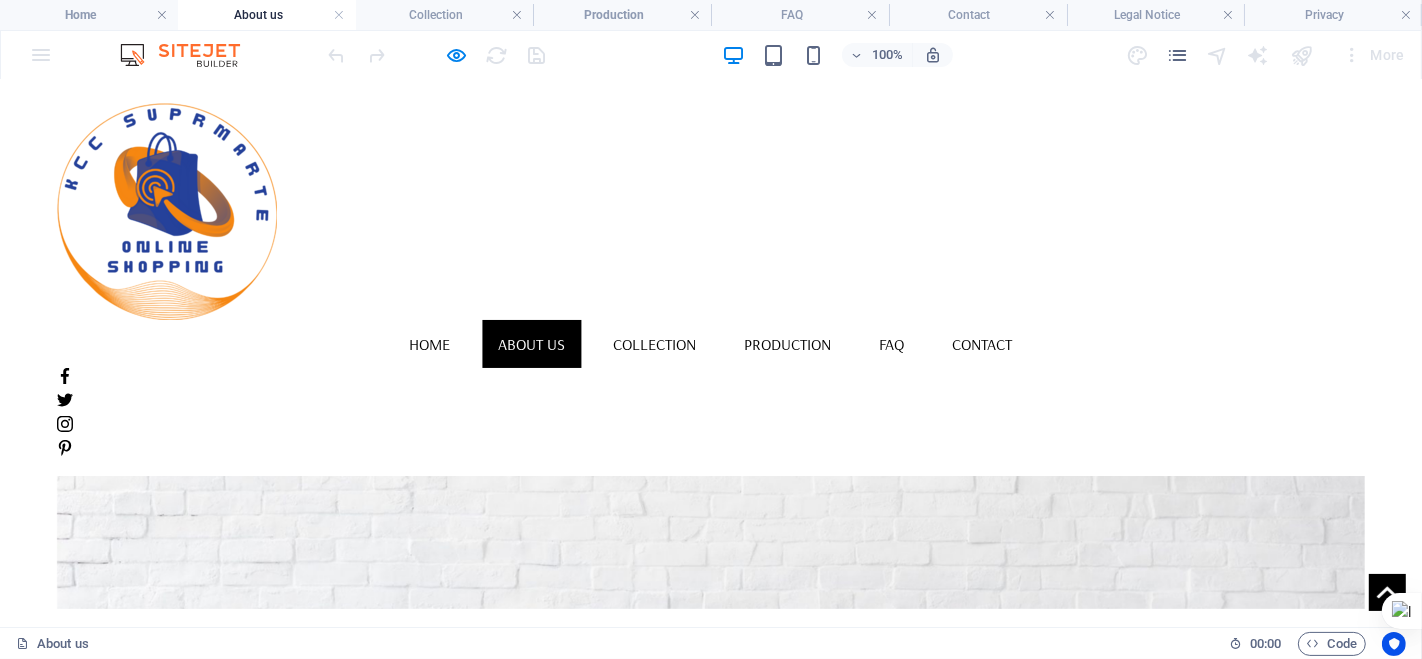 scroll, scrollTop: 0, scrollLeft: 0, axis: both 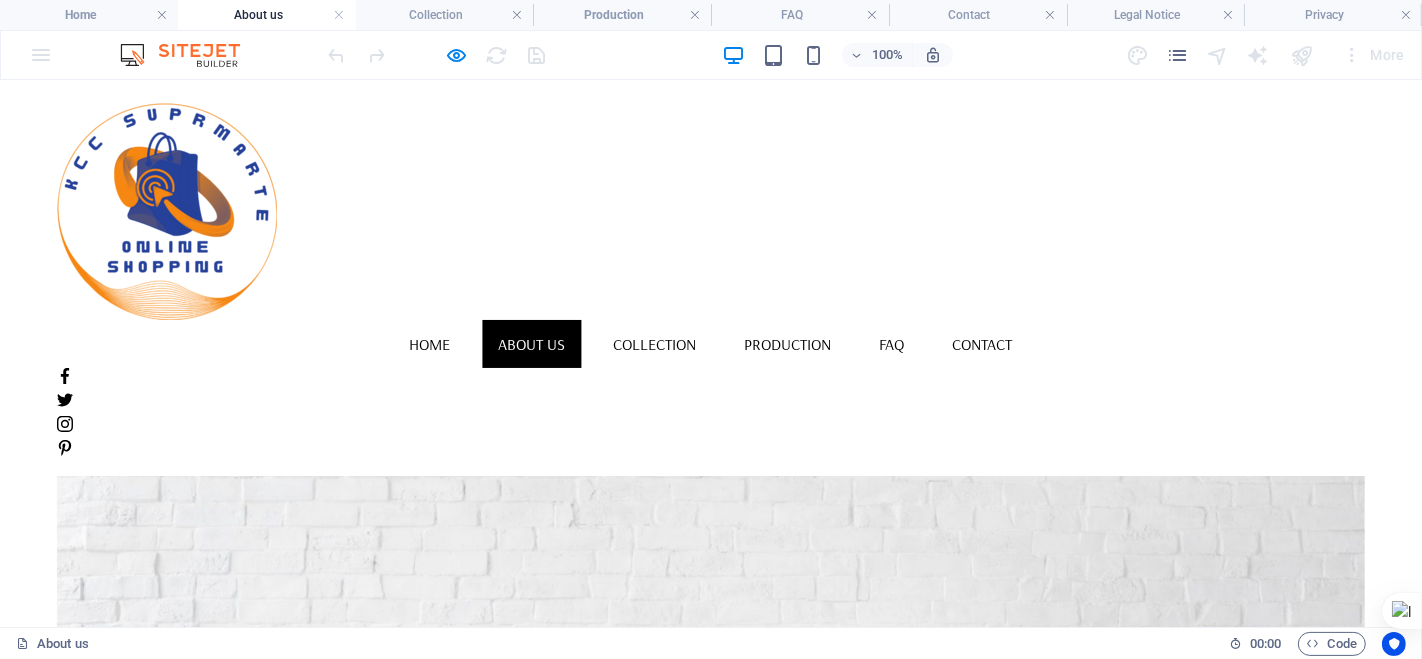 click on "Home About us Collection Production FAQ Contact" at bounding box center [711, 343] 